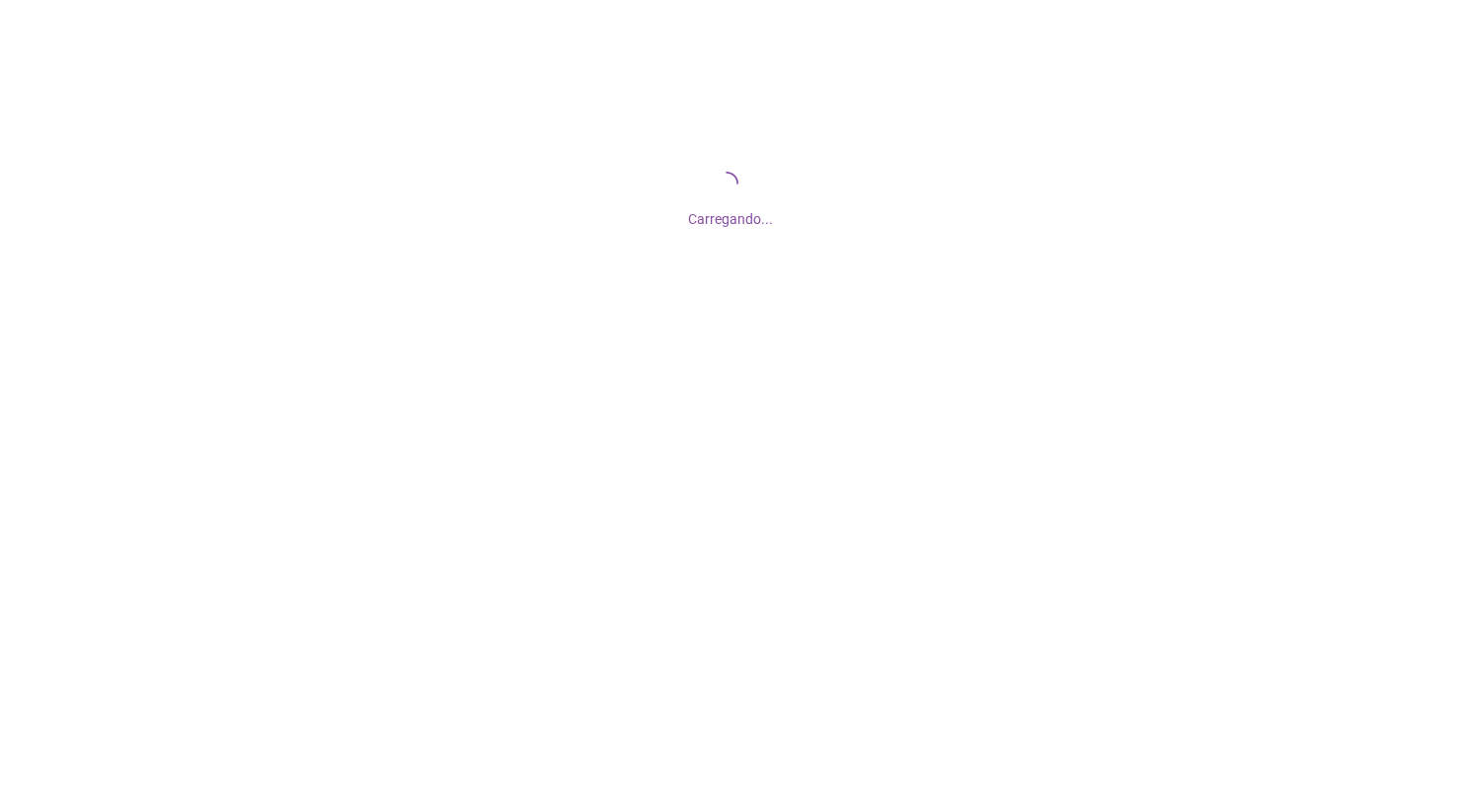 scroll, scrollTop: 0, scrollLeft: 0, axis: both 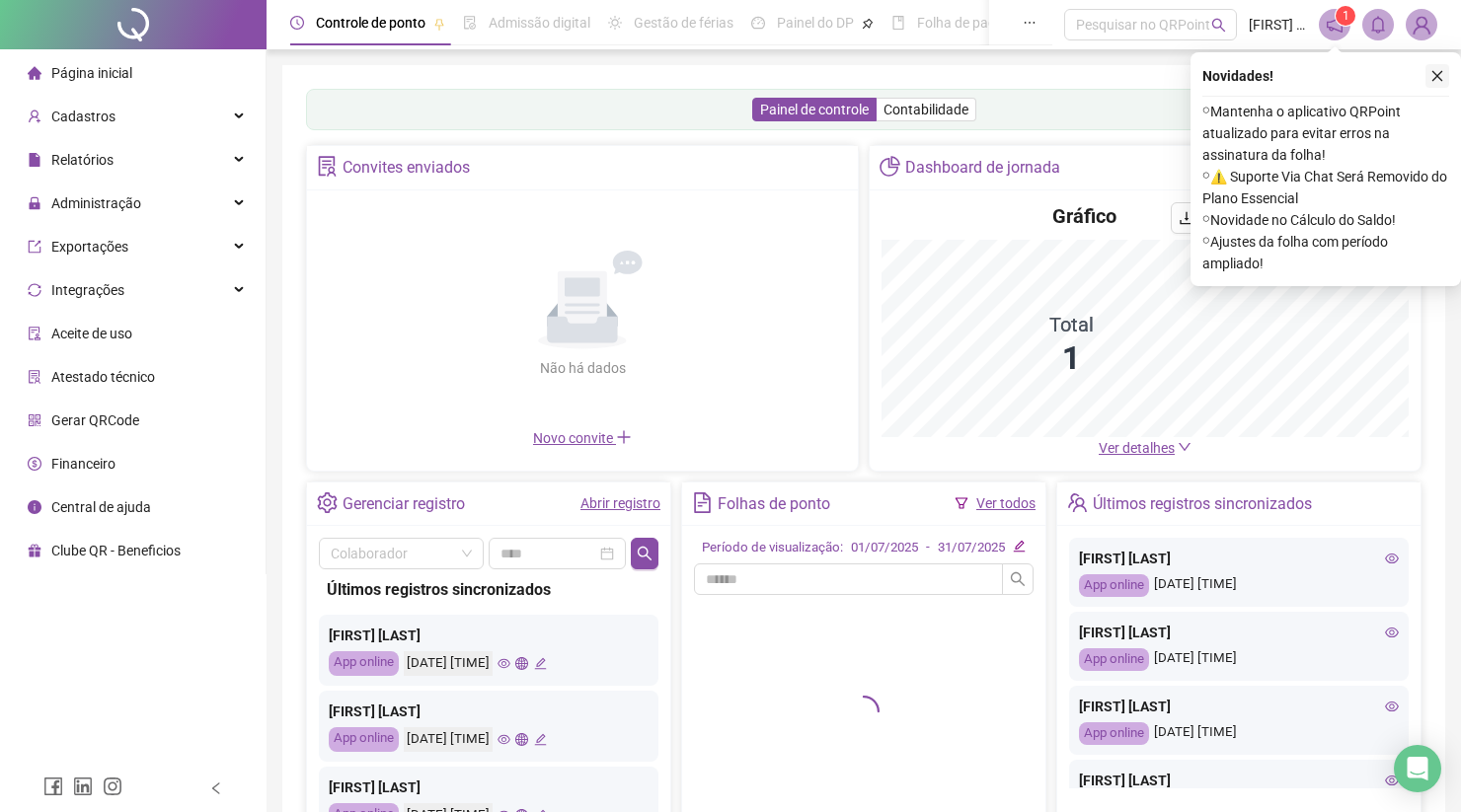 click 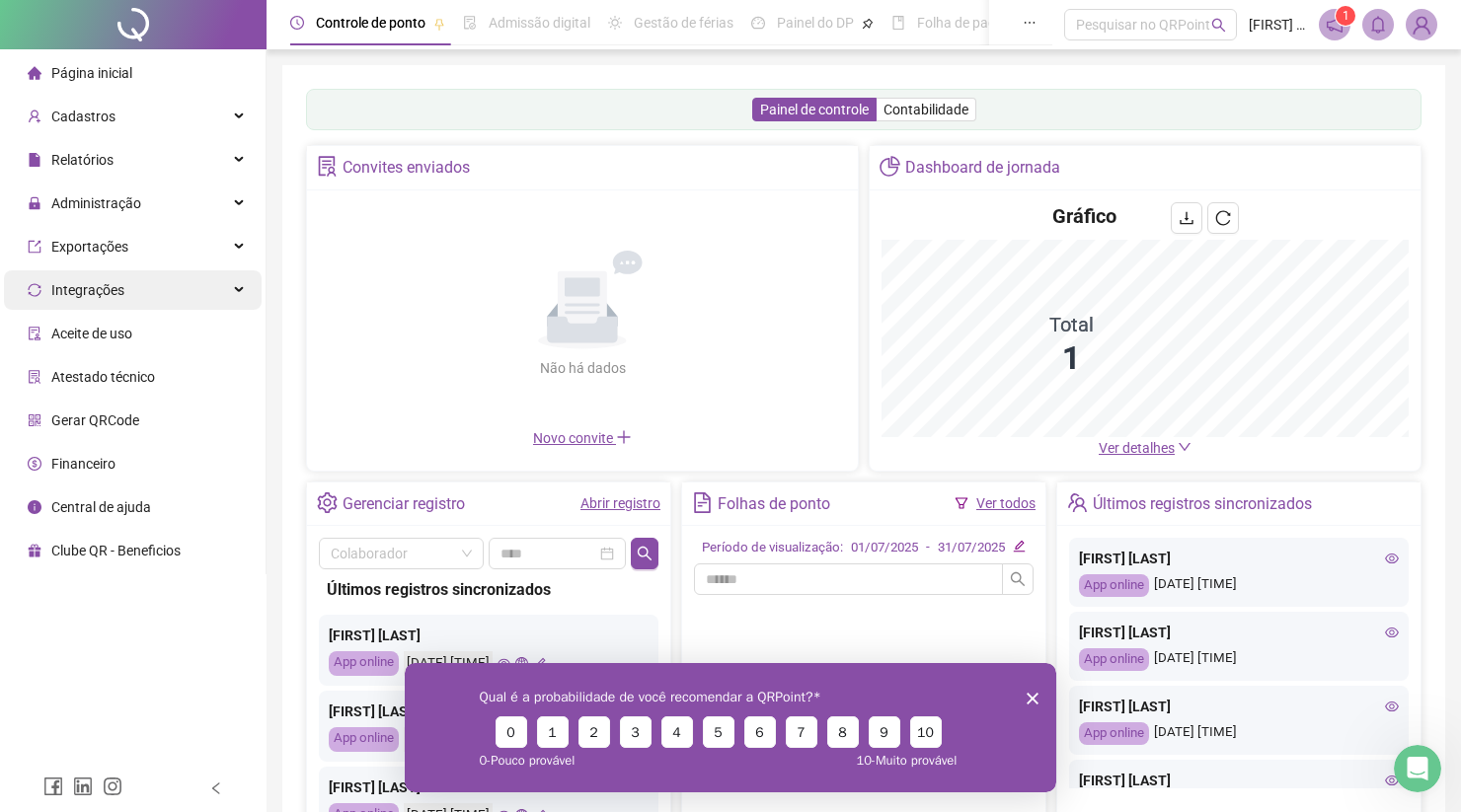 scroll, scrollTop: 0, scrollLeft: 0, axis: both 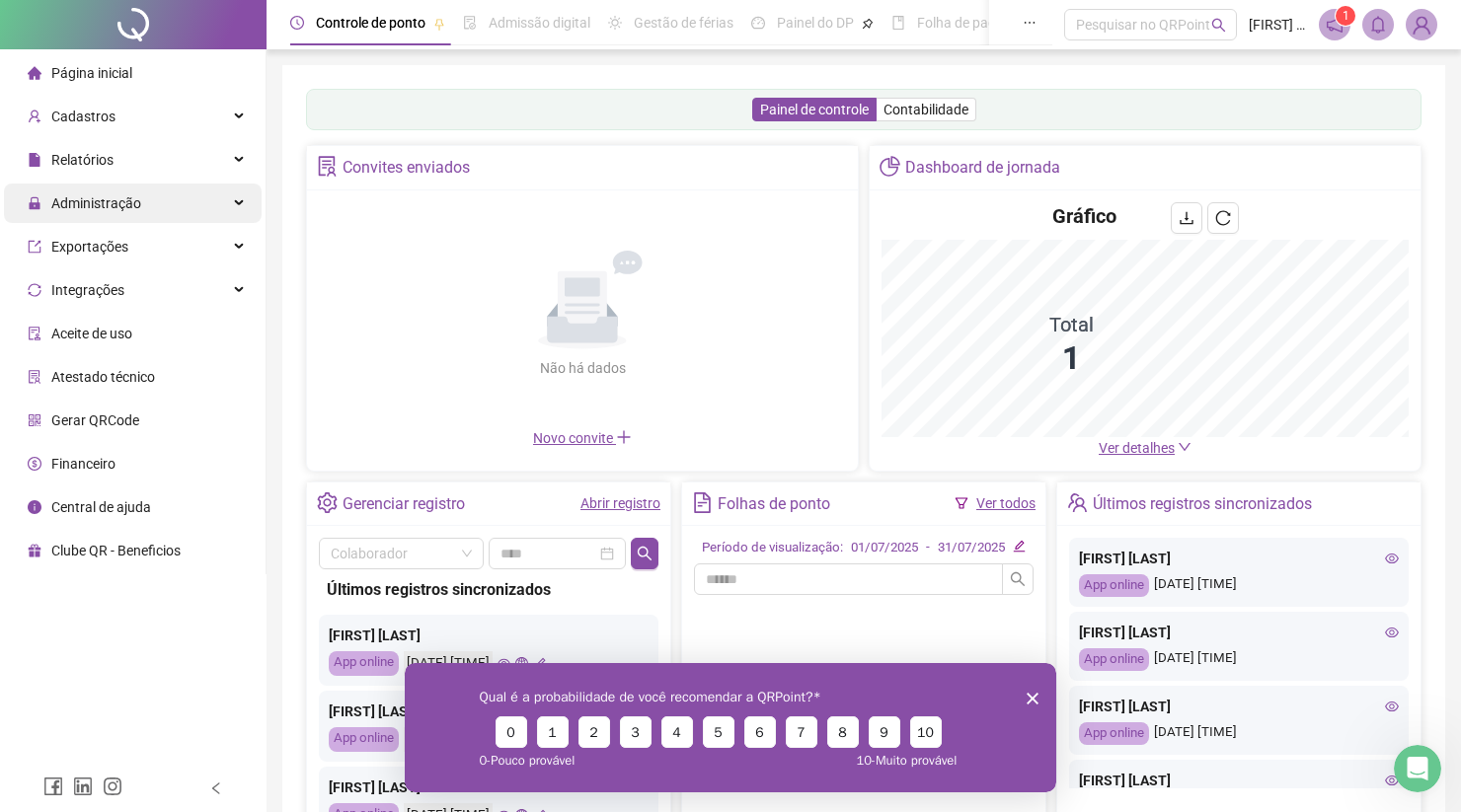 click on "Administração" at bounding box center (96, 203) 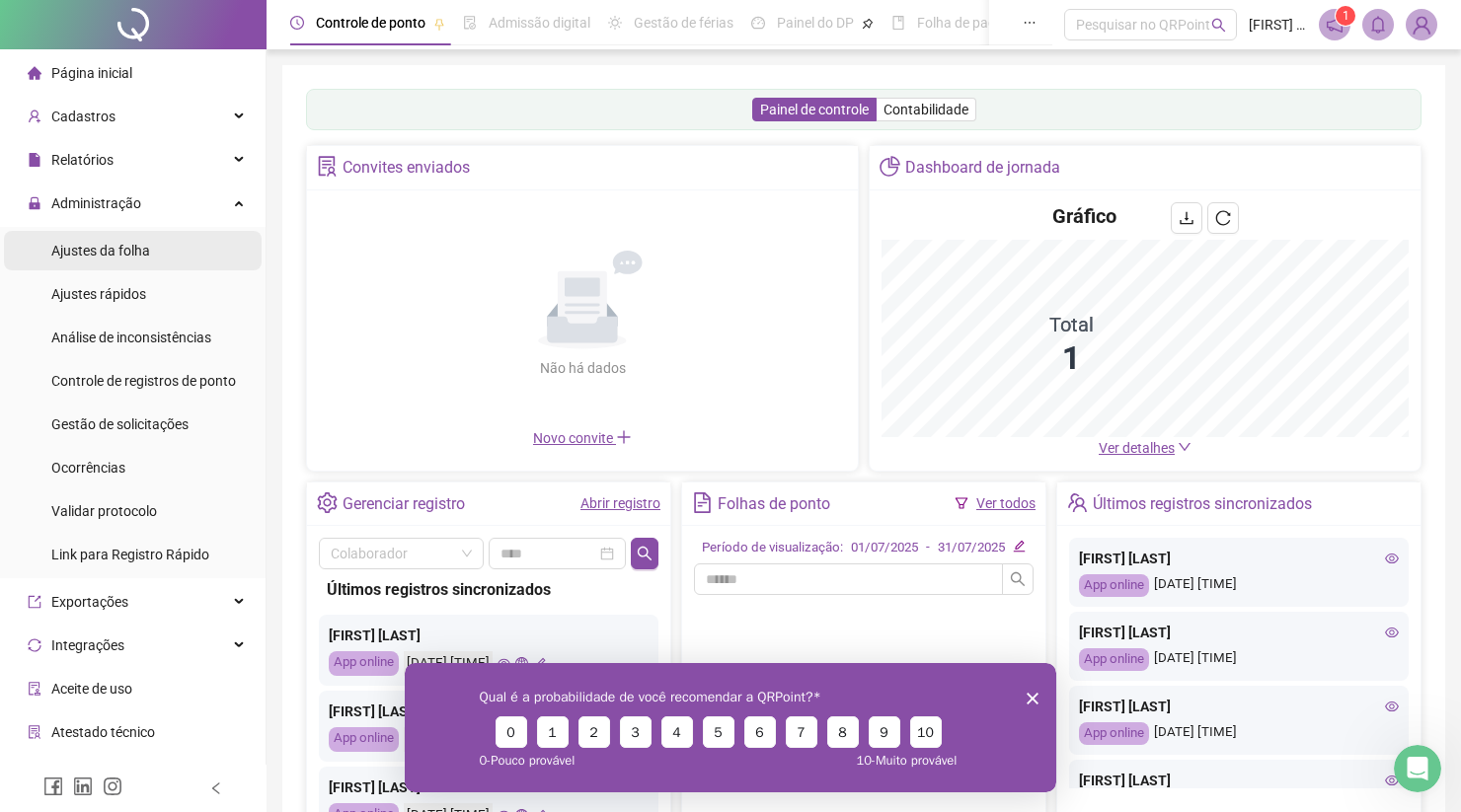 click on "Ajustes da folha" at bounding box center [101, 251] 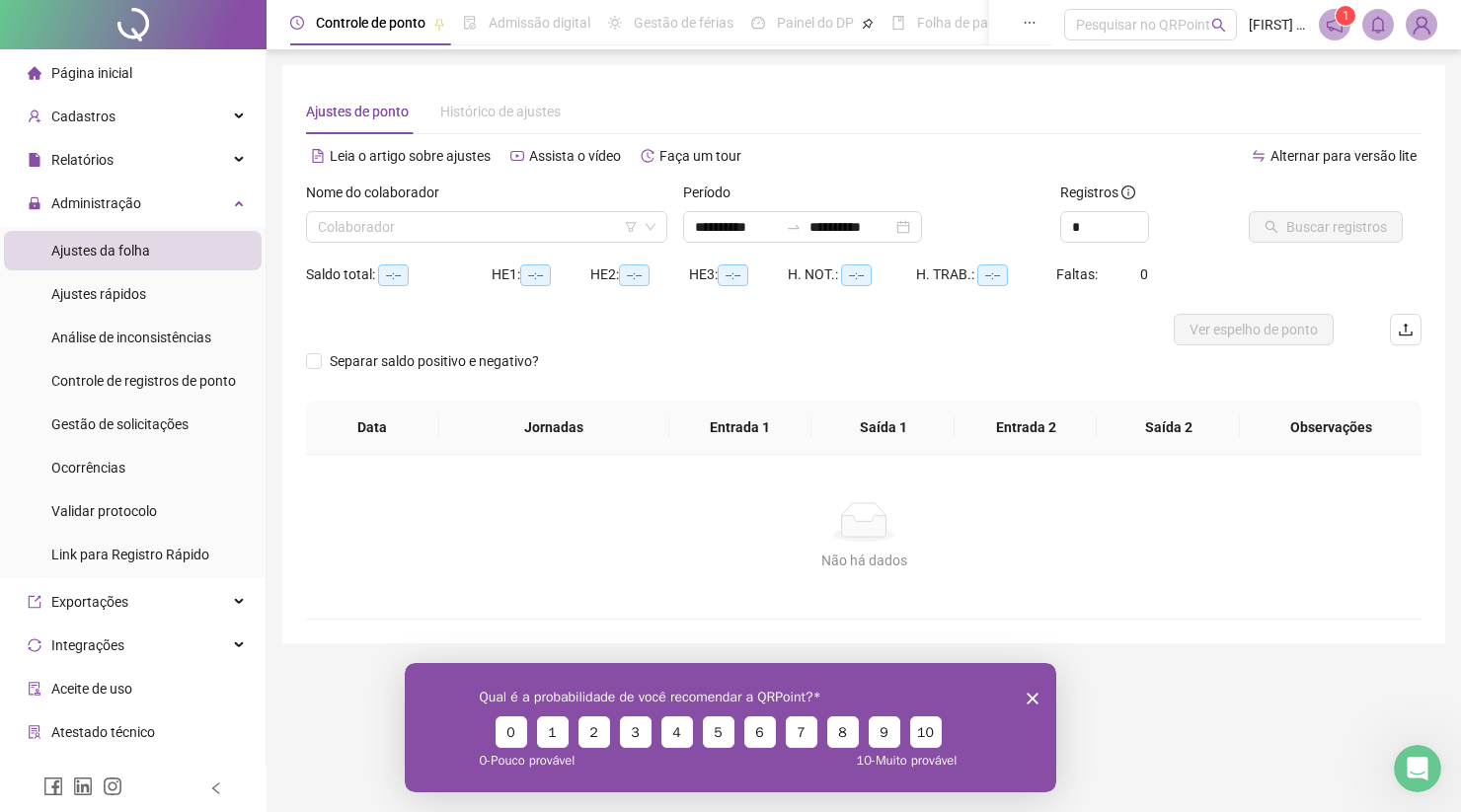 click on "Qual é a probabilidade de você recomendar a QRPoint? 0 1 2 3 4 5 6 7 8 9 10 0  -  Pouco provável 10  -  Muito provável" at bounding box center (730, 726) 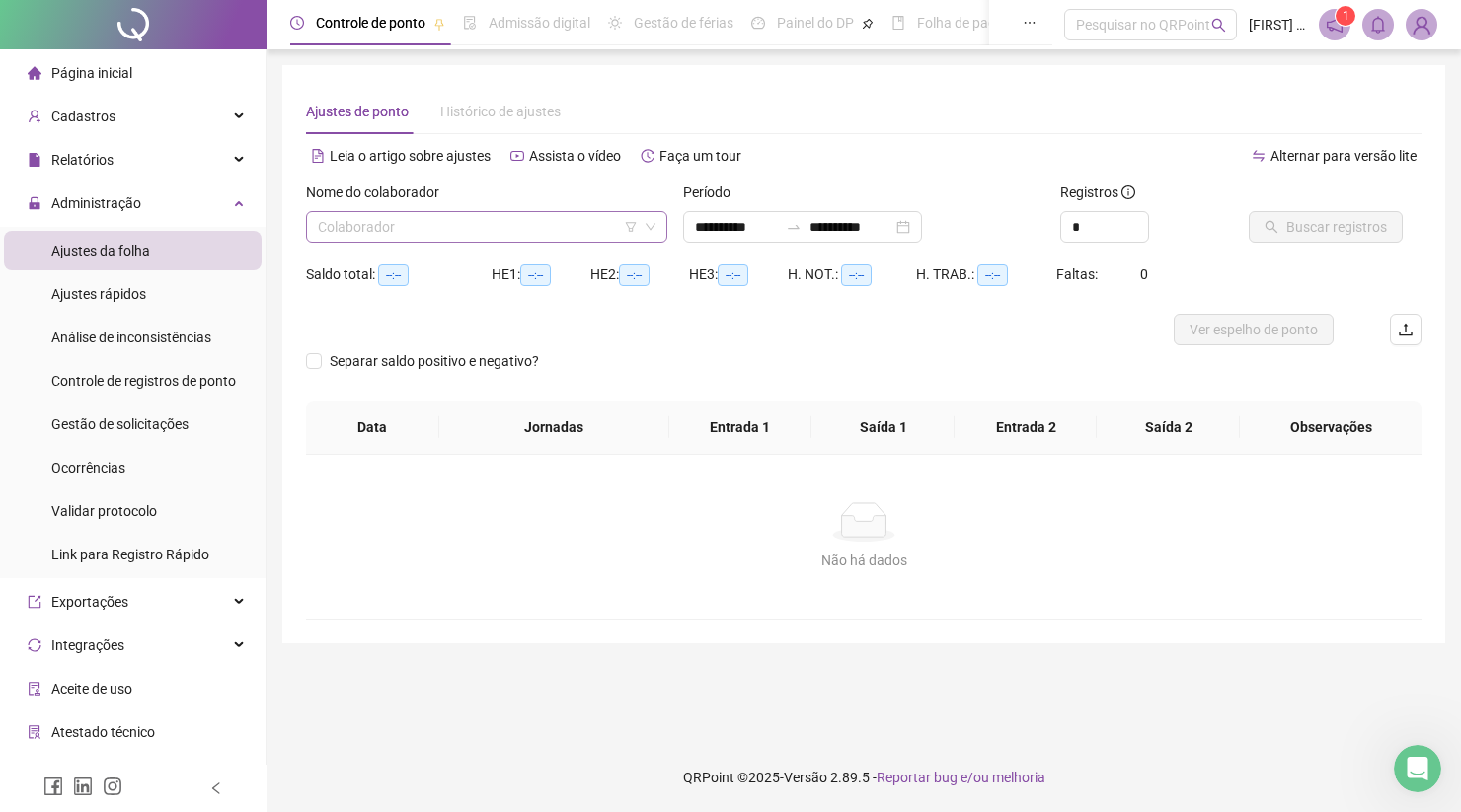 click at bounding box center (478, 227) 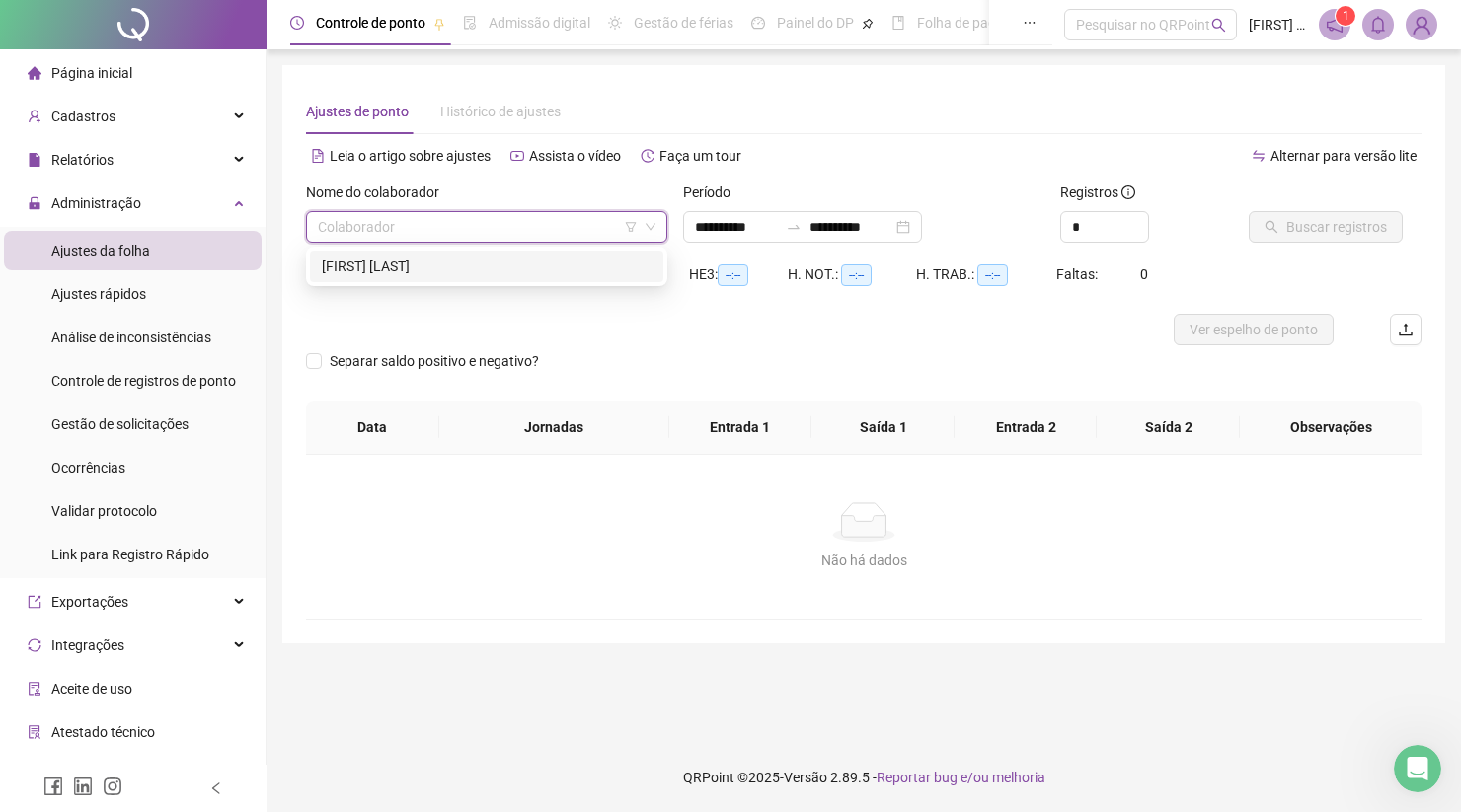 click on "[FIRST] [LAST]" at bounding box center (487, 266) 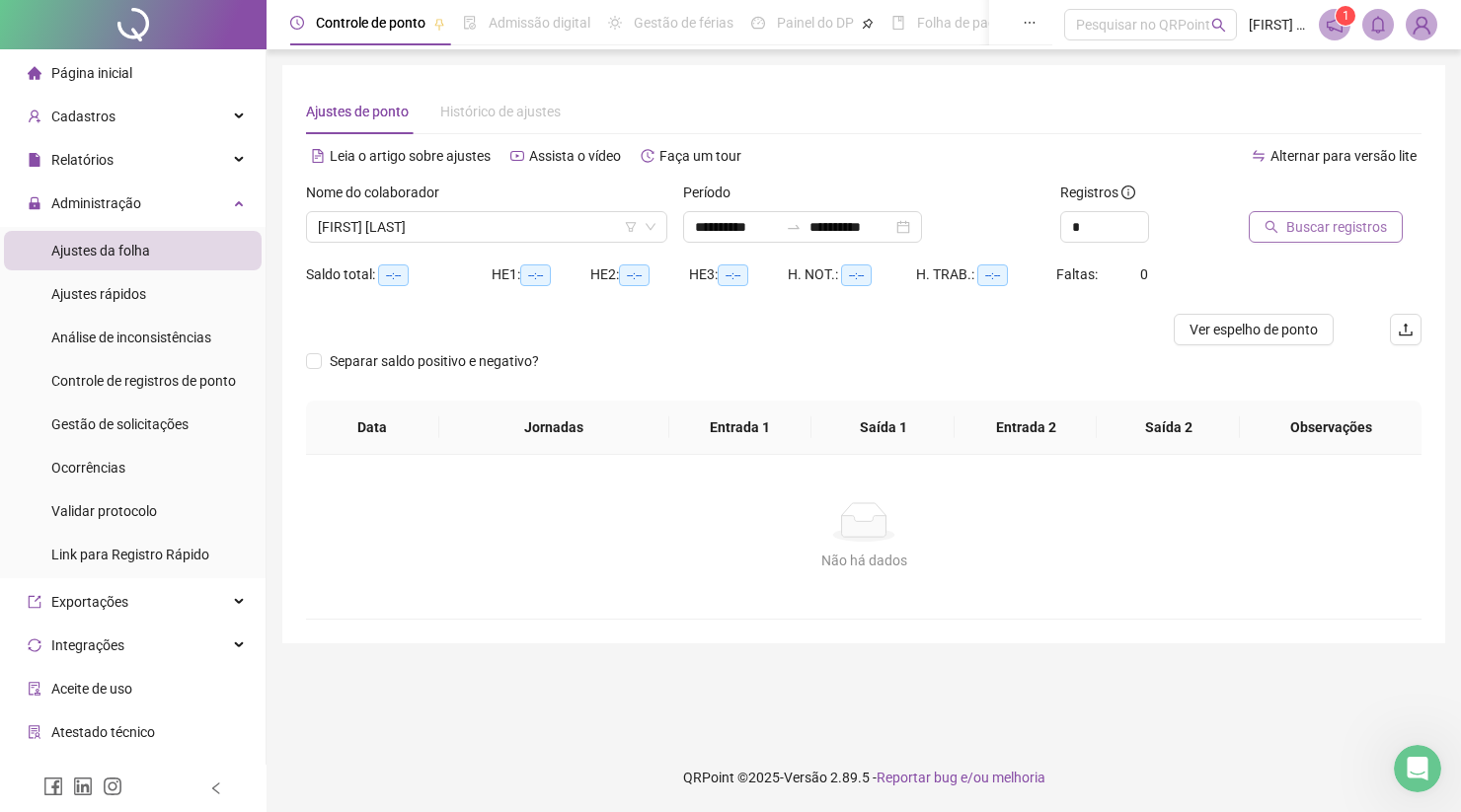 click on "Buscar registros" at bounding box center [1337, 227] 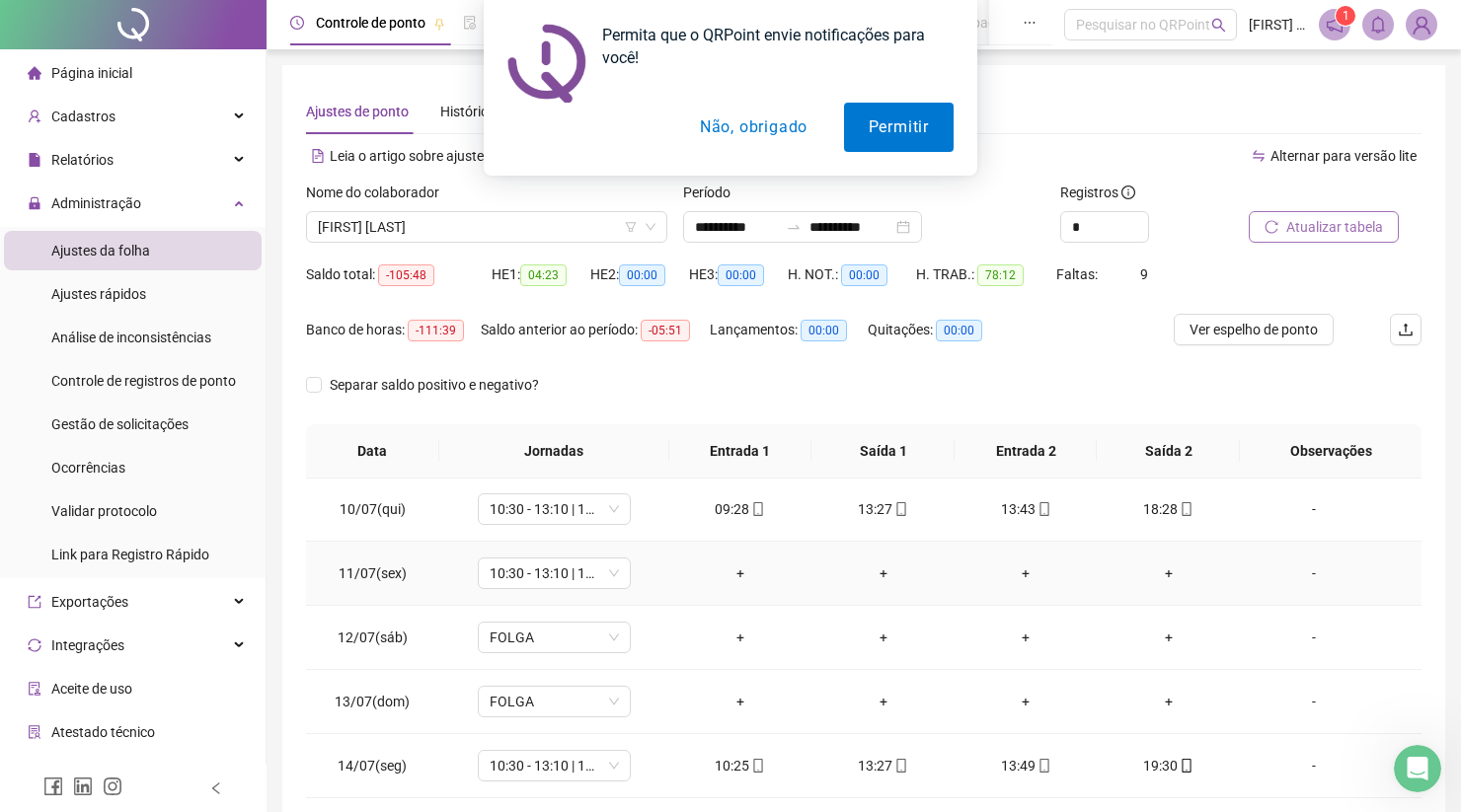 scroll, scrollTop: 580, scrollLeft: 0, axis: vertical 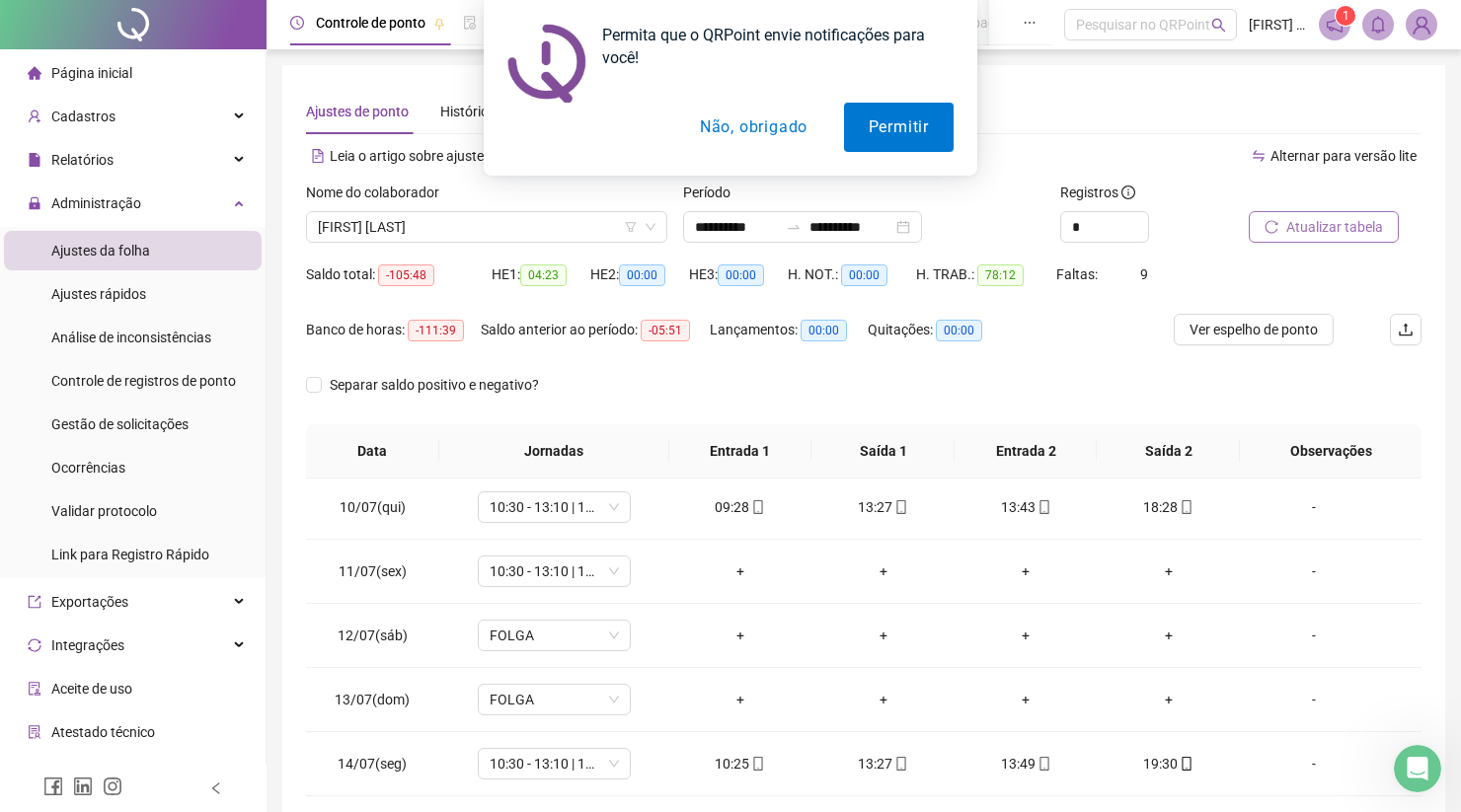 click on "Não, obrigado" at bounding box center (753, 127) 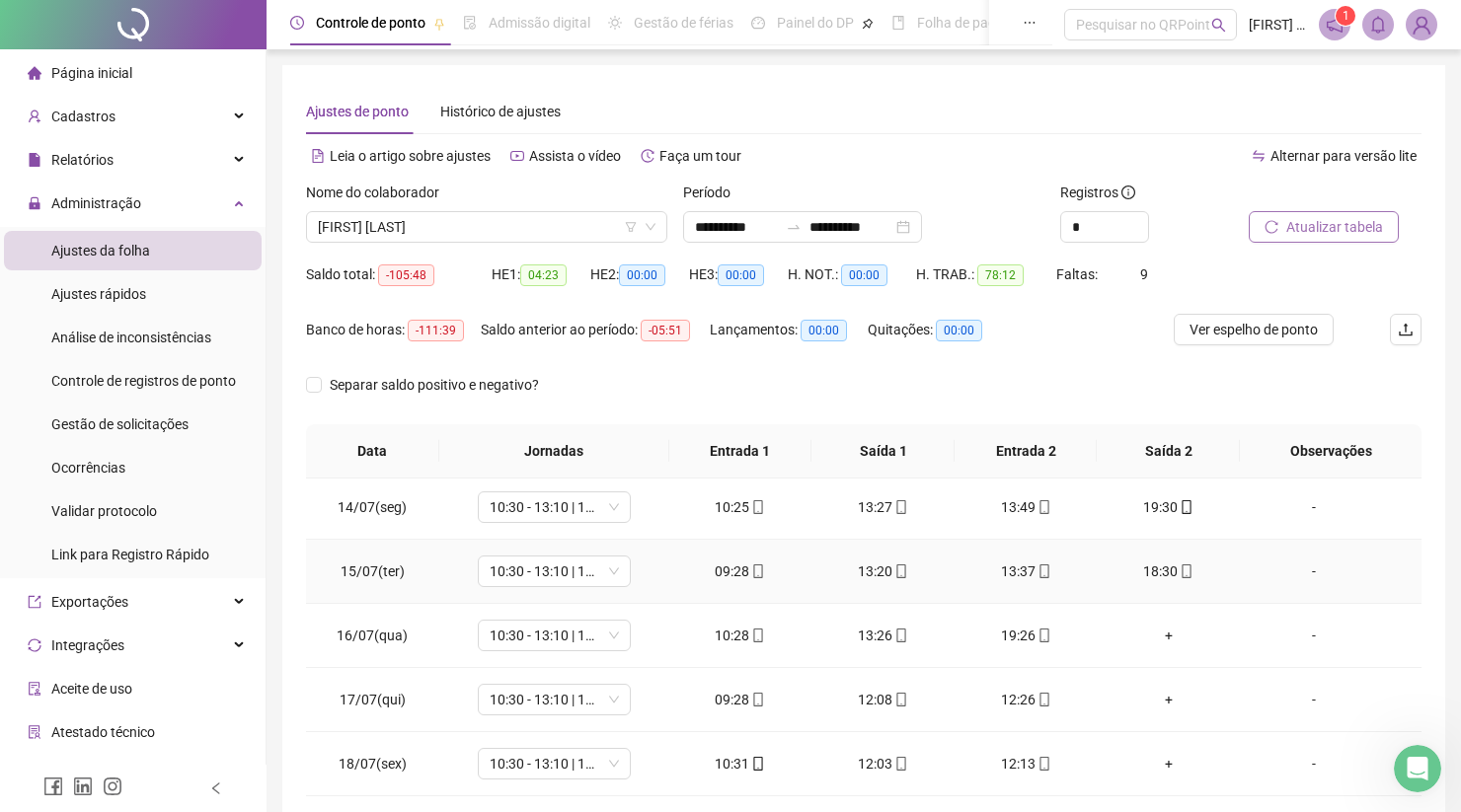scroll, scrollTop: 854, scrollLeft: 0, axis: vertical 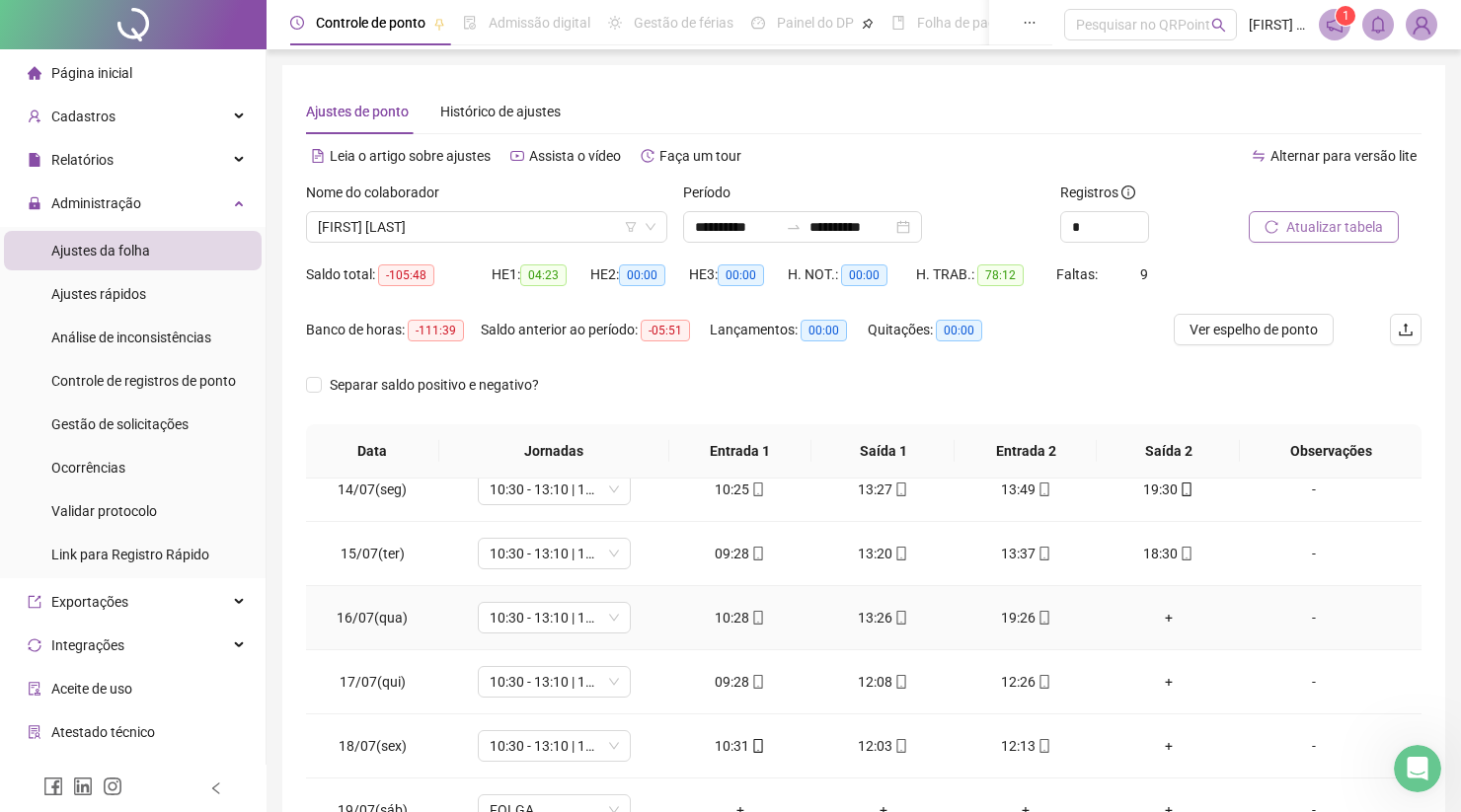 click on "+" at bounding box center [1169, 618] 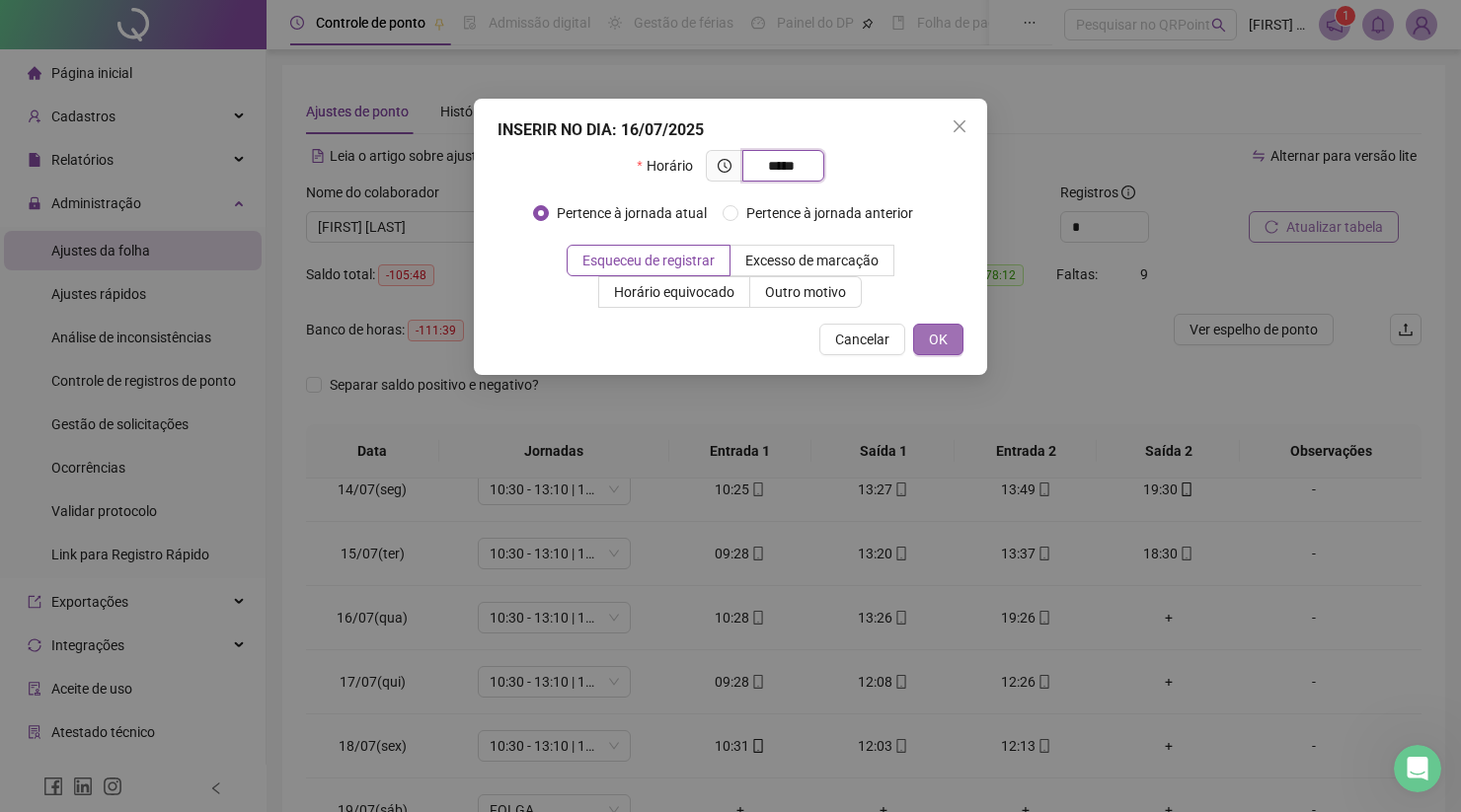type on "*****" 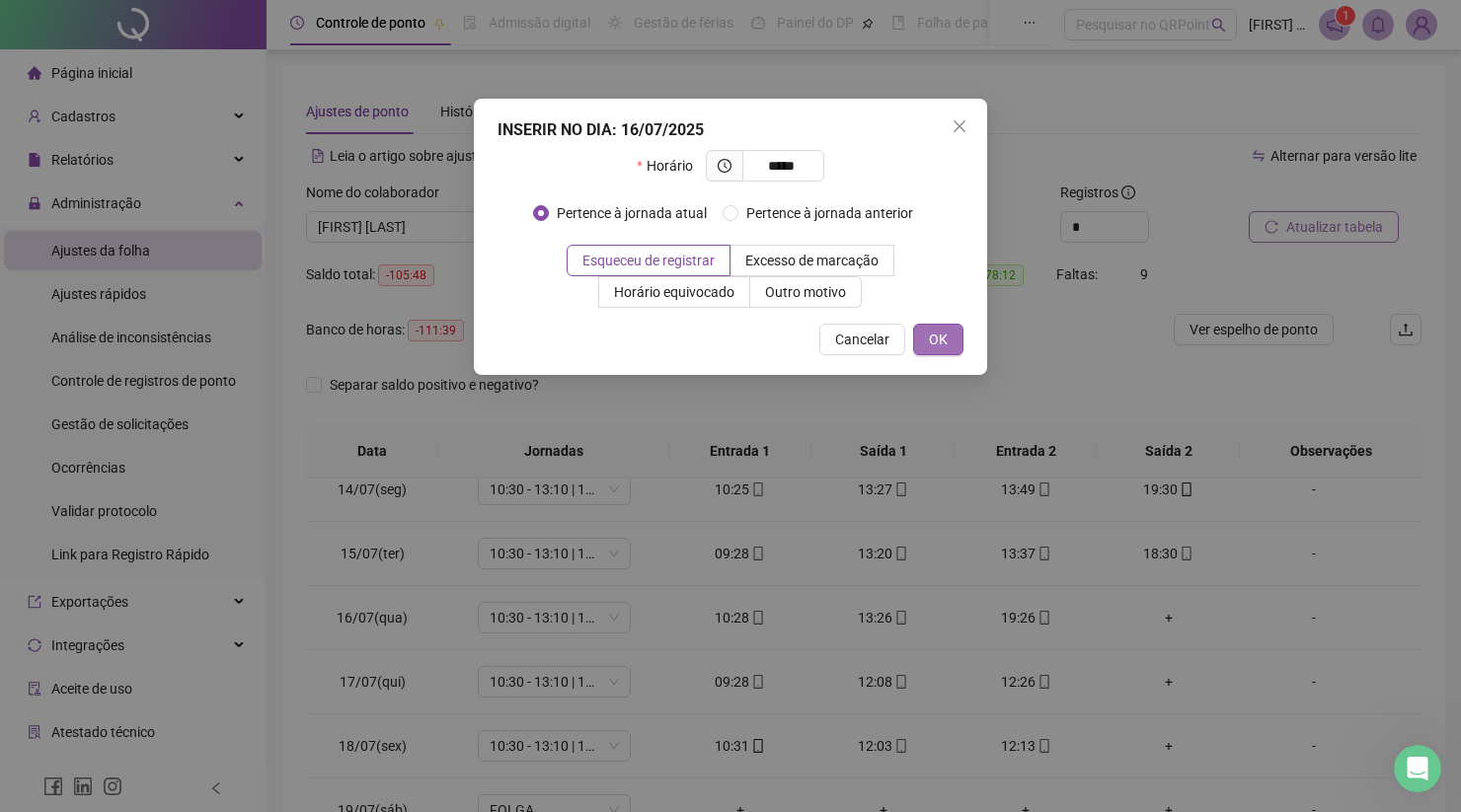 click on "OK" at bounding box center (938, 339) 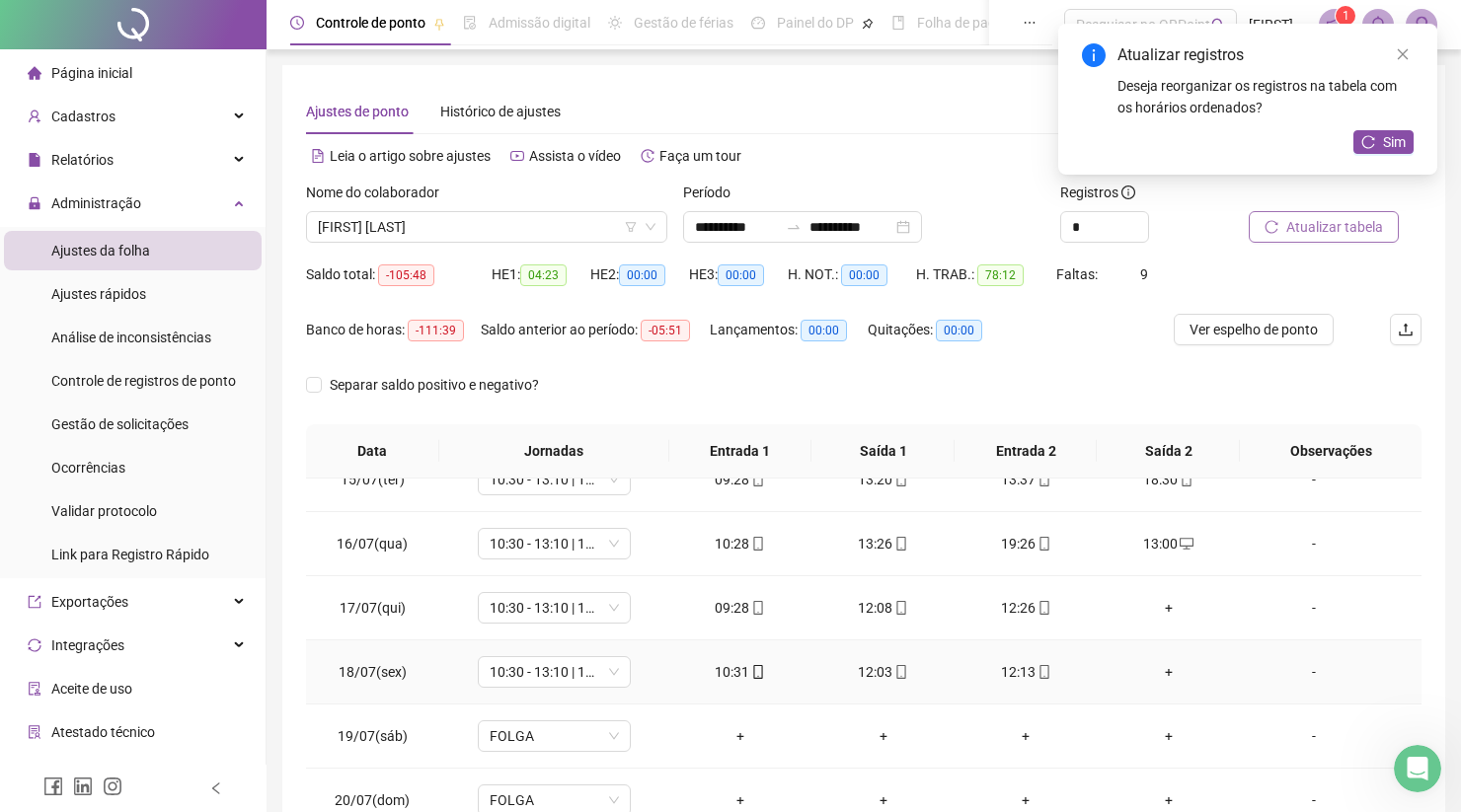 scroll, scrollTop: 938, scrollLeft: 0, axis: vertical 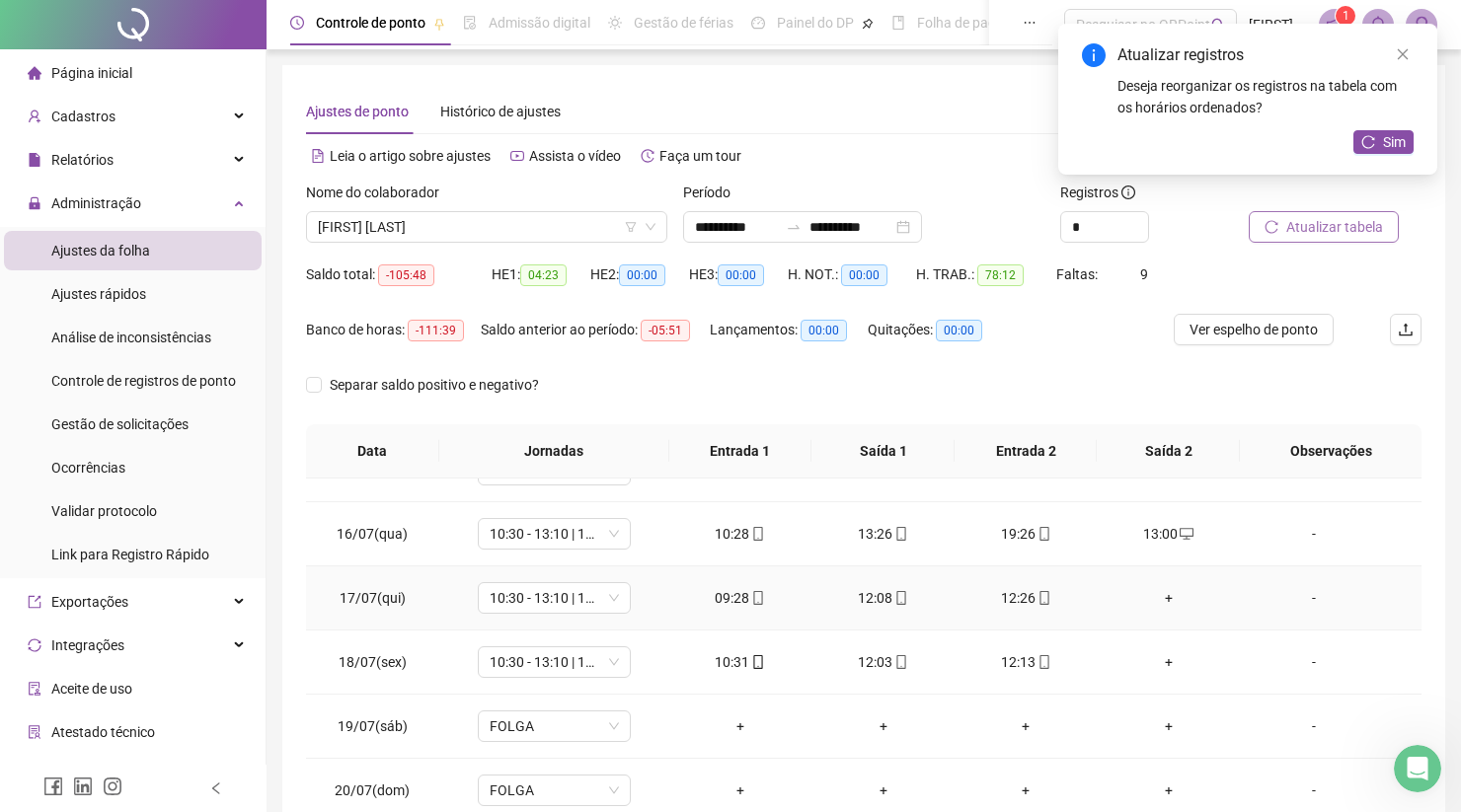 click on "+" at bounding box center (1169, 598) 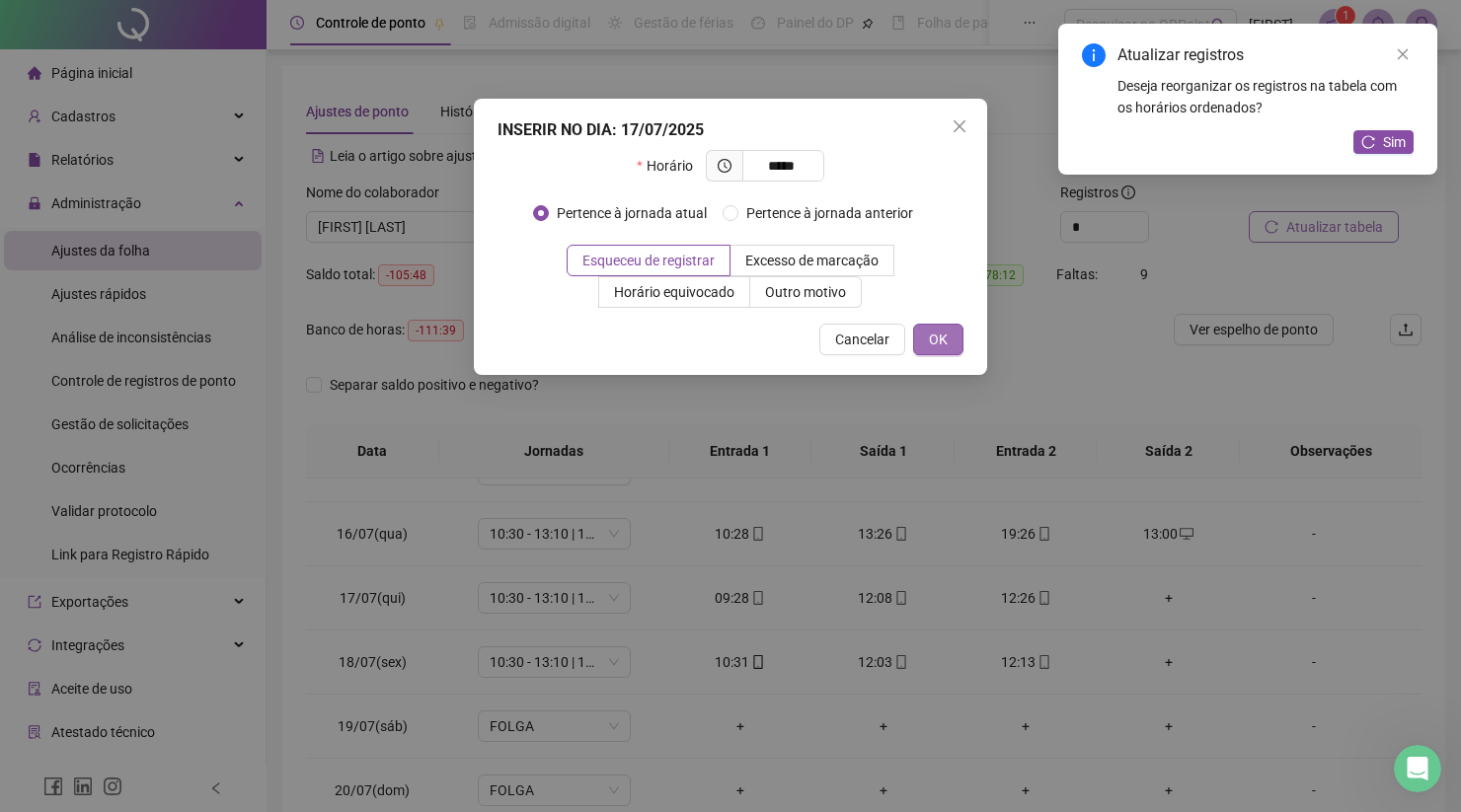 type on "*****" 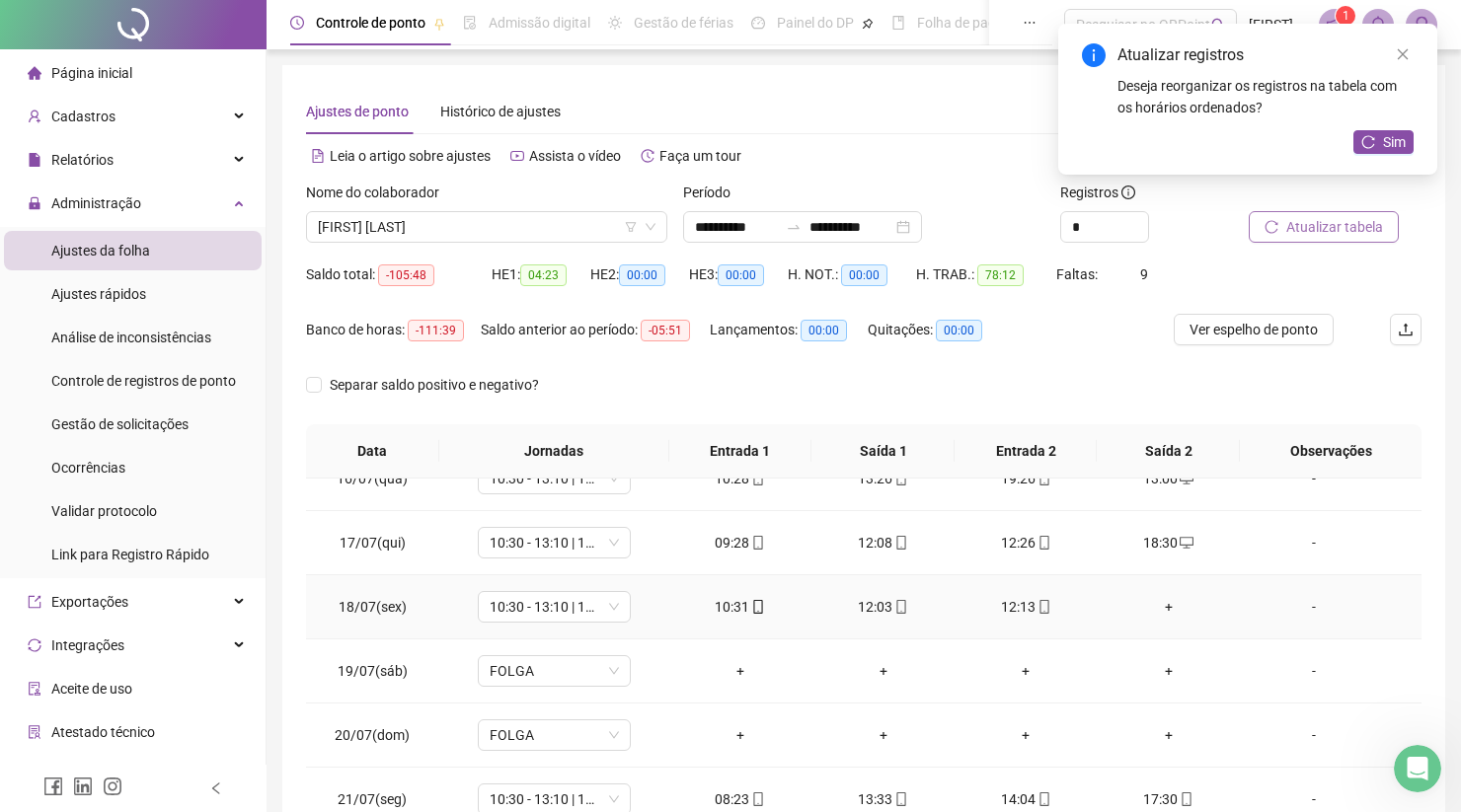 scroll, scrollTop: 1004, scrollLeft: 0, axis: vertical 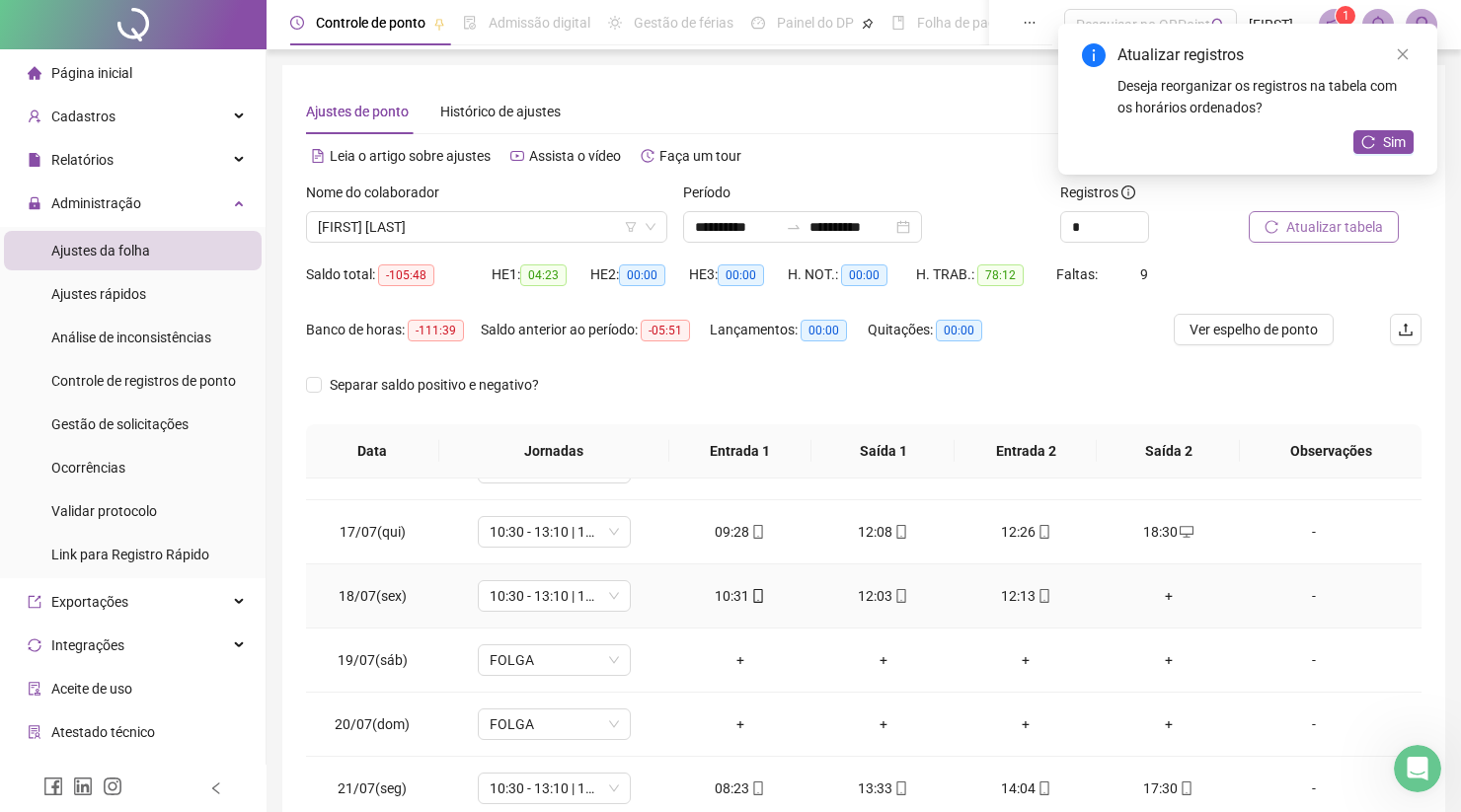 click on "+" at bounding box center [1169, 596] 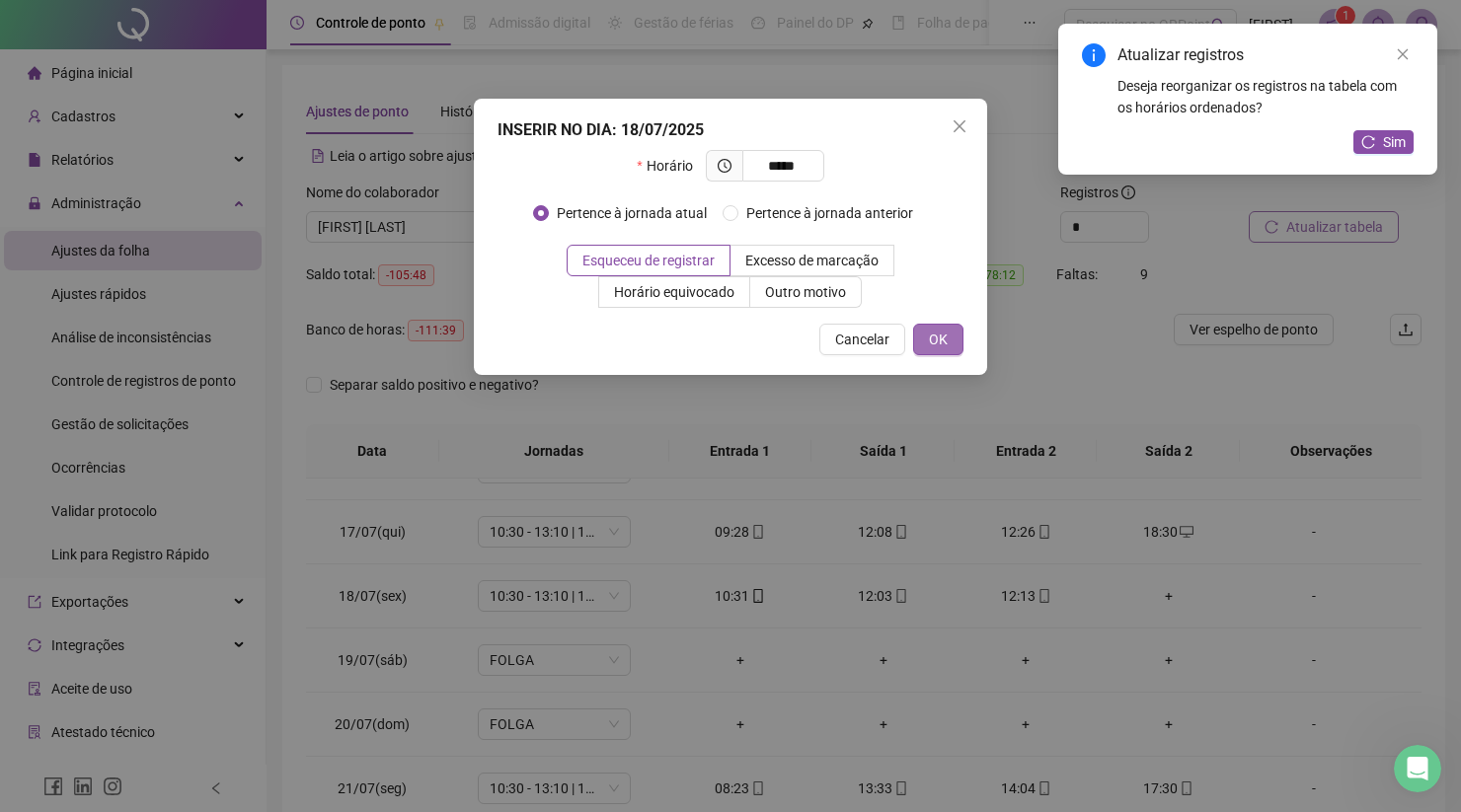 type on "*****" 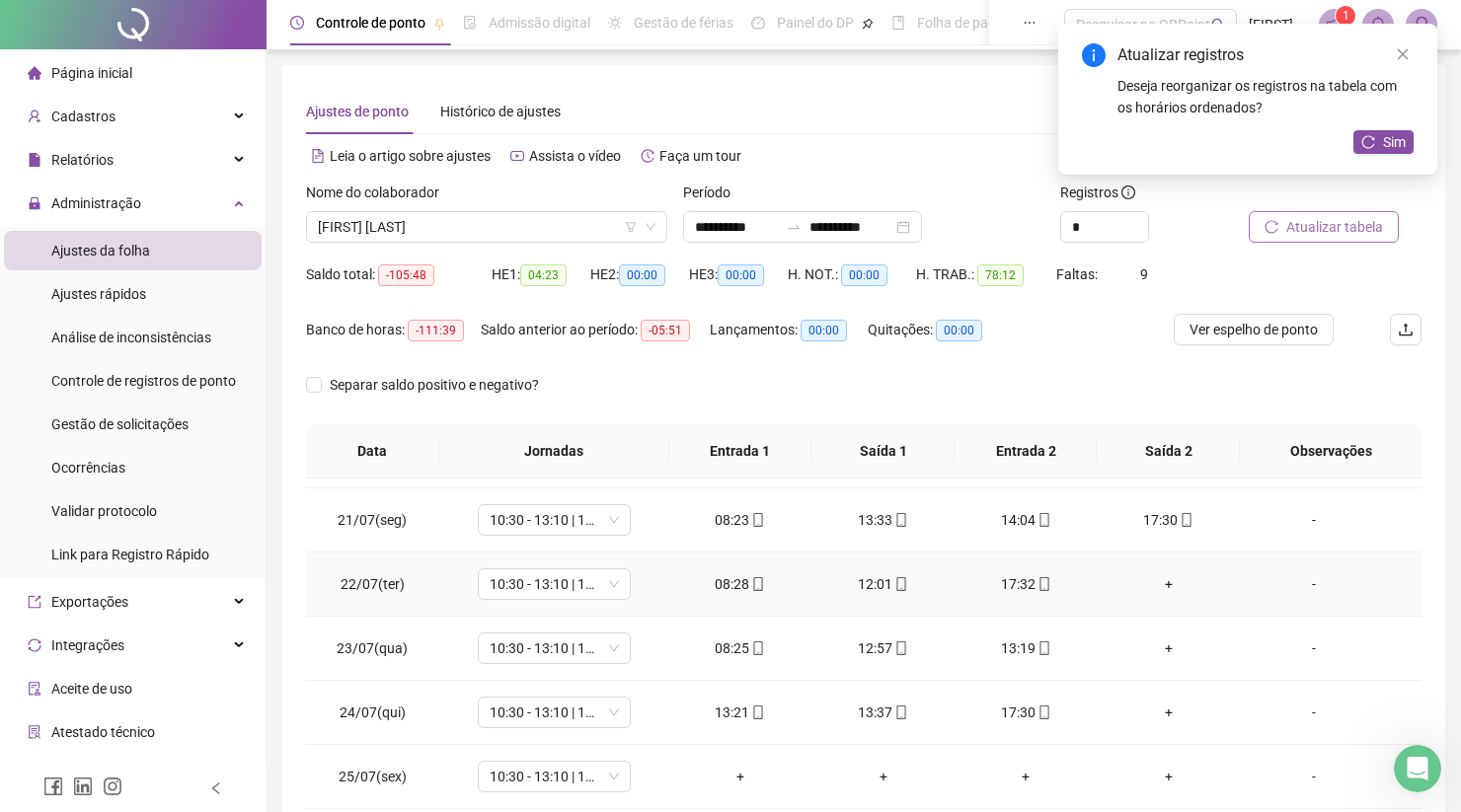 scroll, scrollTop: 1271, scrollLeft: 0, axis: vertical 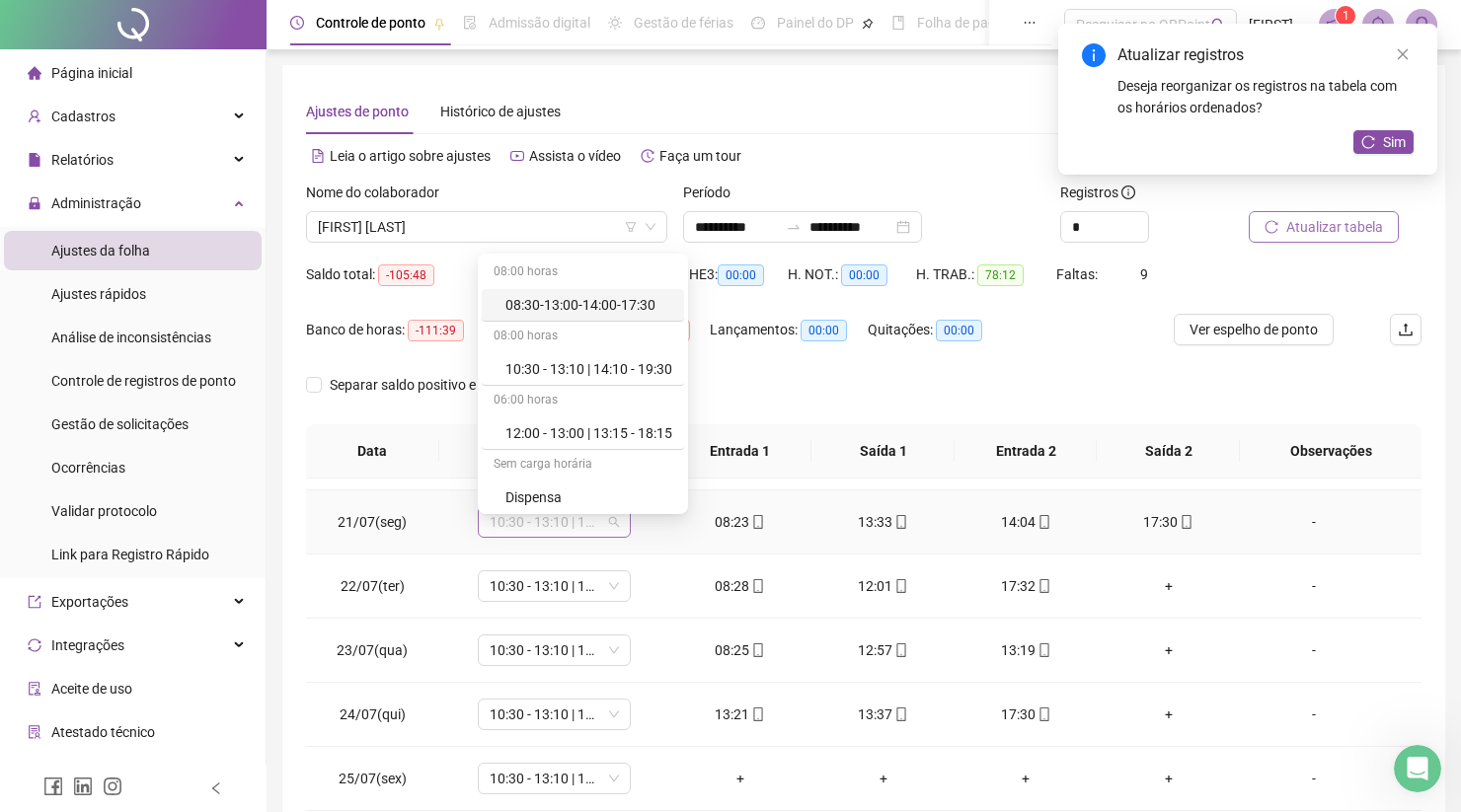 click on "10:30 - 13:10 | 14:10 - 19:30" at bounding box center (554, 522) 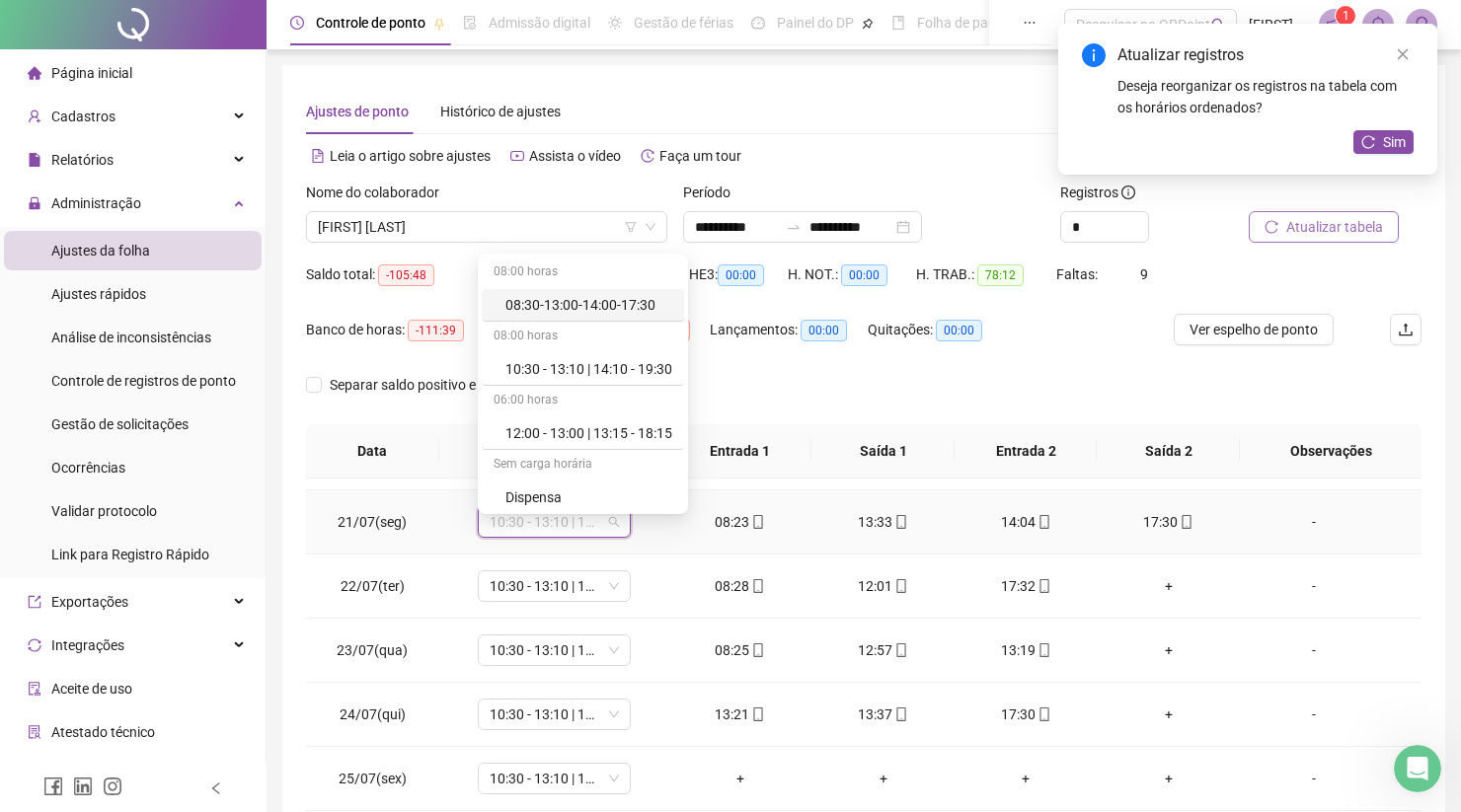click on "08:30-13:00-14:00-17:30" at bounding box center (588, 305) 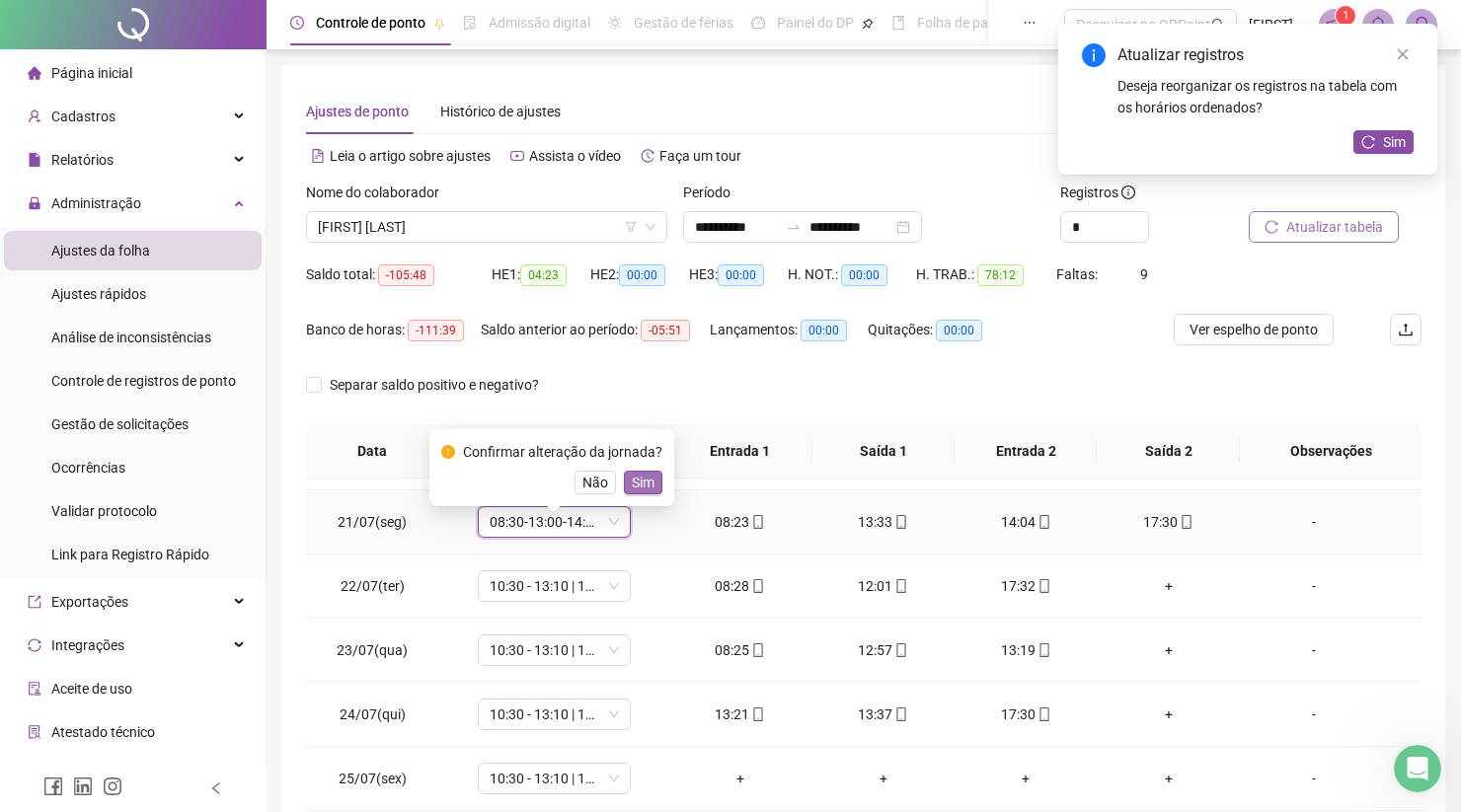 click on "Sim" at bounding box center (643, 482) 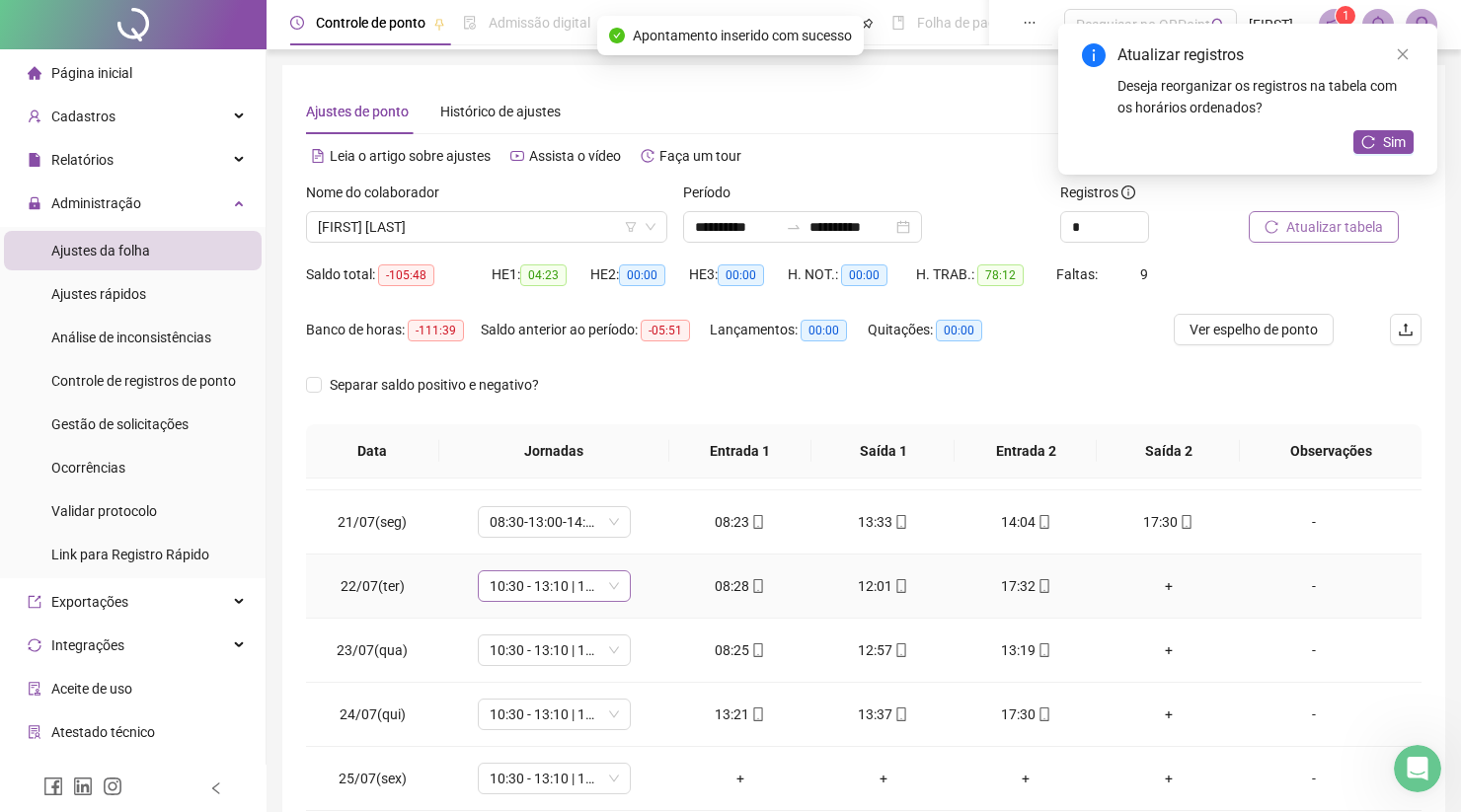 click on "10:30 - 13:10 | 14:10 - 19:30" at bounding box center [554, 586] 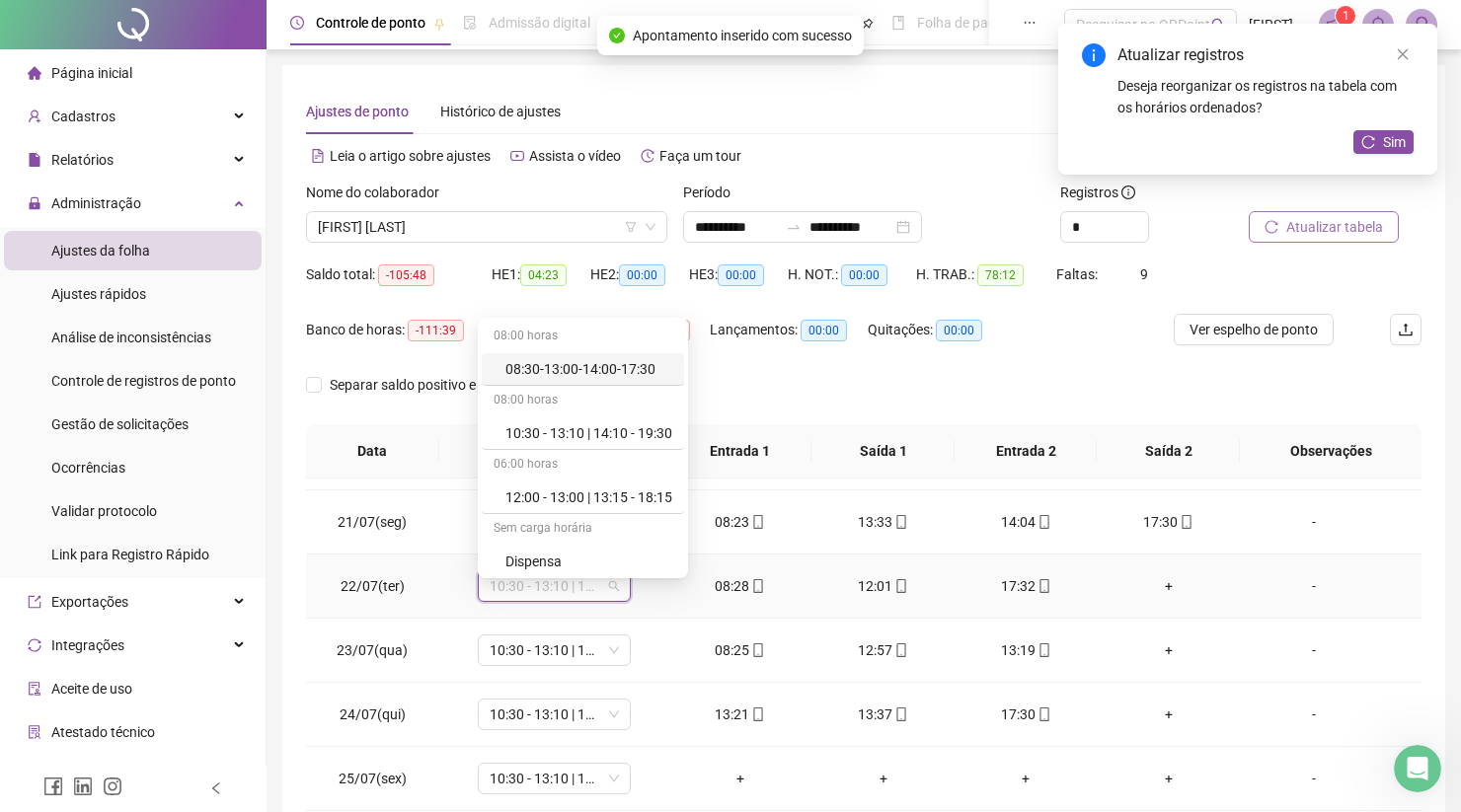 click on "08:30-13:00-14:00-17:30" at bounding box center (588, 369) 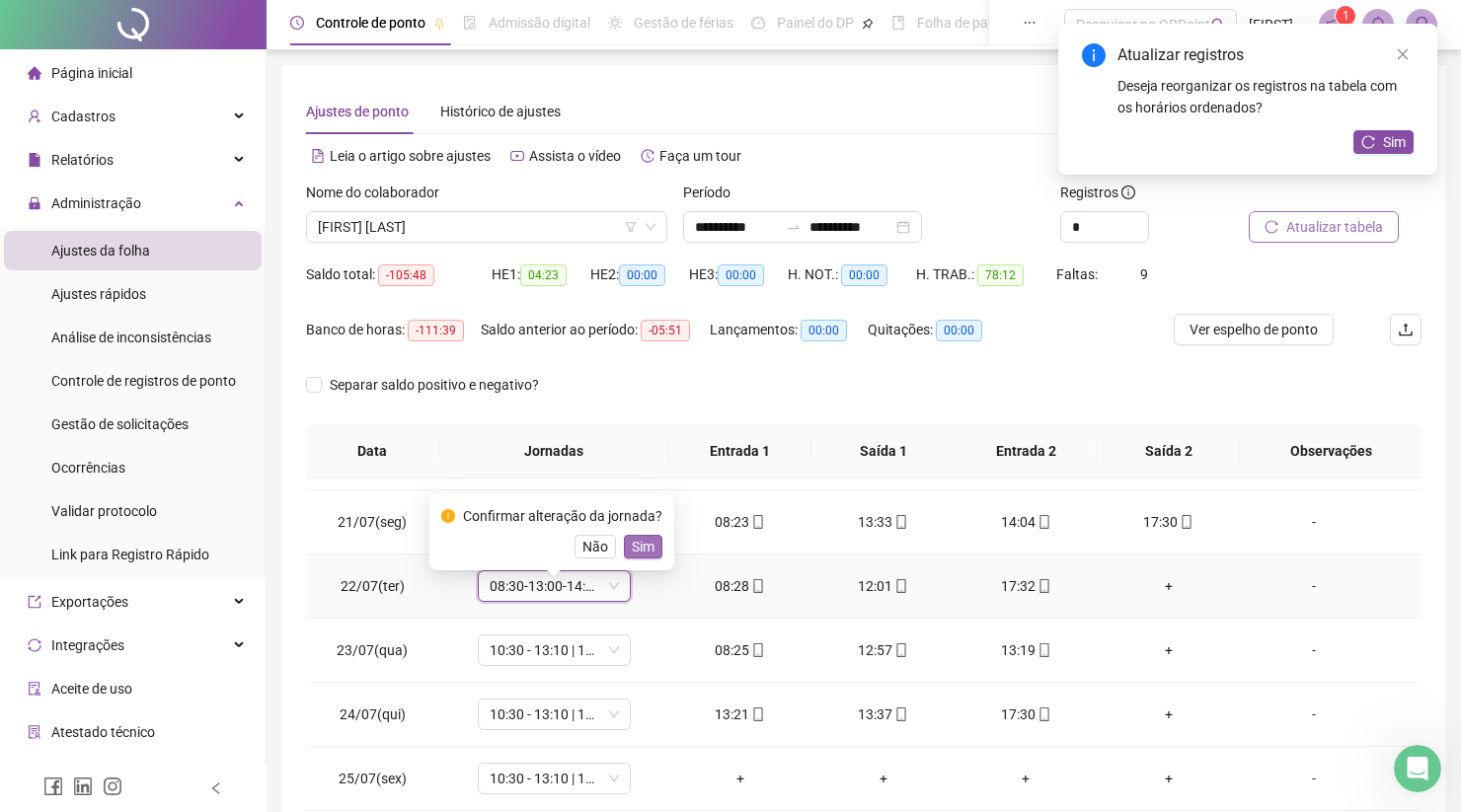click on "Sim" at bounding box center (643, 547) 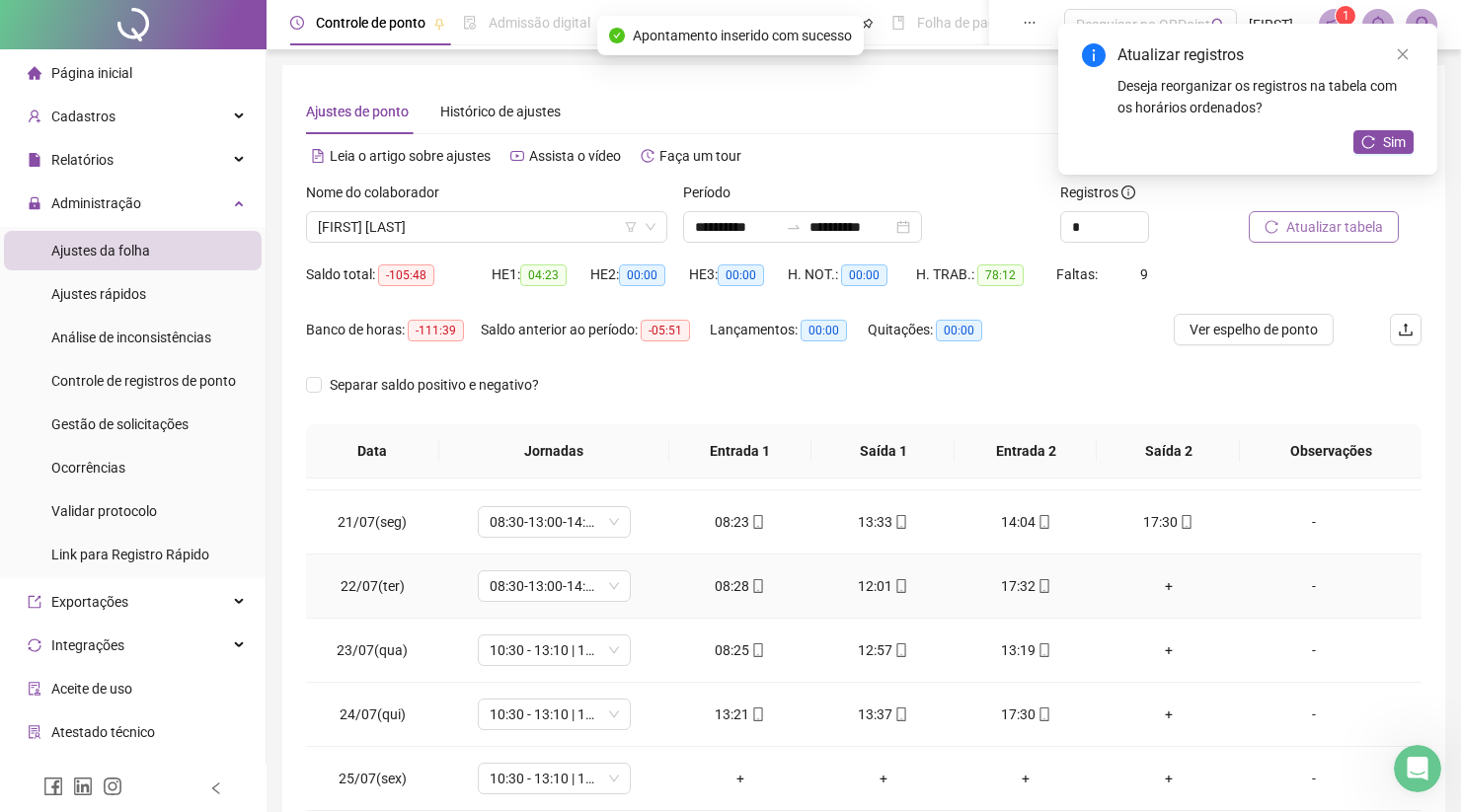 click on "+" at bounding box center [1169, 586] 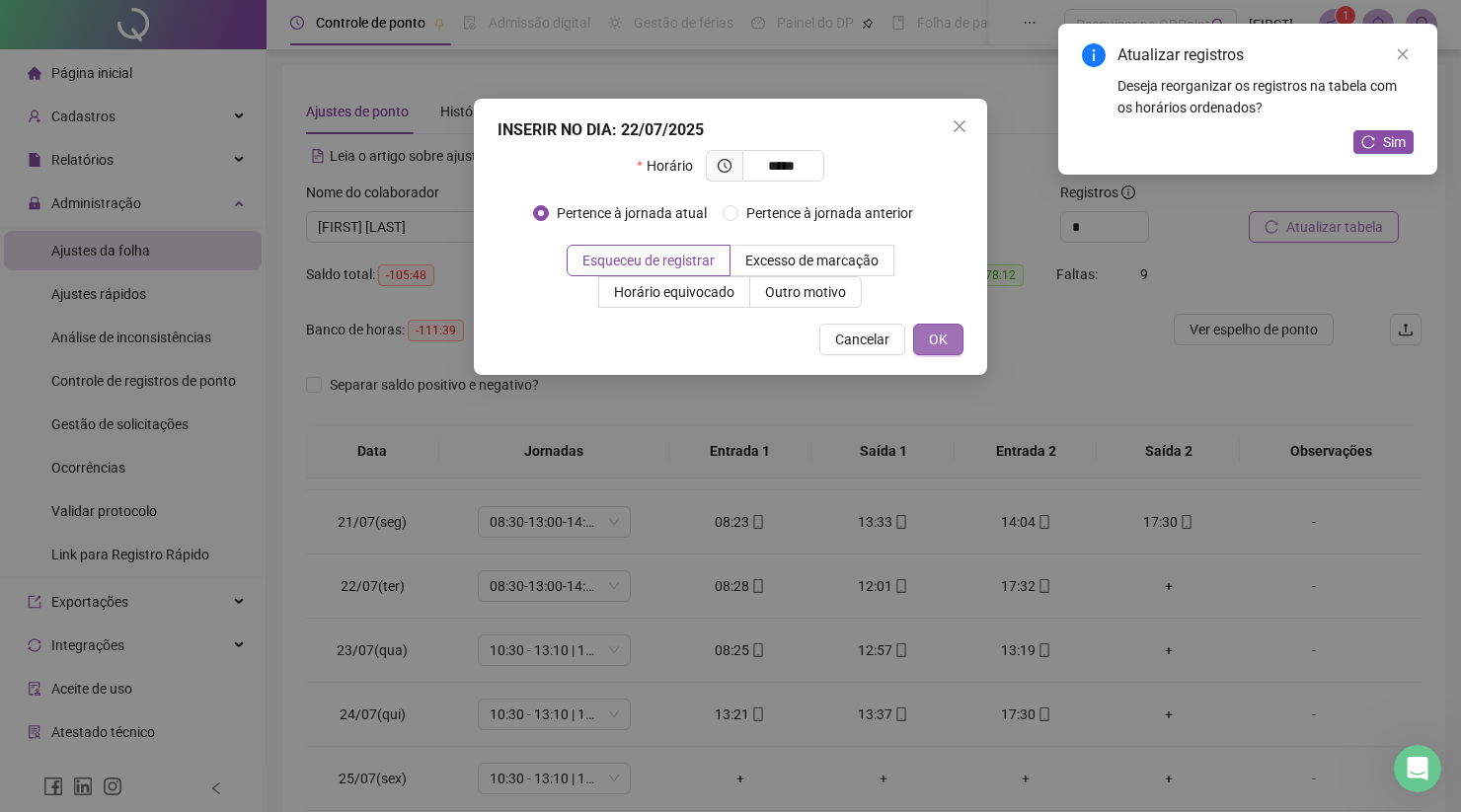 type on "*****" 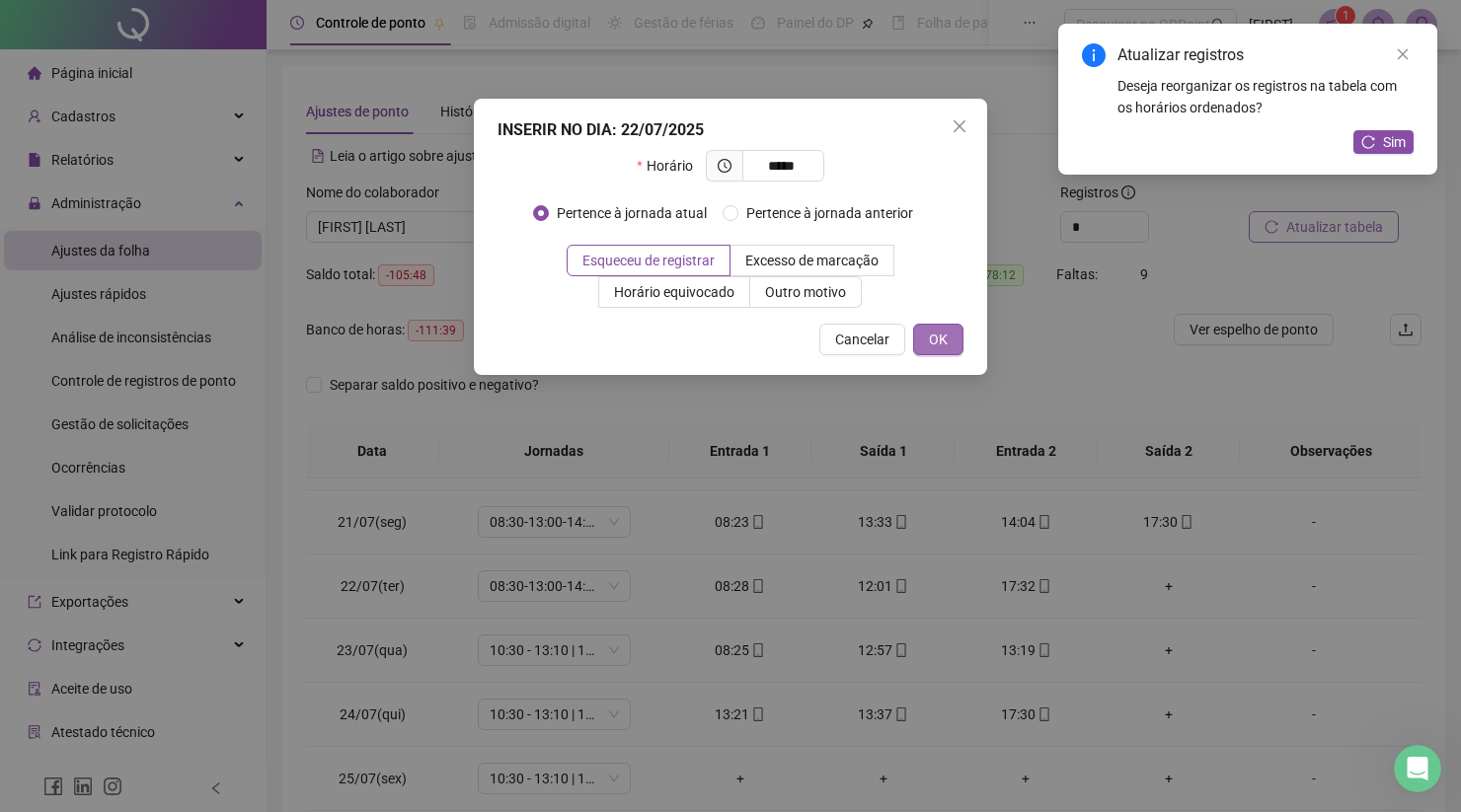click on "OK" at bounding box center (938, 339) 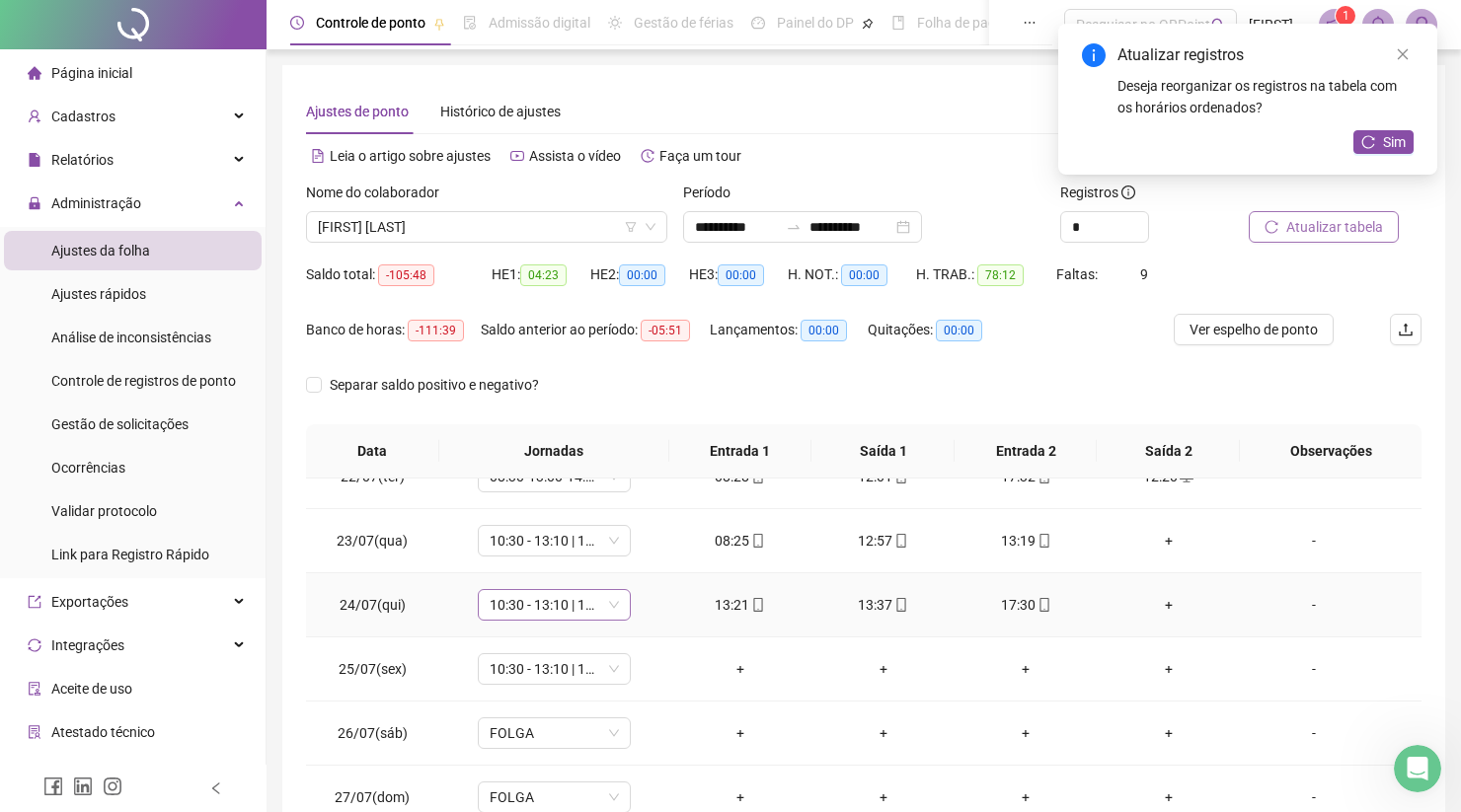 scroll, scrollTop: 1385, scrollLeft: 0, axis: vertical 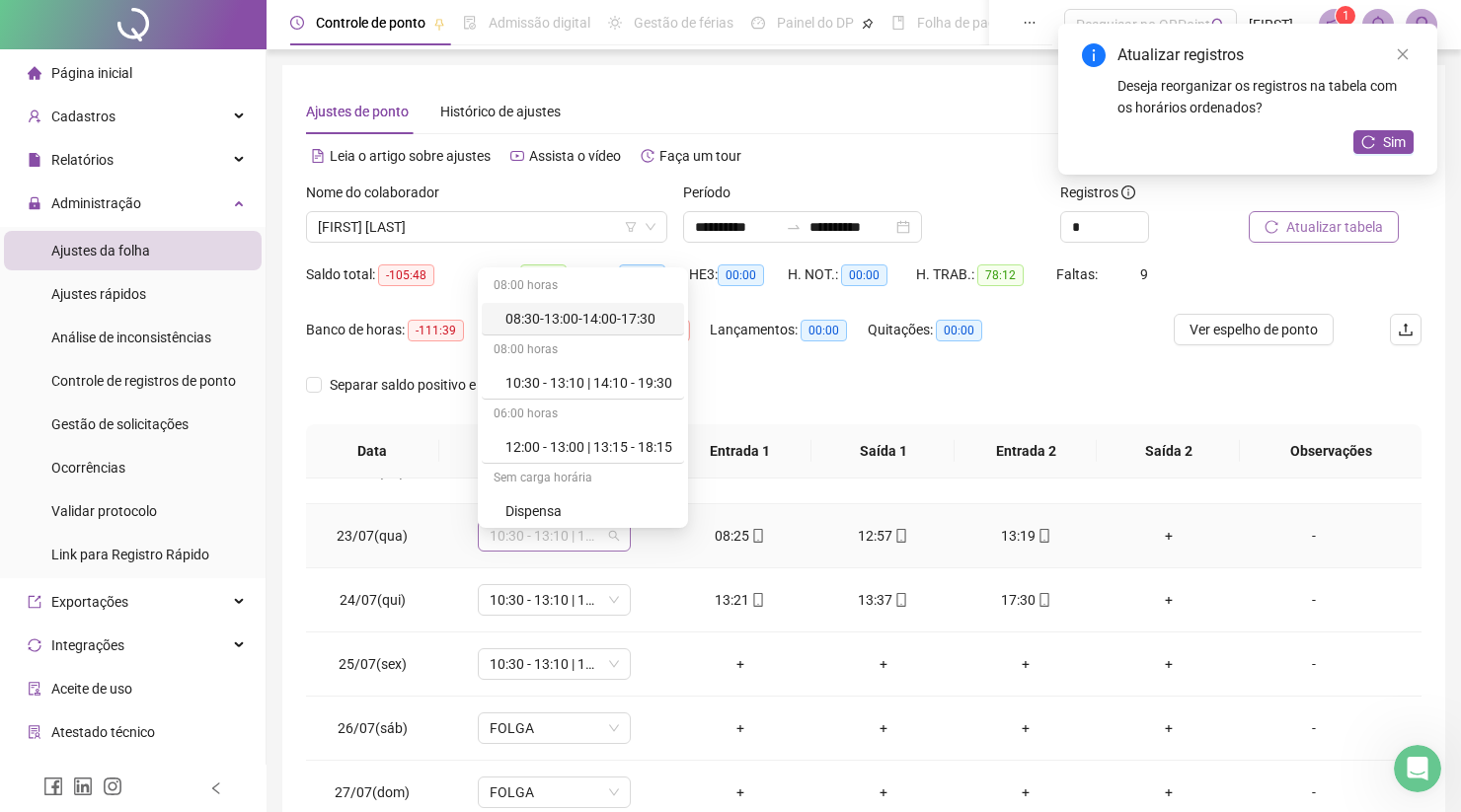 click on "10:30 - 13:10 | 14:10 - 19:30" at bounding box center [554, 536] 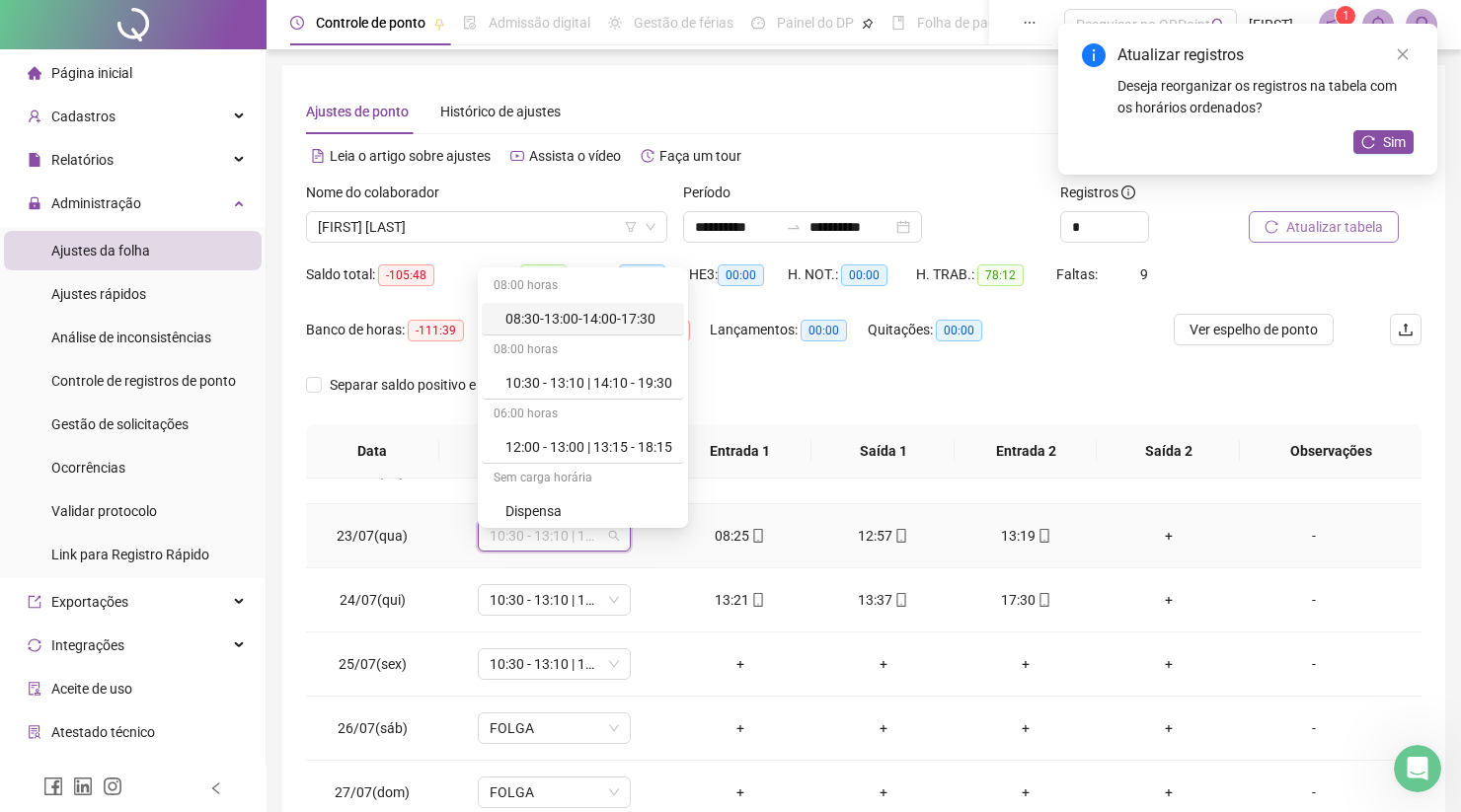 click on "08:30-13:00-14:00-17:30" at bounding box center [588, 319] 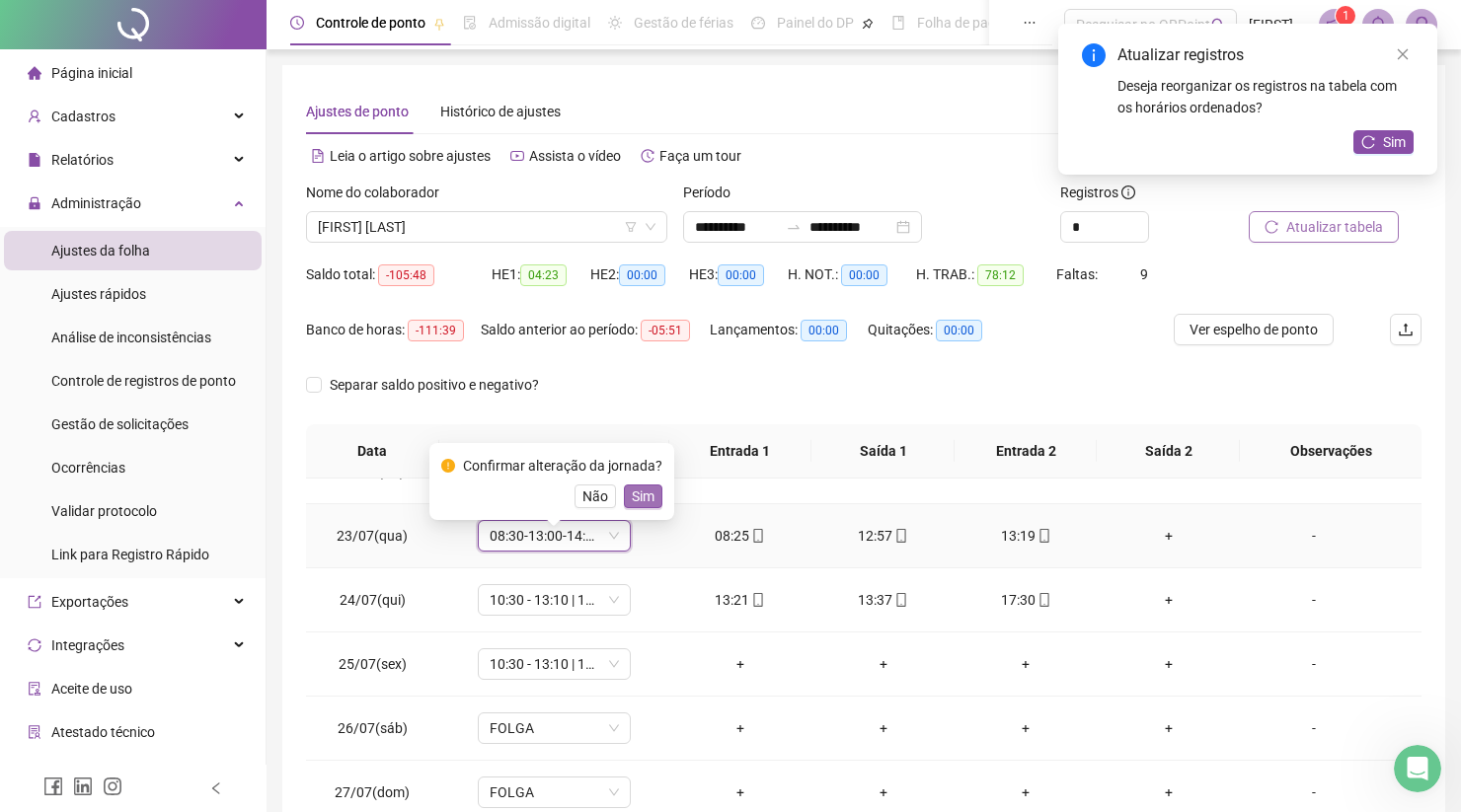 click on "Sim" at bounding box center [643, 496] 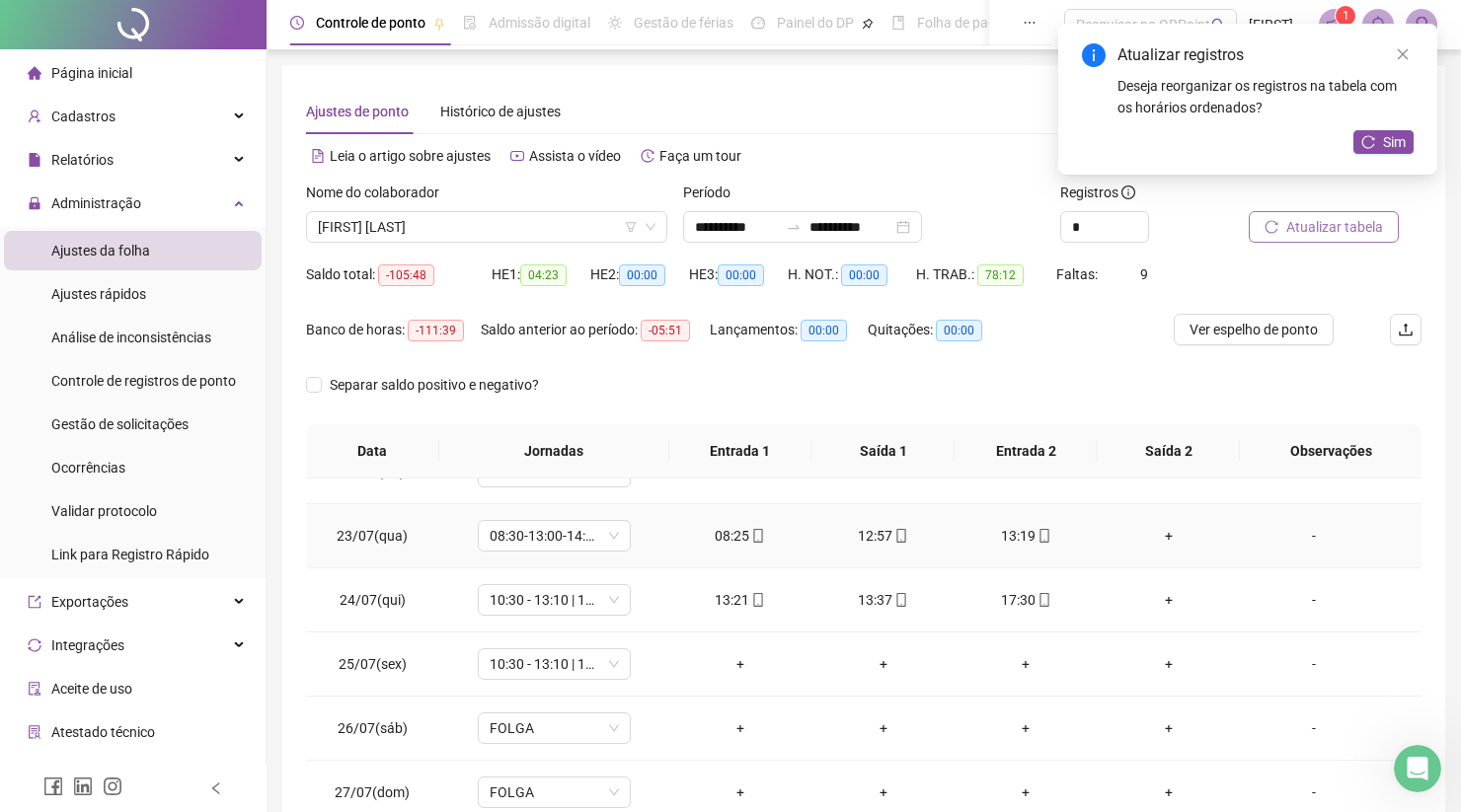 click on "+" at bounding box center (1169, 536) 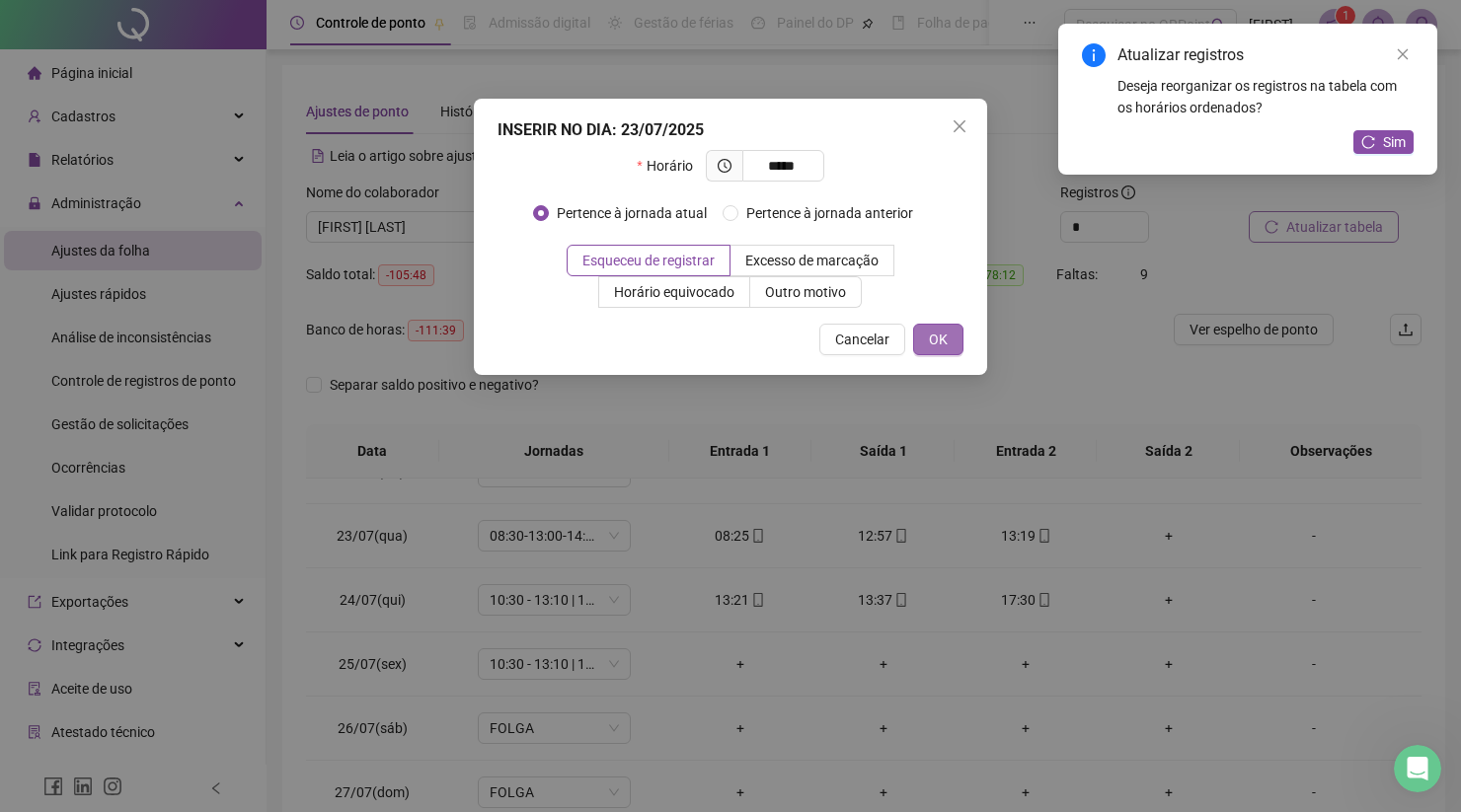 type on "*****" 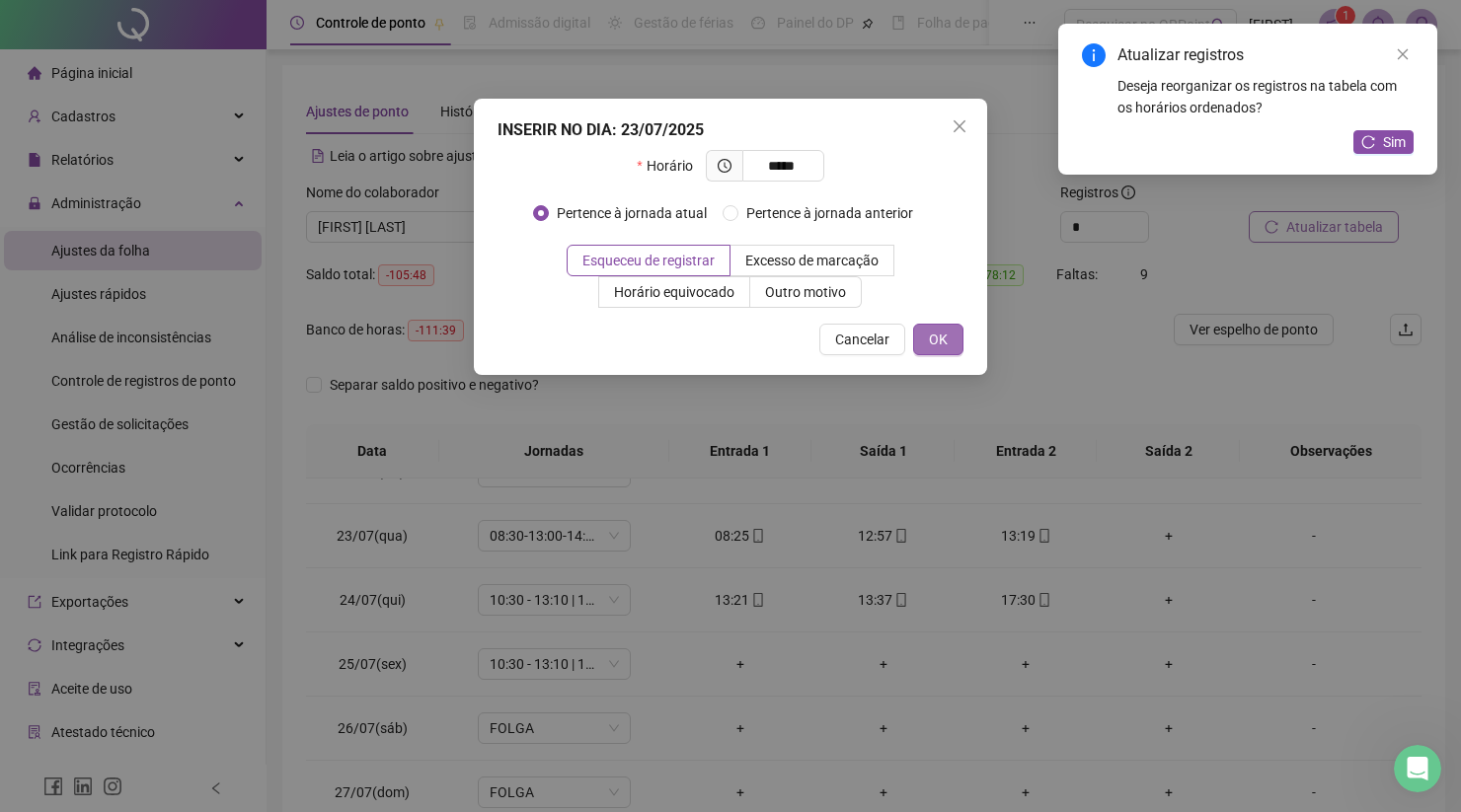 click on "OK" at bounding box center [938, 339] 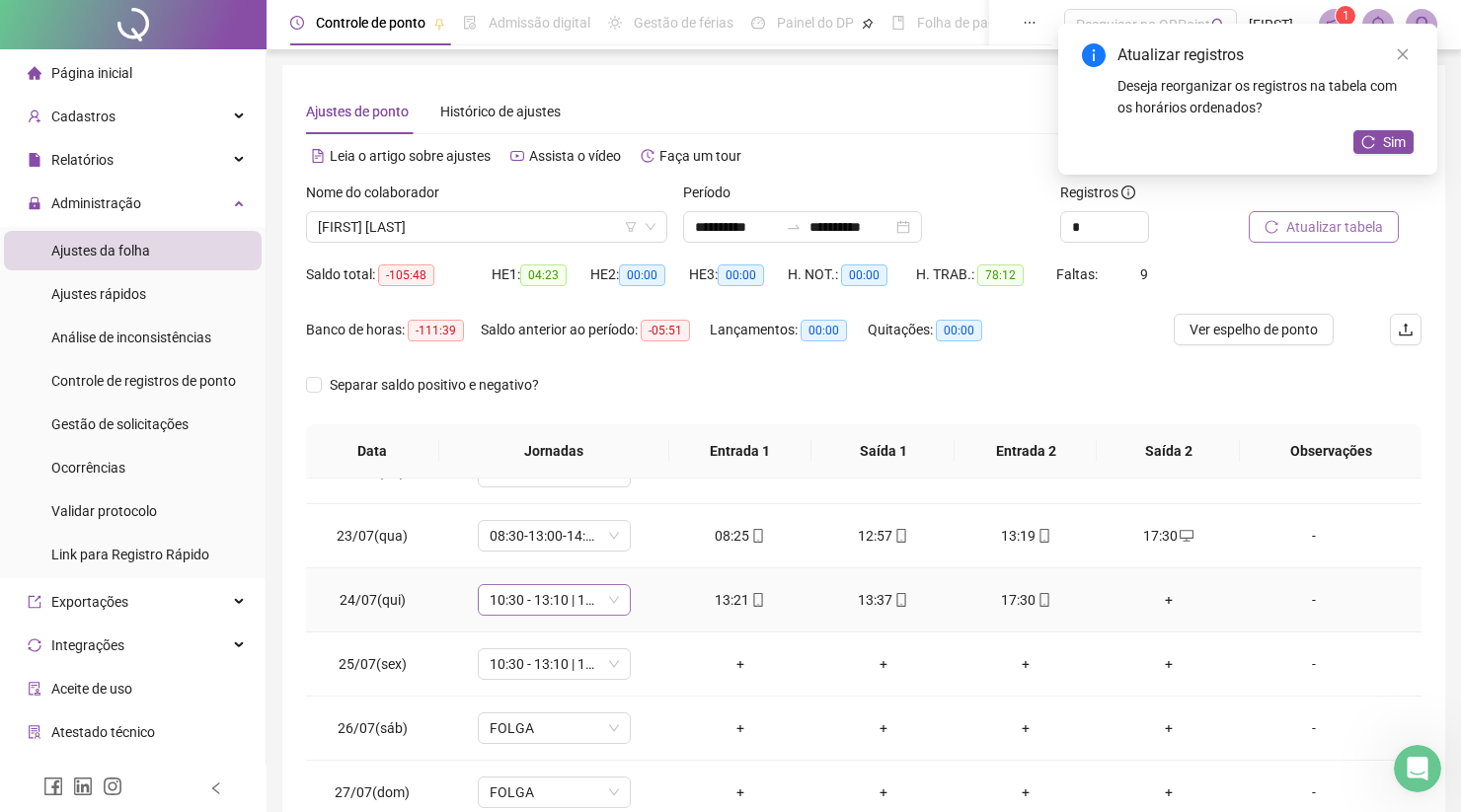click on "10:30 - 13:10 | 14:10 - 19:30" at bounding box center (554, 600) 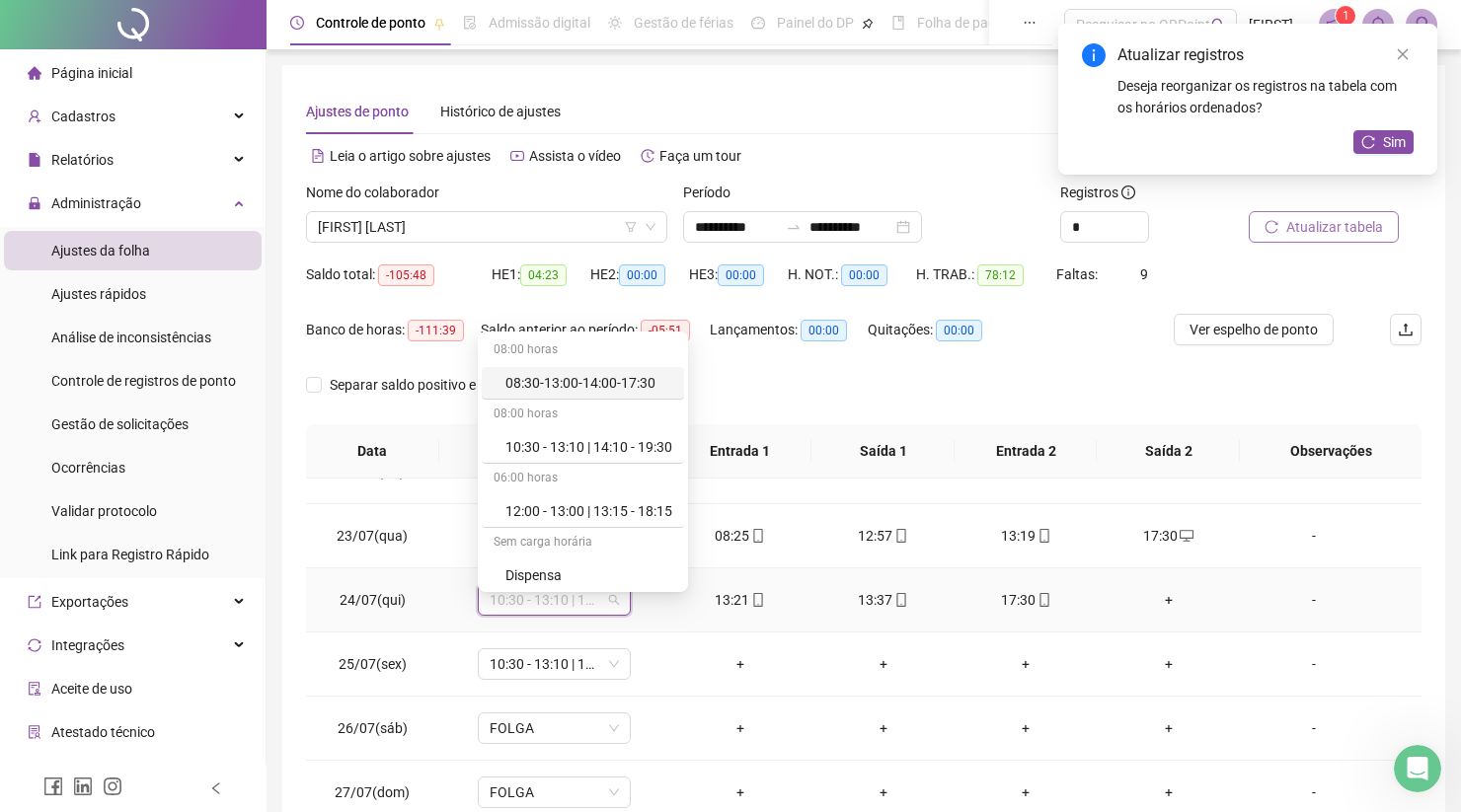 click on "08:30-13:00-14:00-17:30" at bounding box center (588, 383) 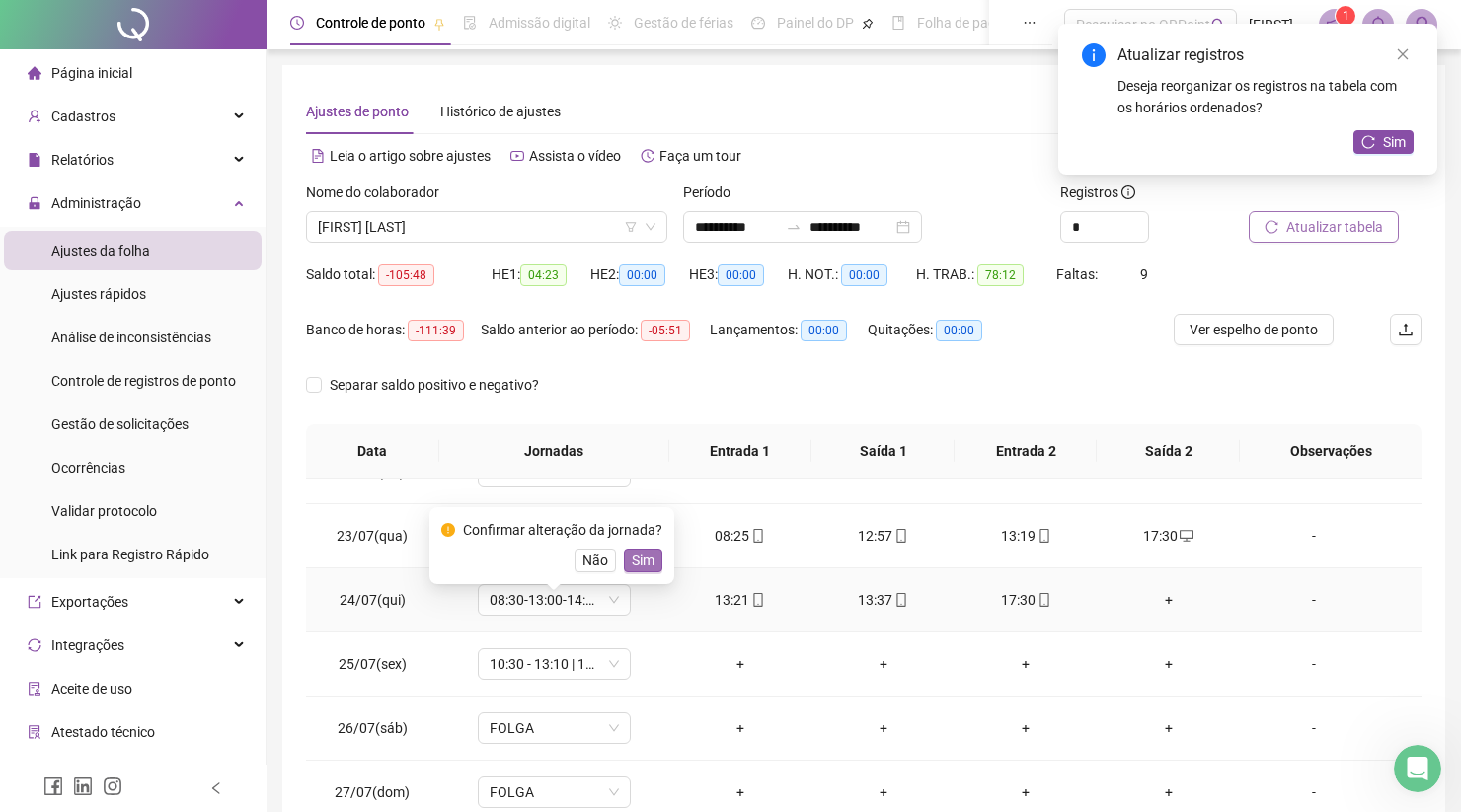 click on "Sim" at bounding box center [643, 560] 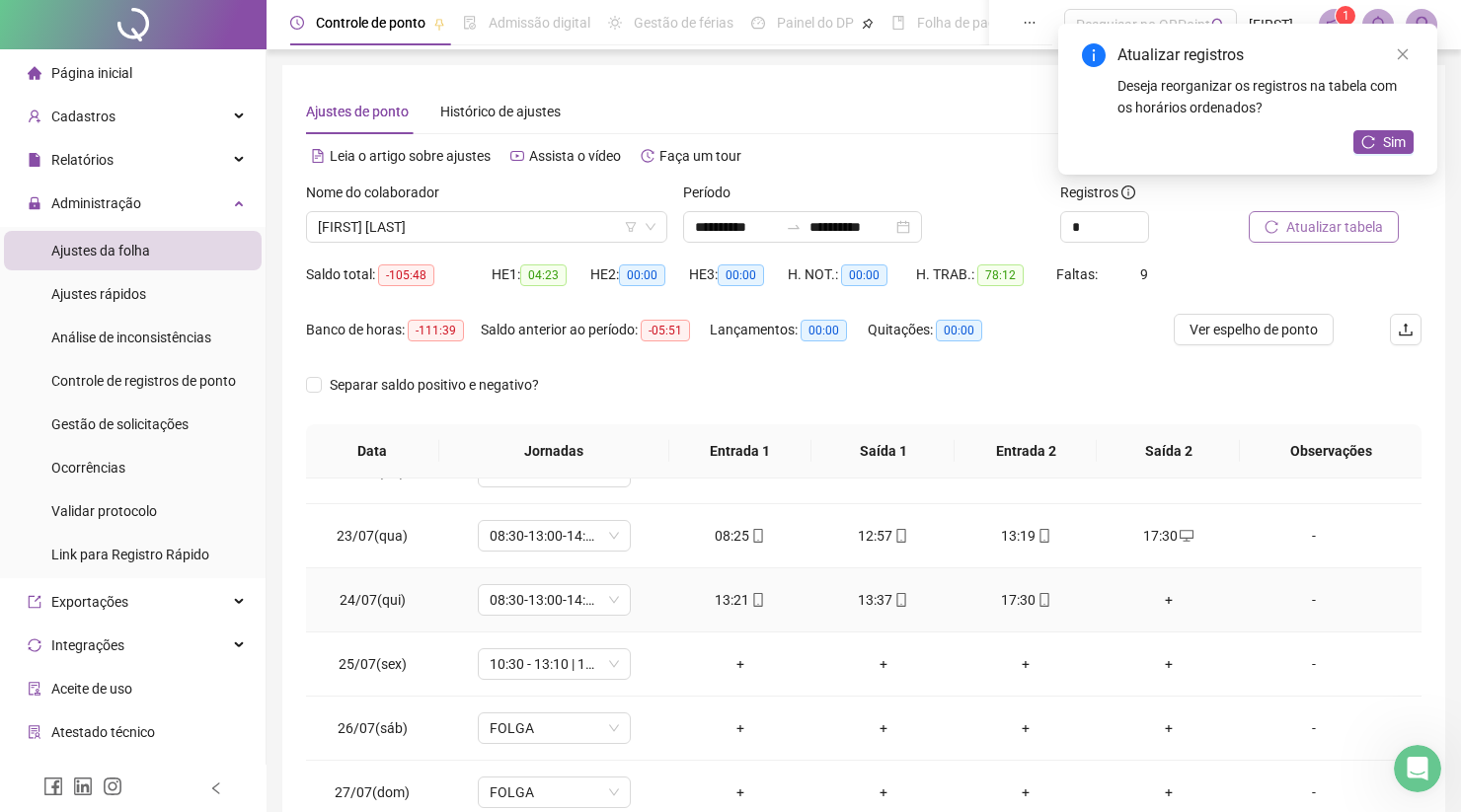 click on "+" at bounding box center [1169, 600] 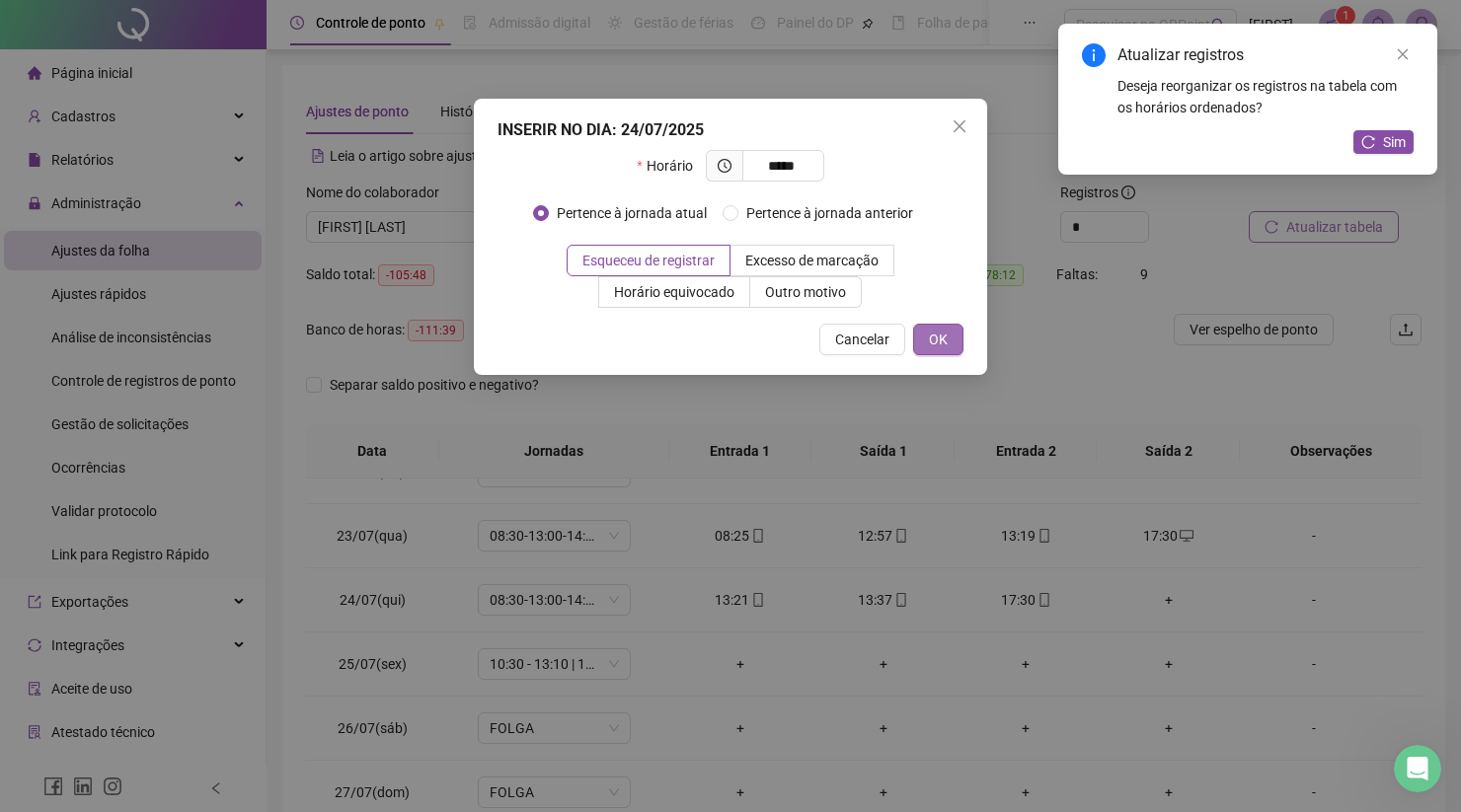 type on "*****" 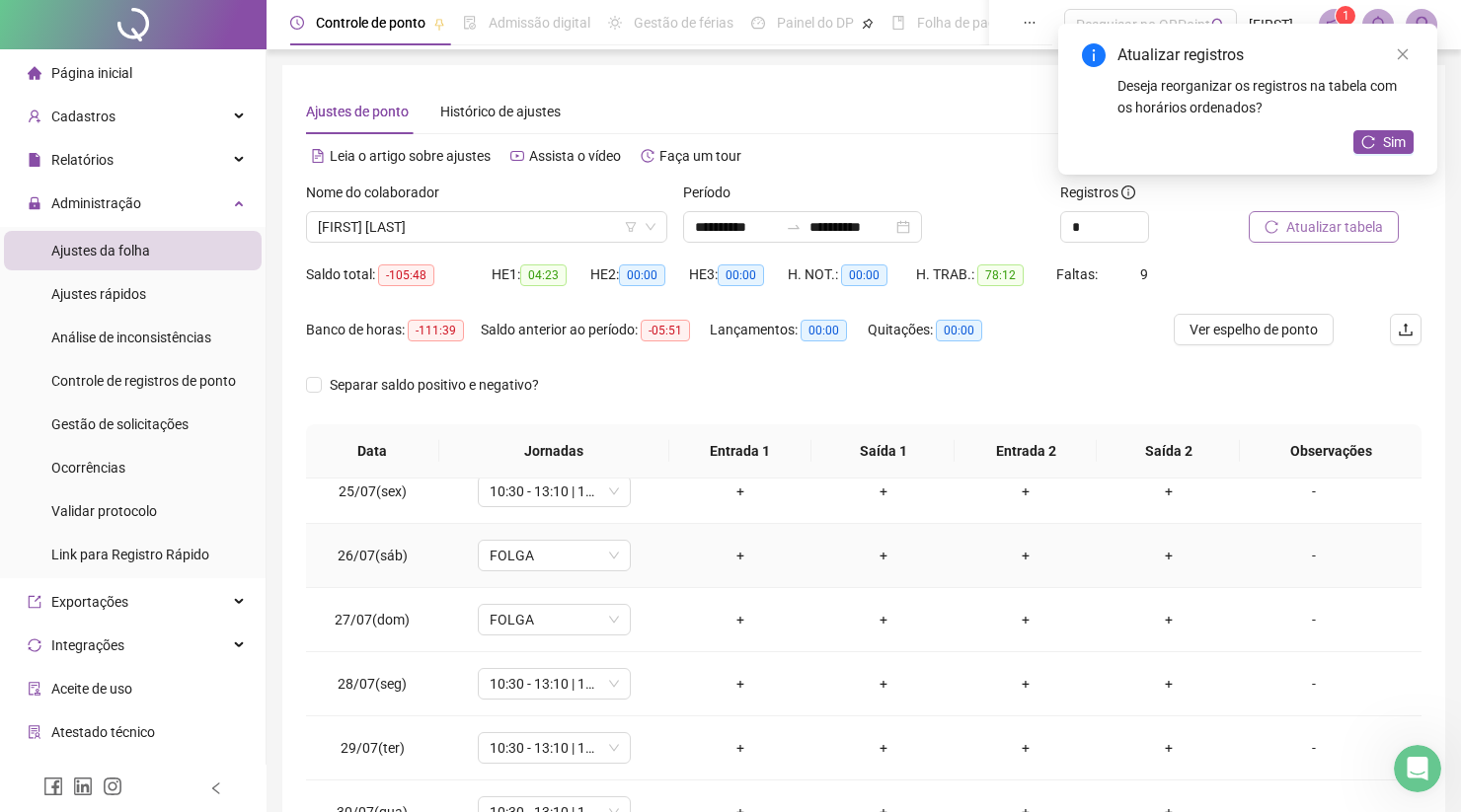 scroll, scrollTop: 1567, scrollLeft: 0, axis: vertical 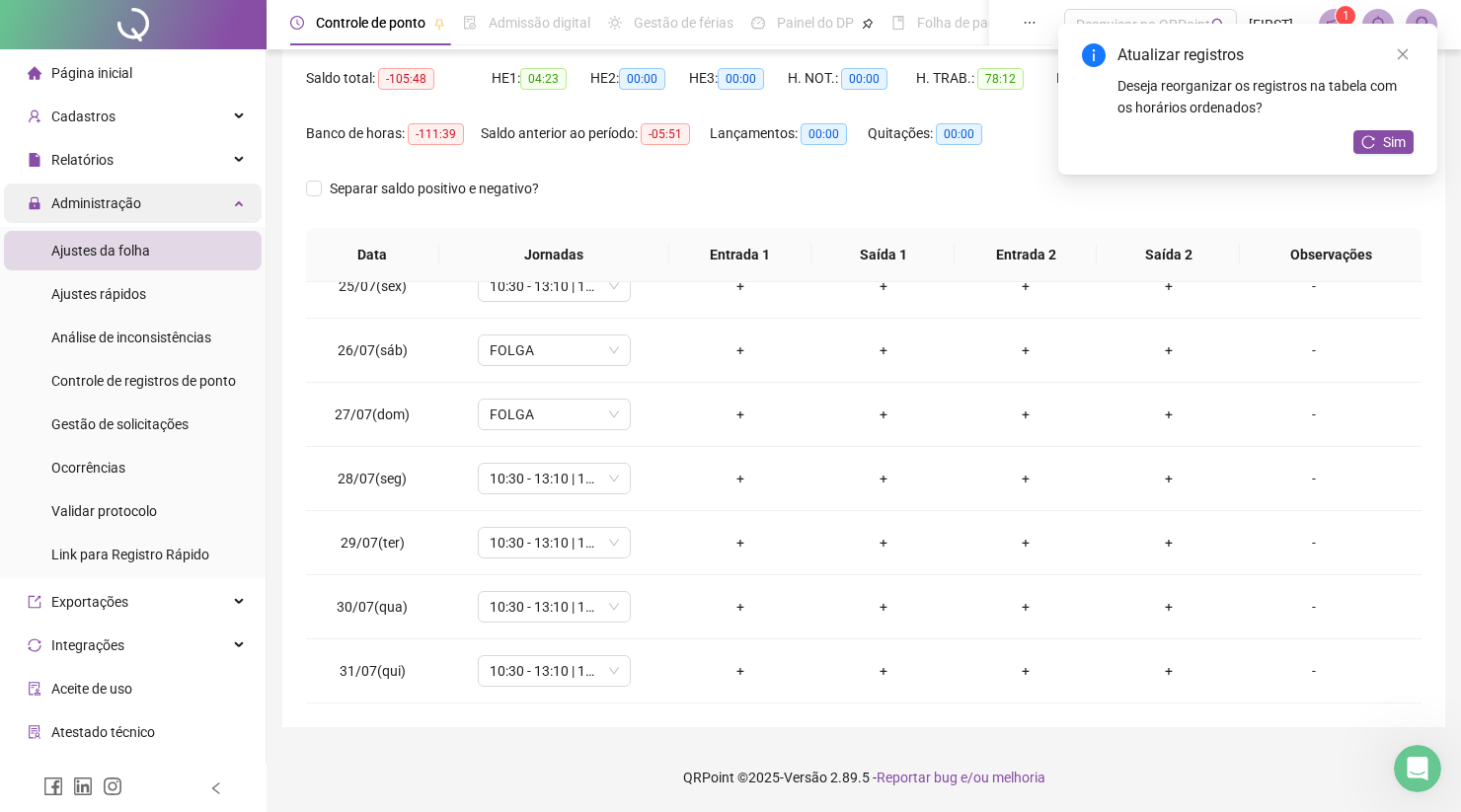 click on "Administração" at bounding box center [132, 203] 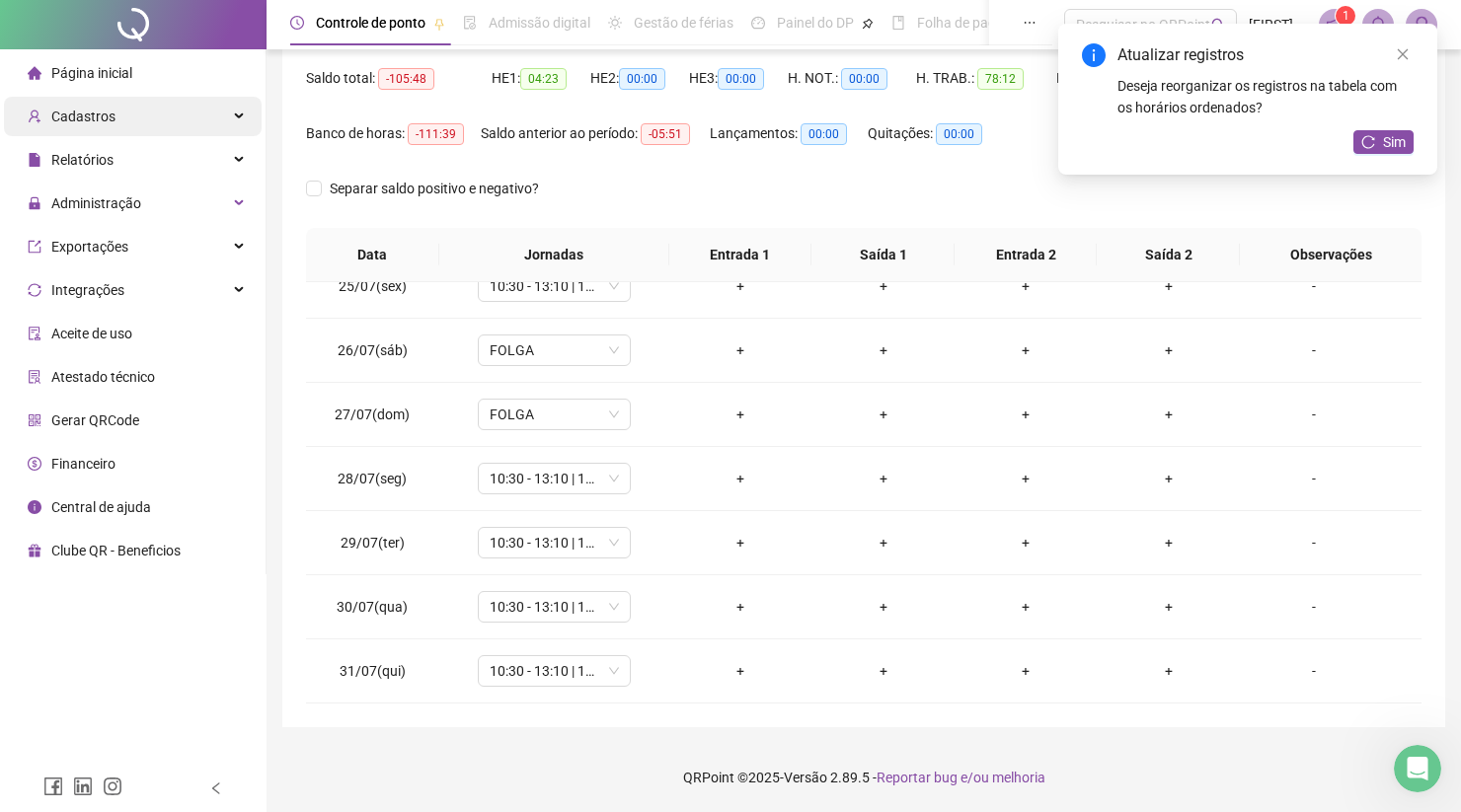 click on "Cadastros" at bounding box center (132, 116) 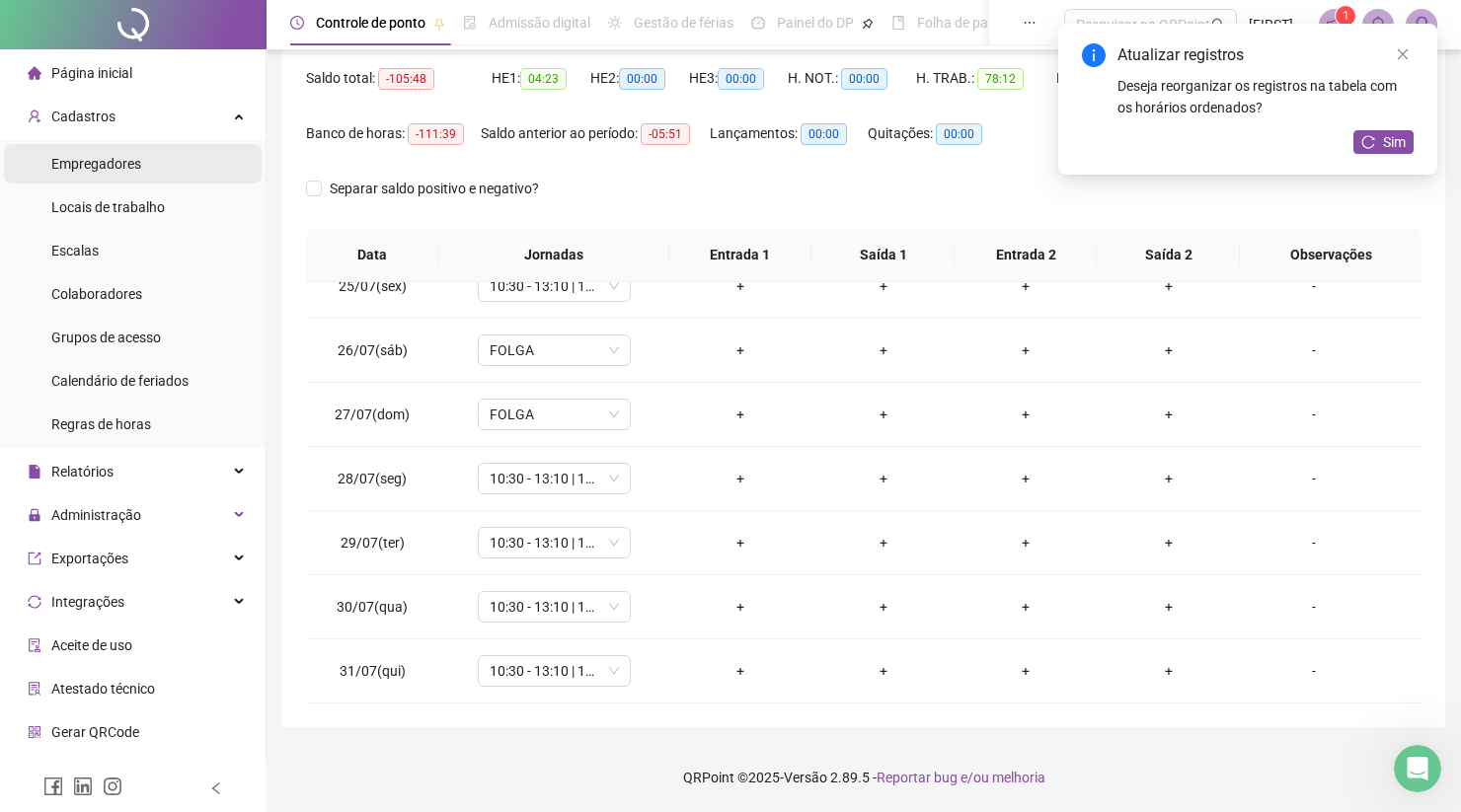 click on "Empregadores" at bounding box center [96, 164] 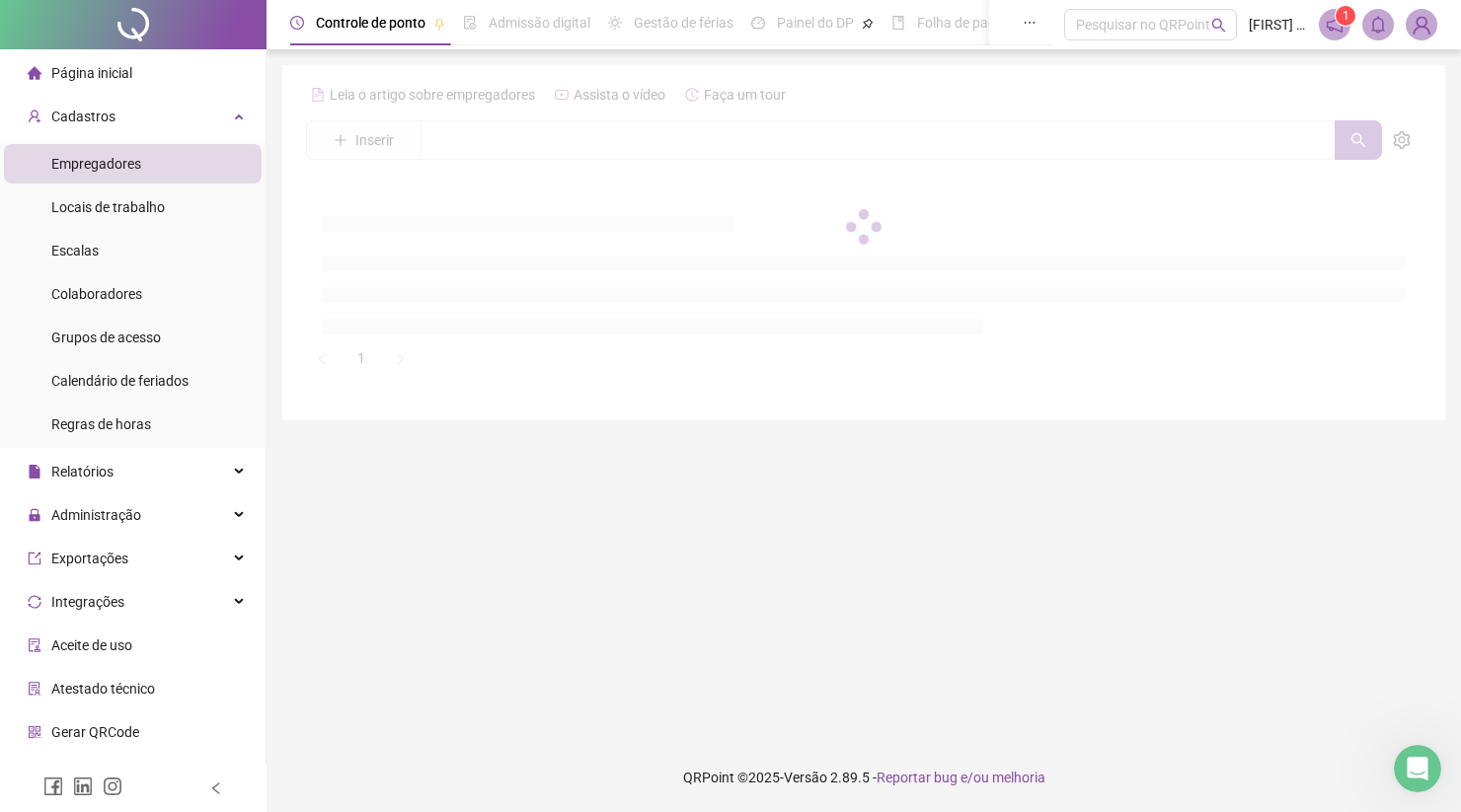 scroll, scrollTop: 0, scrollLeft: 0, axis: both 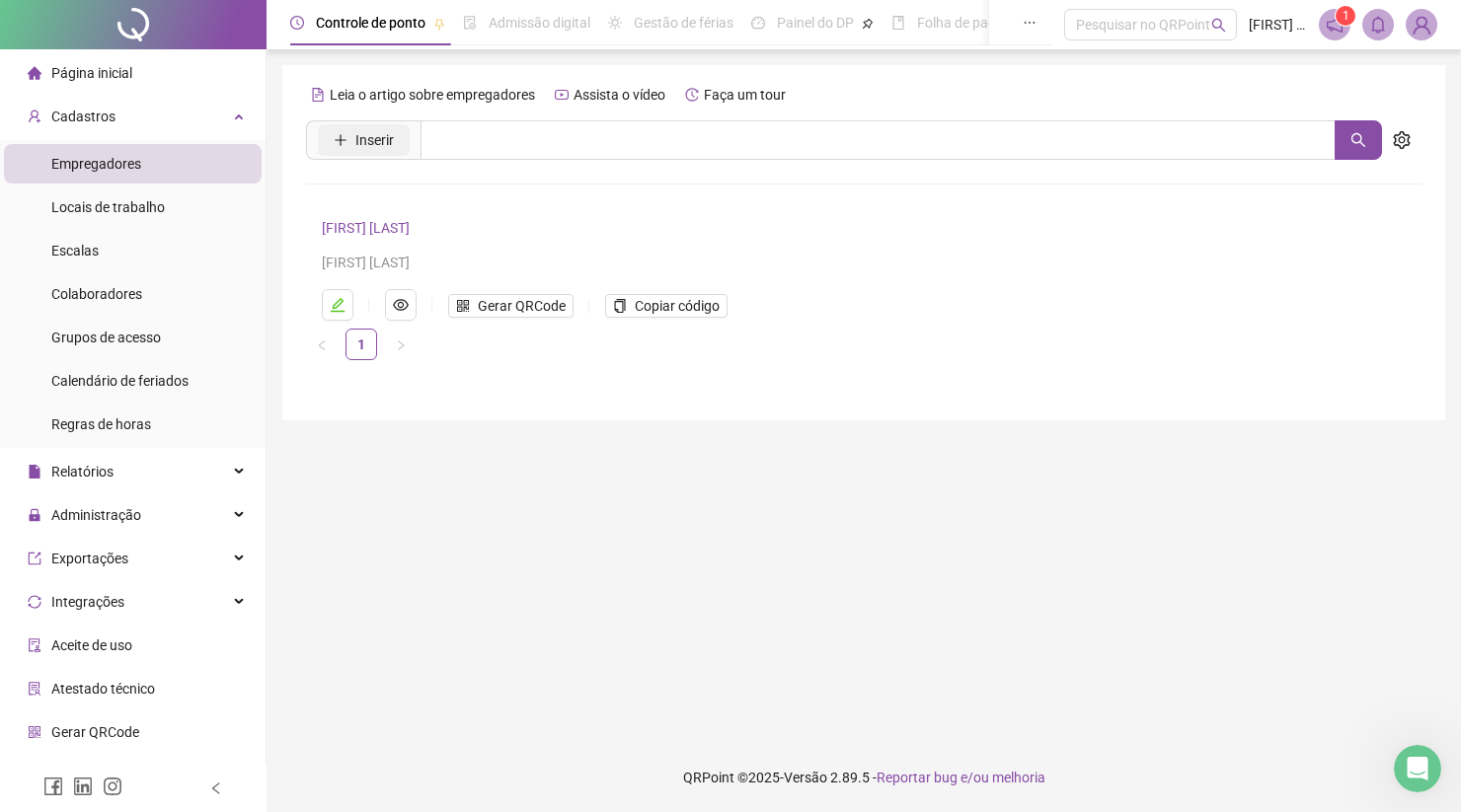 click on "Inserir" at bounding box center [374, 140] 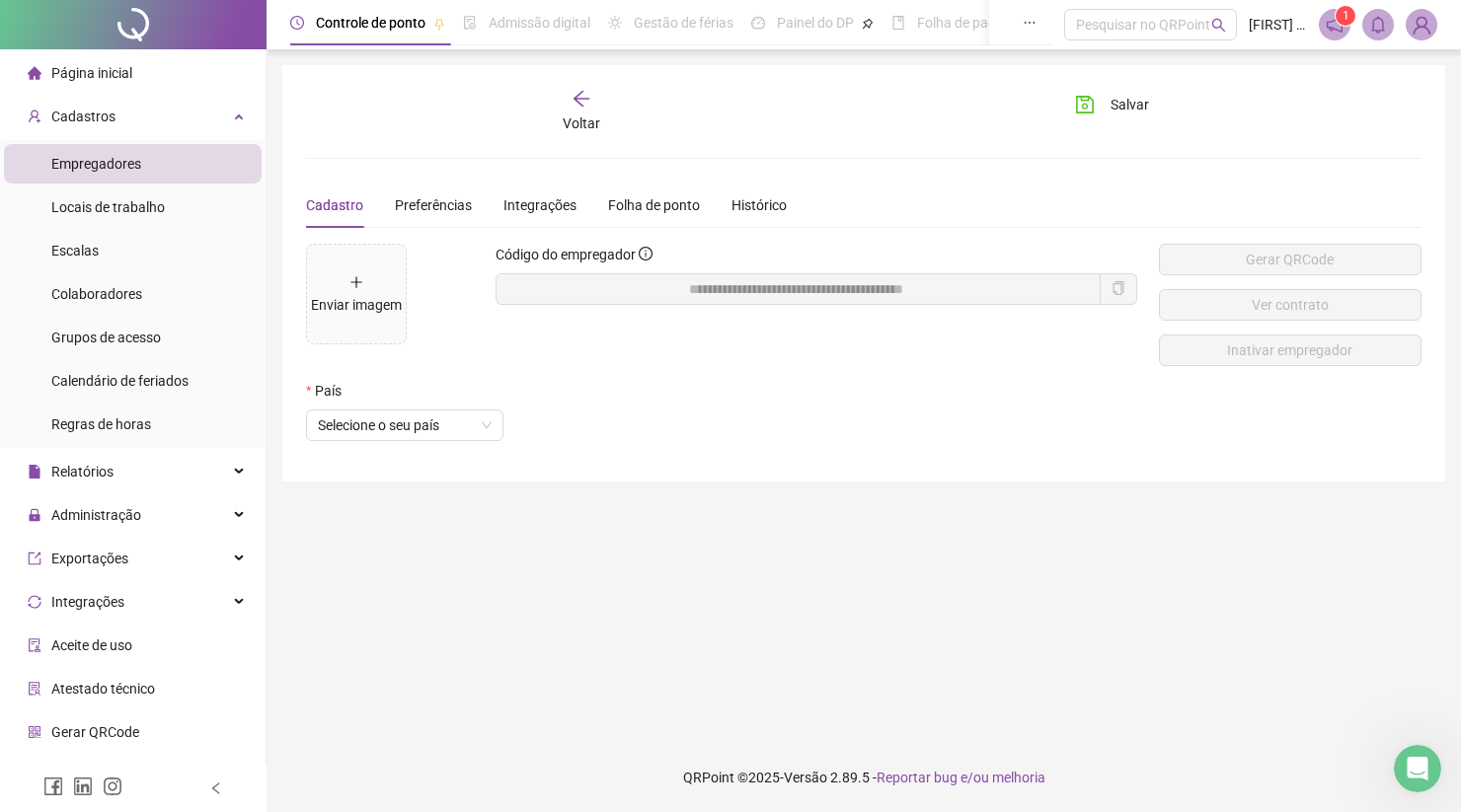 click on "Voltar" at bounding box center [580, 111] 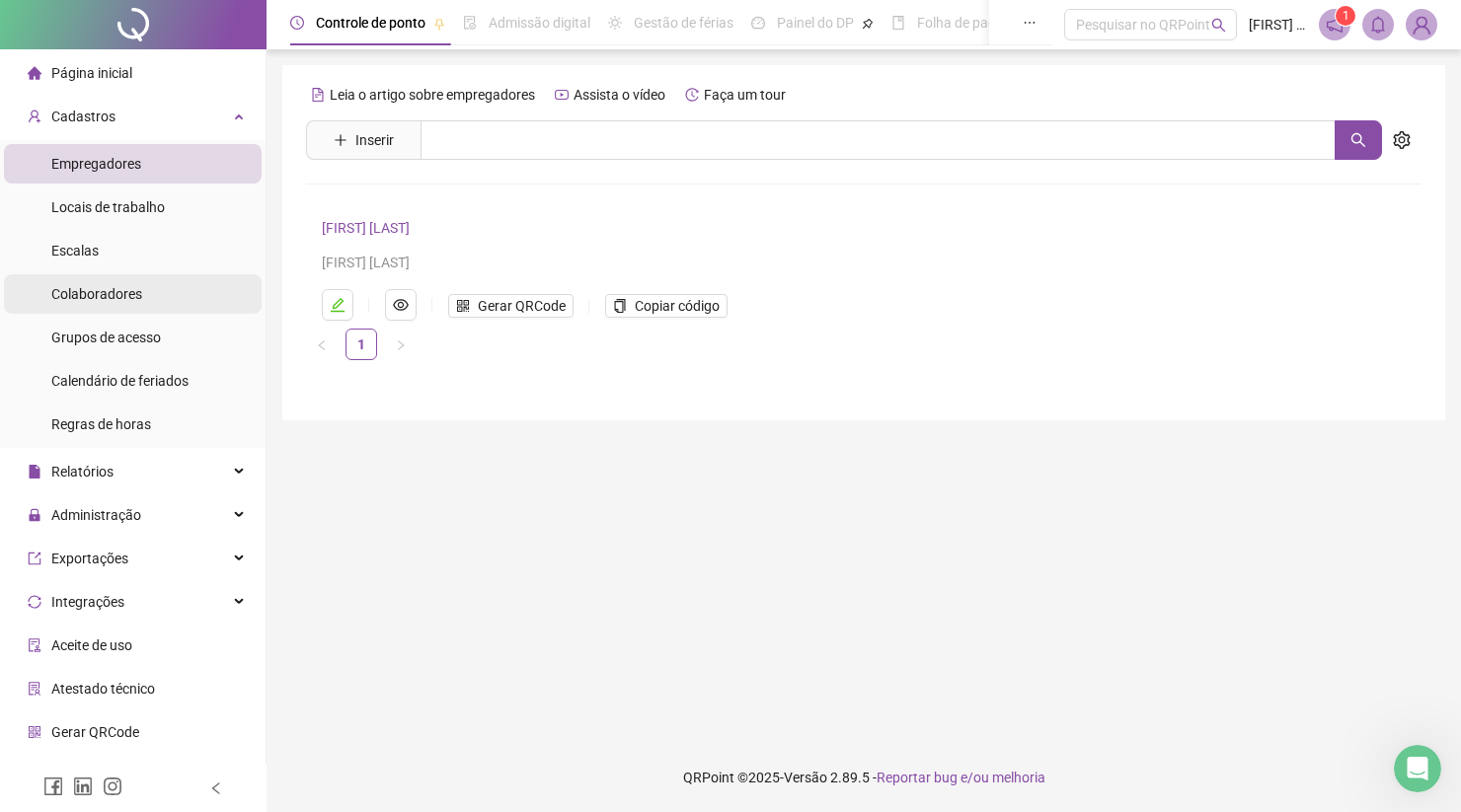 click on "Colaboradores" at bounding box center [97, 294] 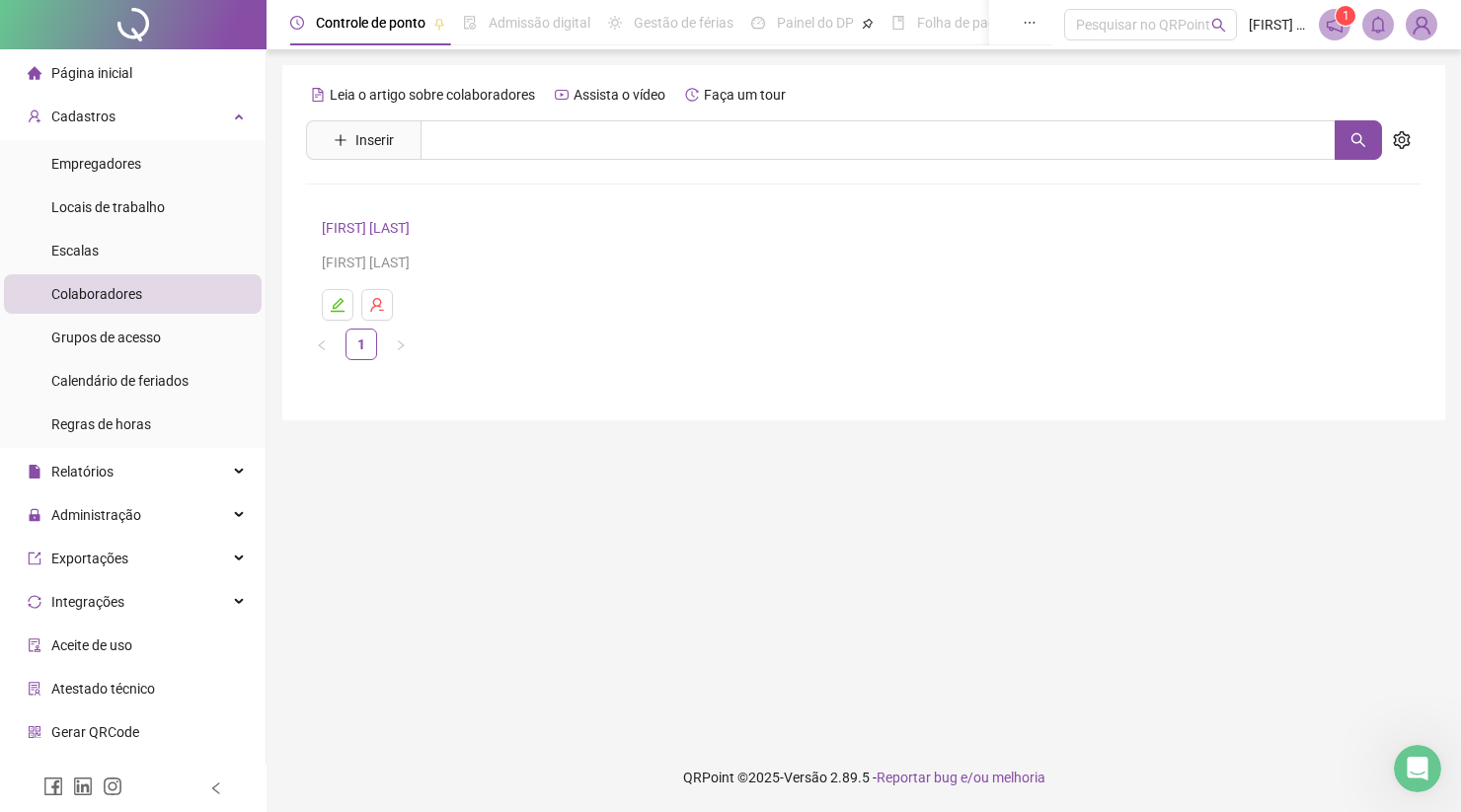 click on "[FIRST] [LAST]" at bounding box center (368, 228) 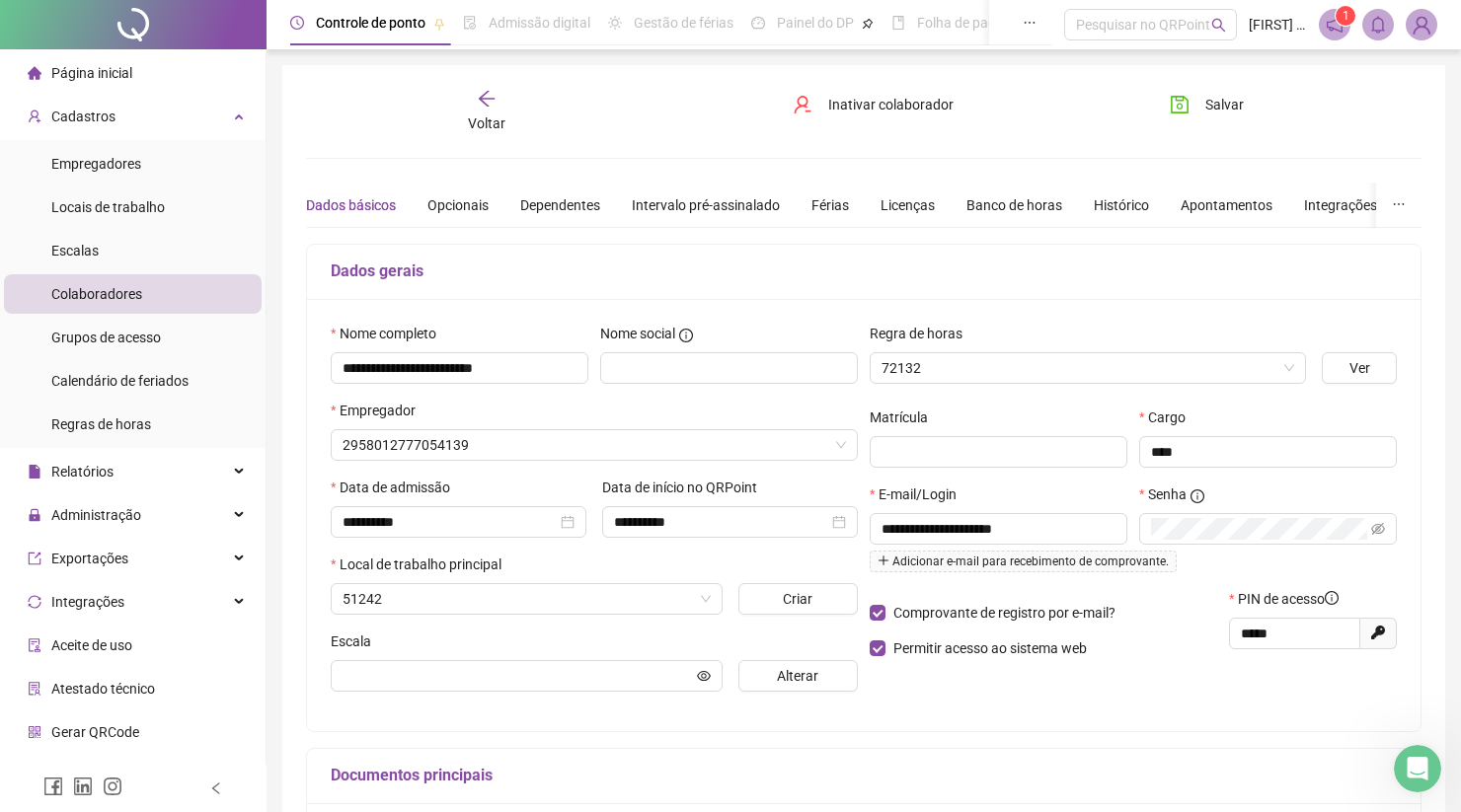 type on "**********" 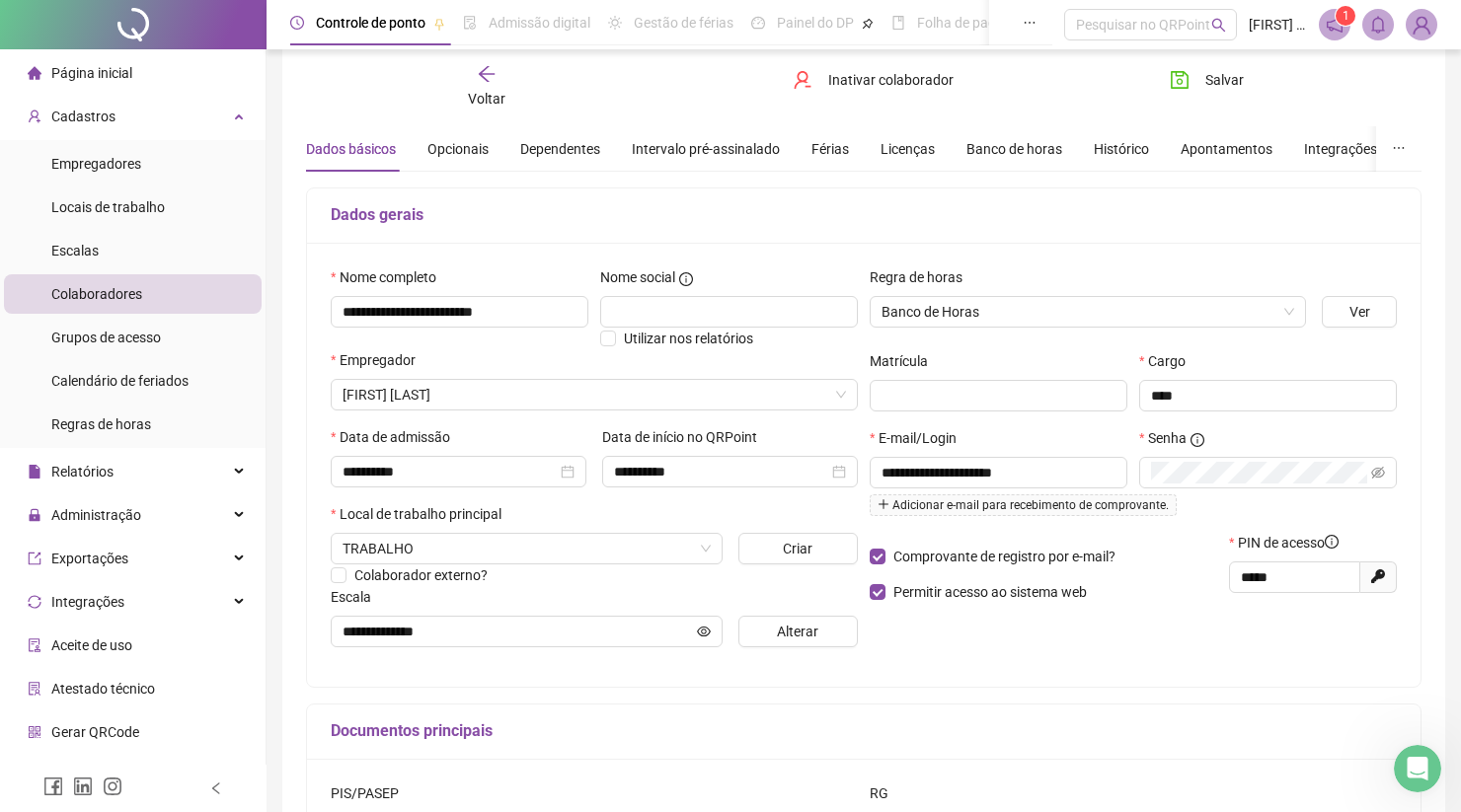 scroll, scrollTop: 0, scrollLeft: 0, axis: both 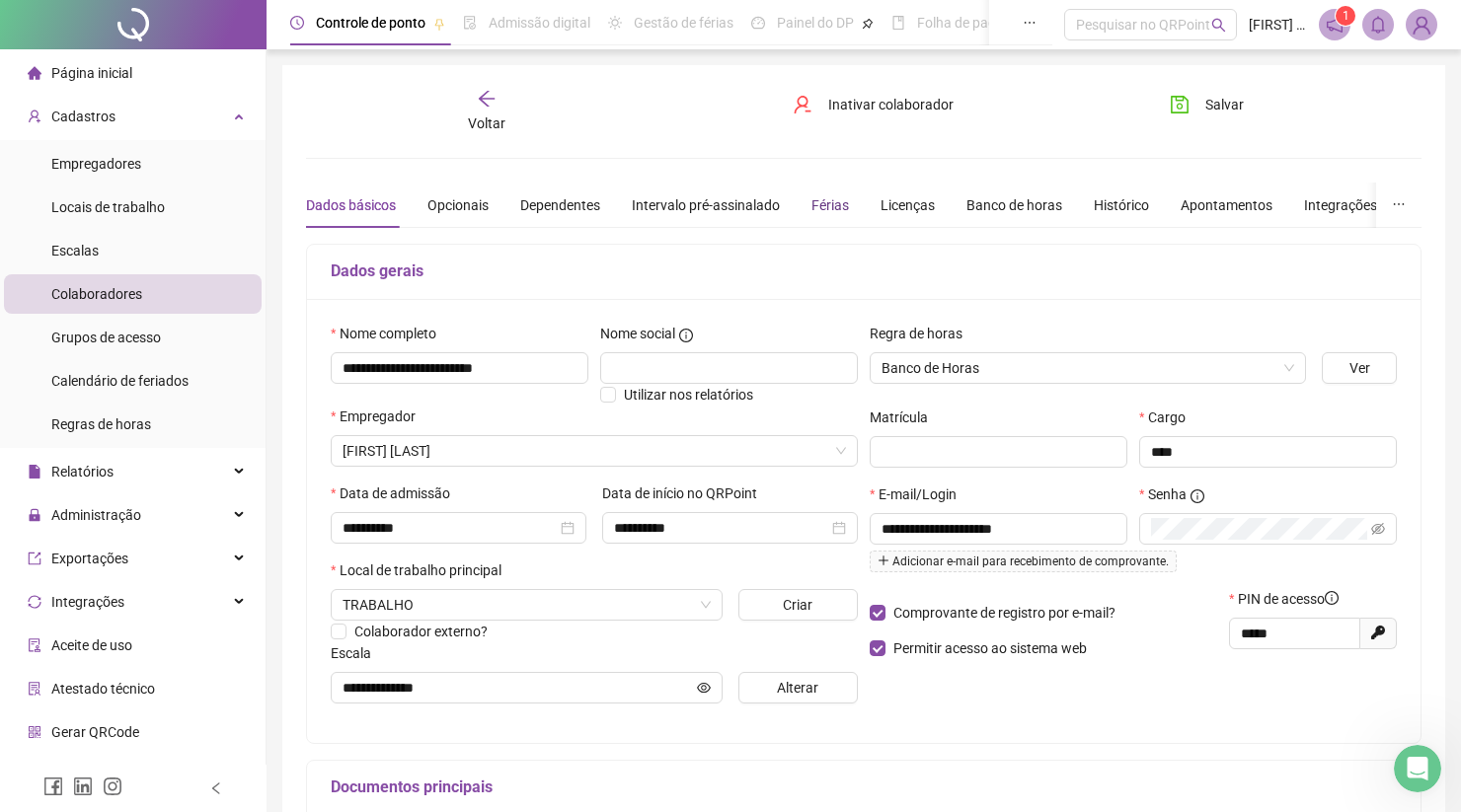 click on "Férias" at bounding box center [830, 205] 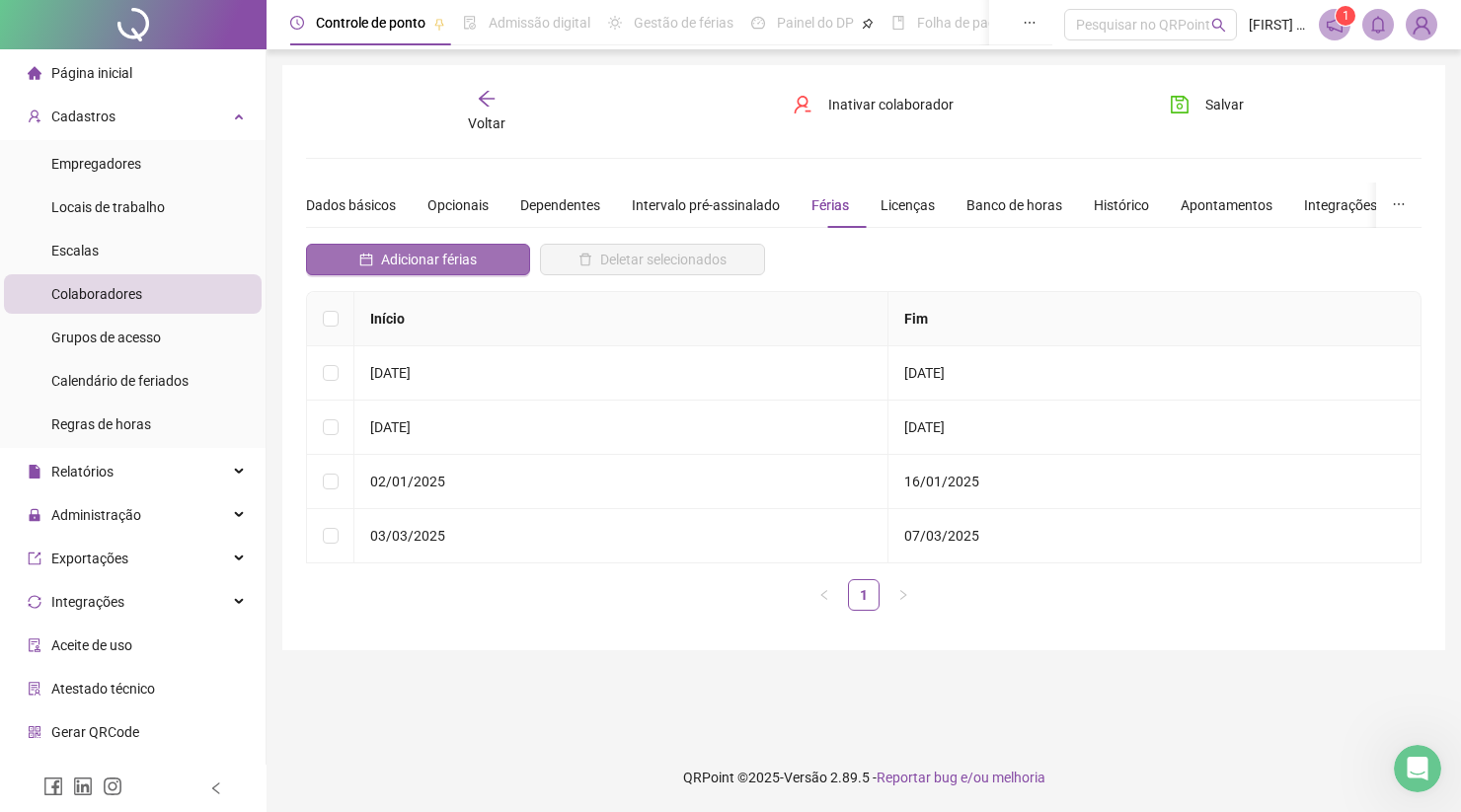 click on "Adicionar férias" at bounding box center (428, 259) 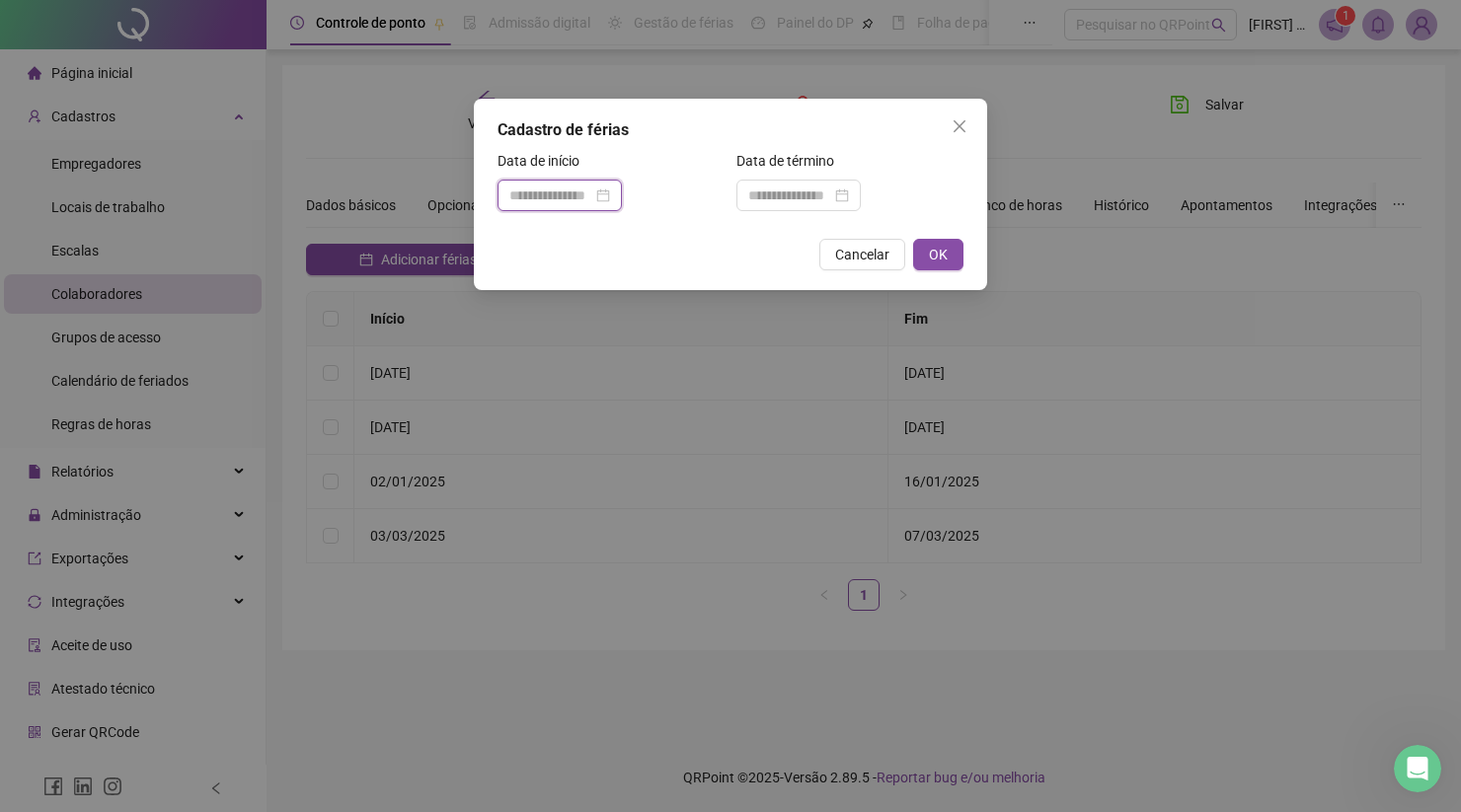 click at bounding box center (551, 195) 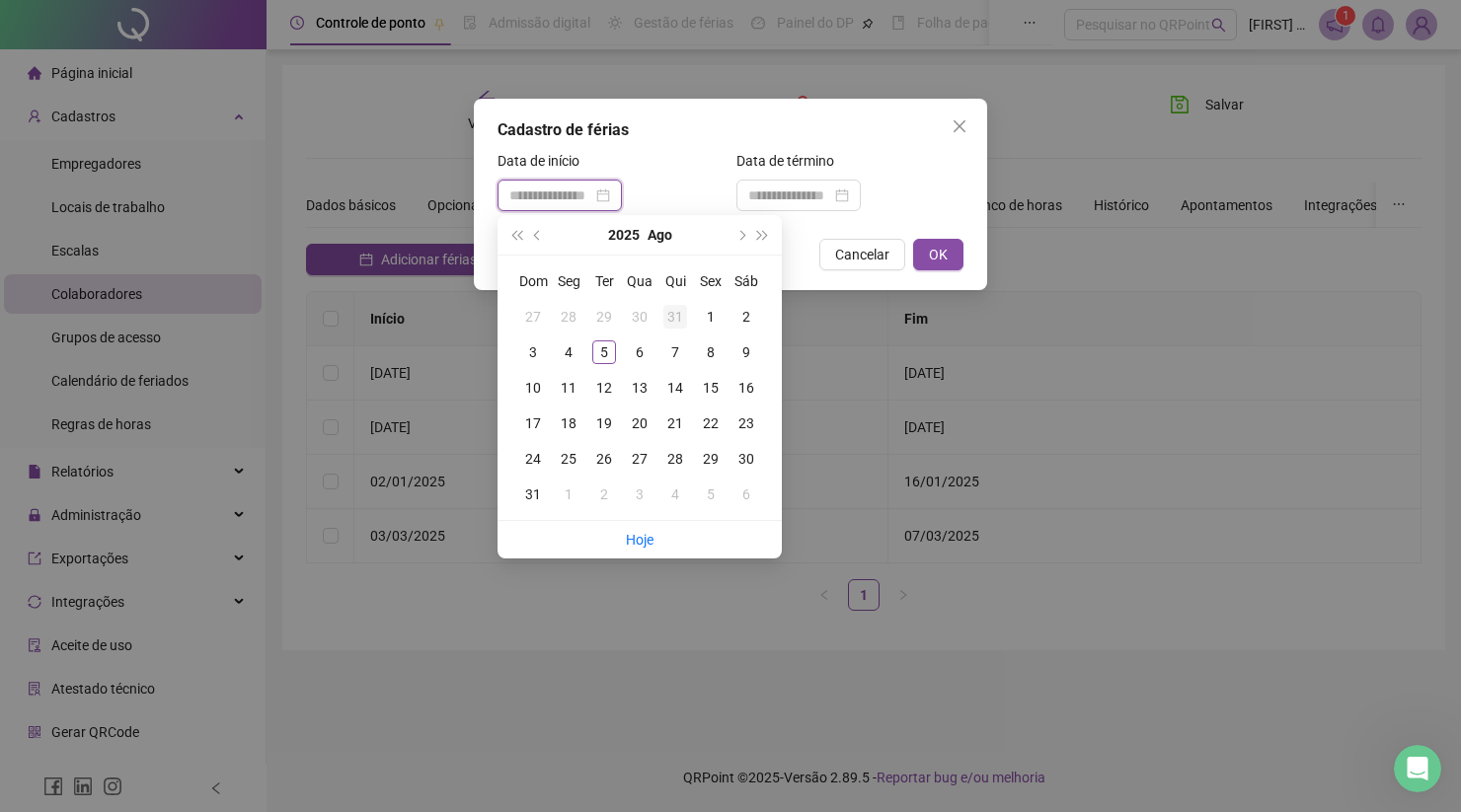 type on "**********" 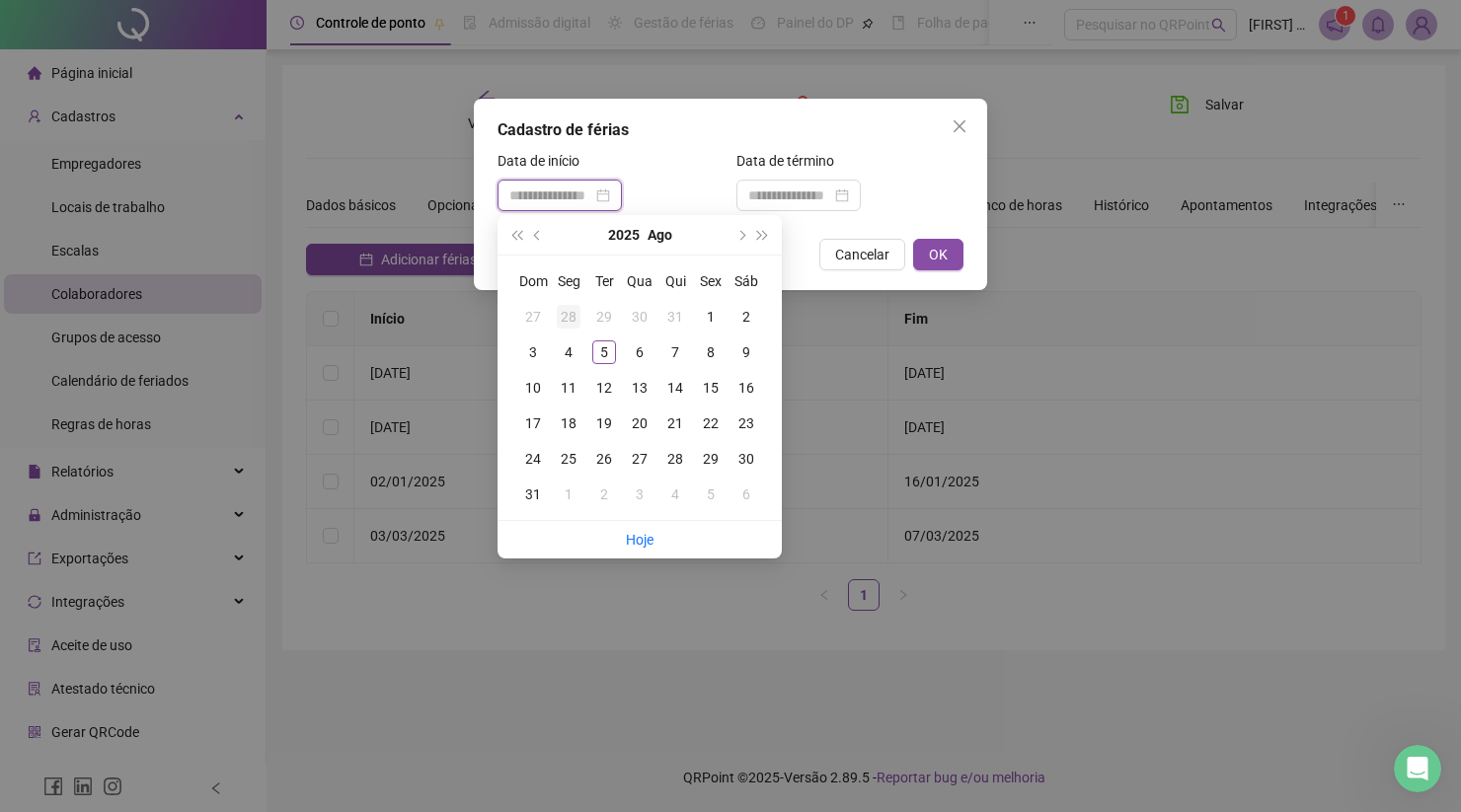 type on "**********" 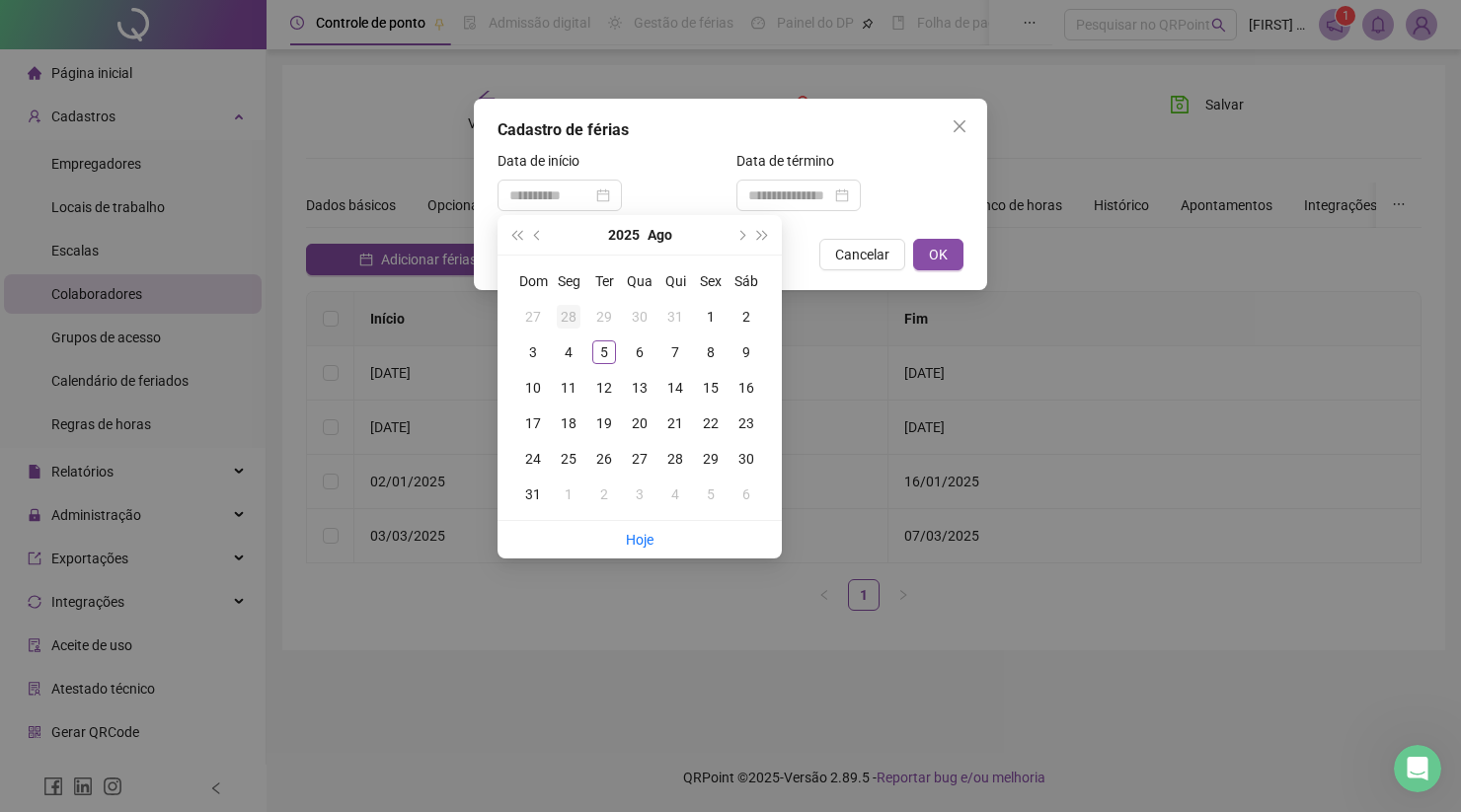 click on "28" at bounding box center (569, 317) 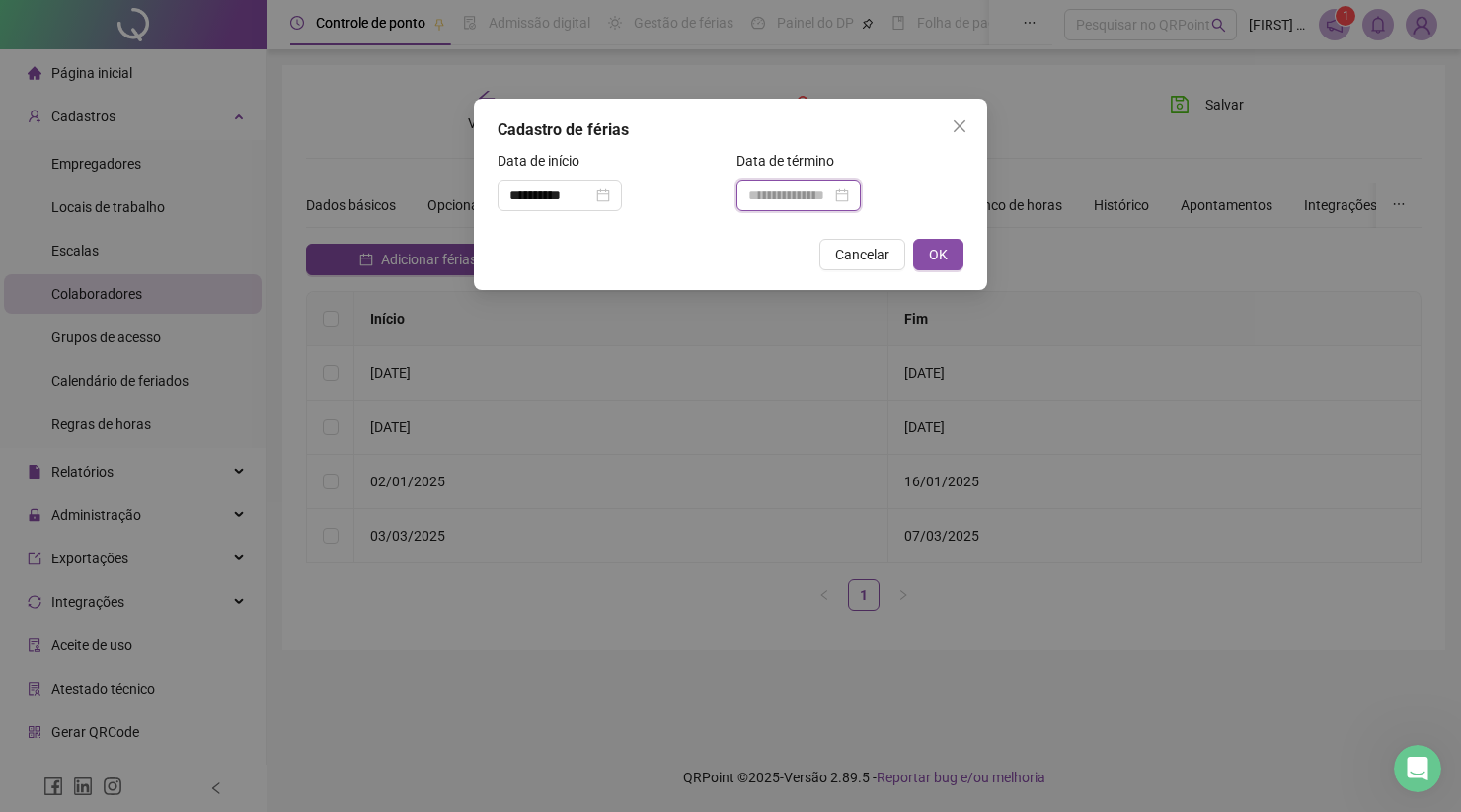 click at bounding box center (790, 195) 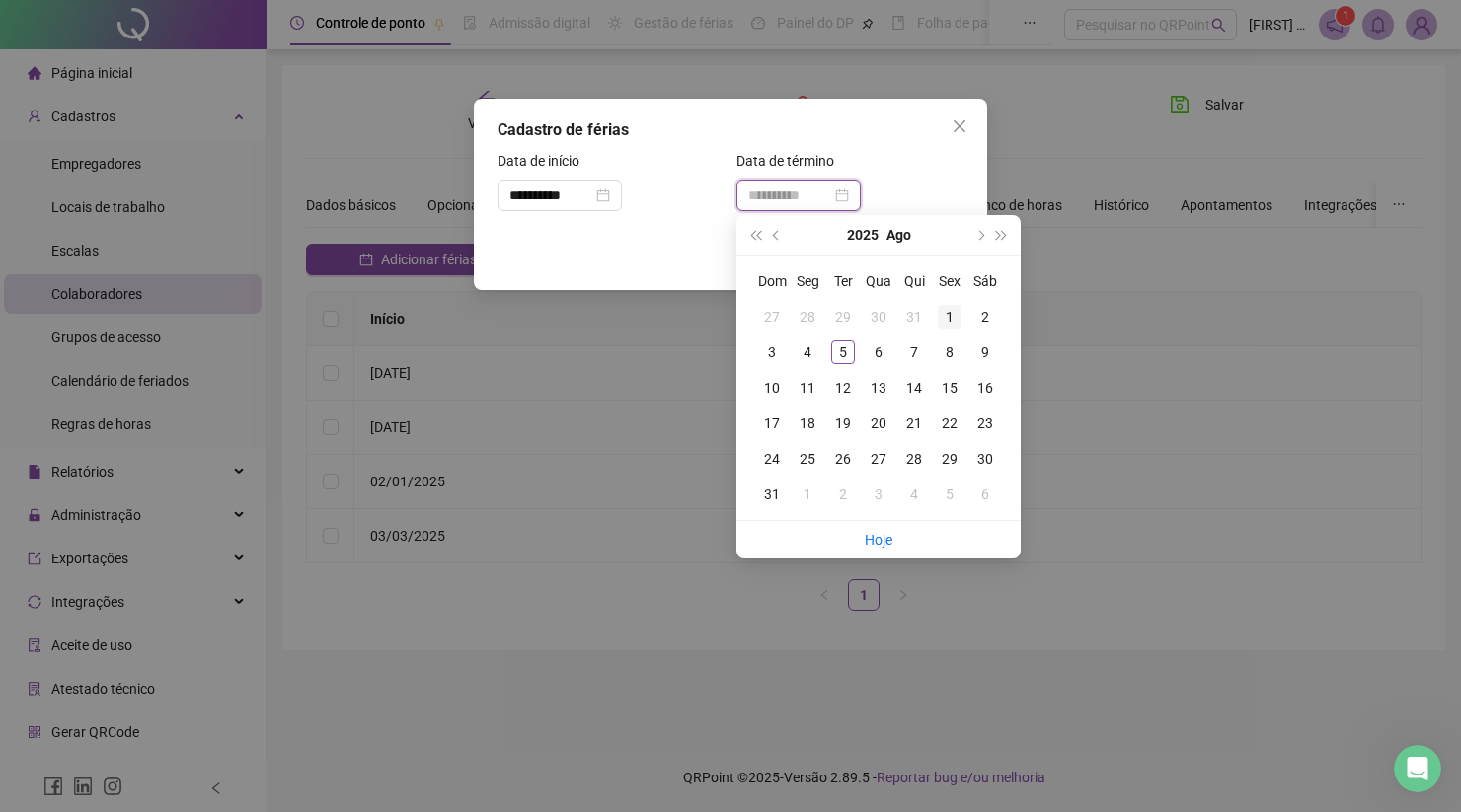 type on "**********" 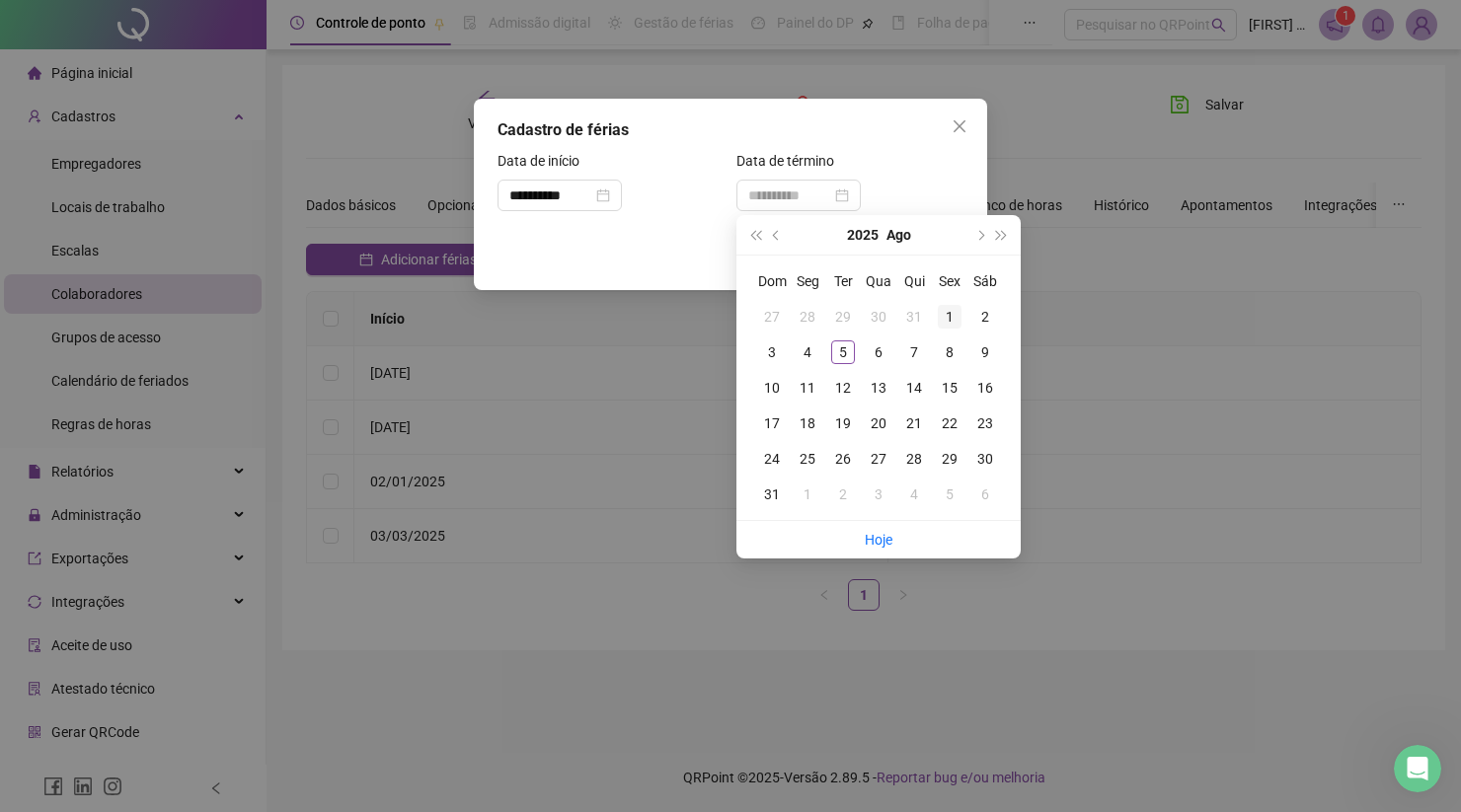 click on "1" at bounding box center [950, 317] 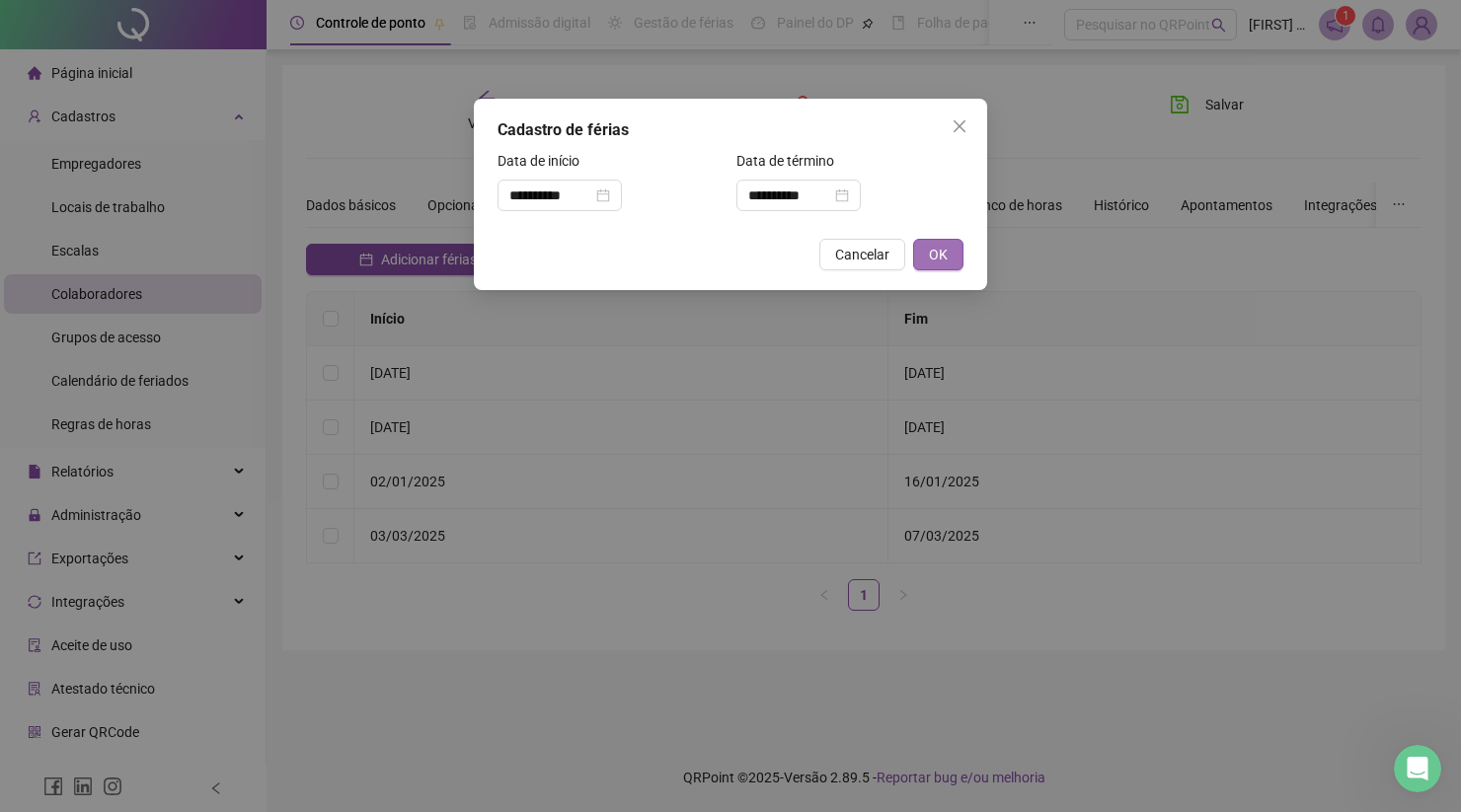 click on "OK" at bounding box center [938, 255] 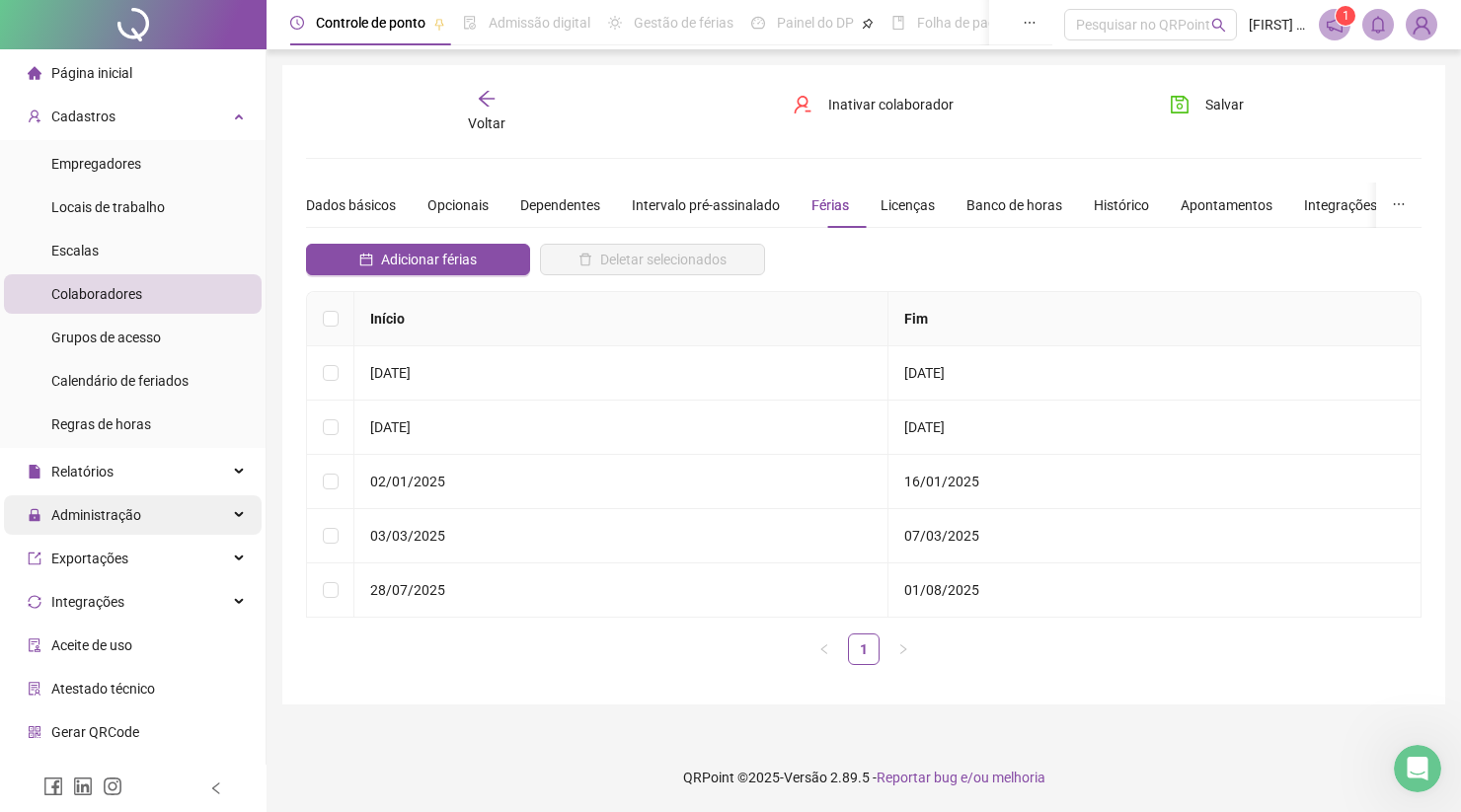 click on "Administração" at bounding box center [96, 515] 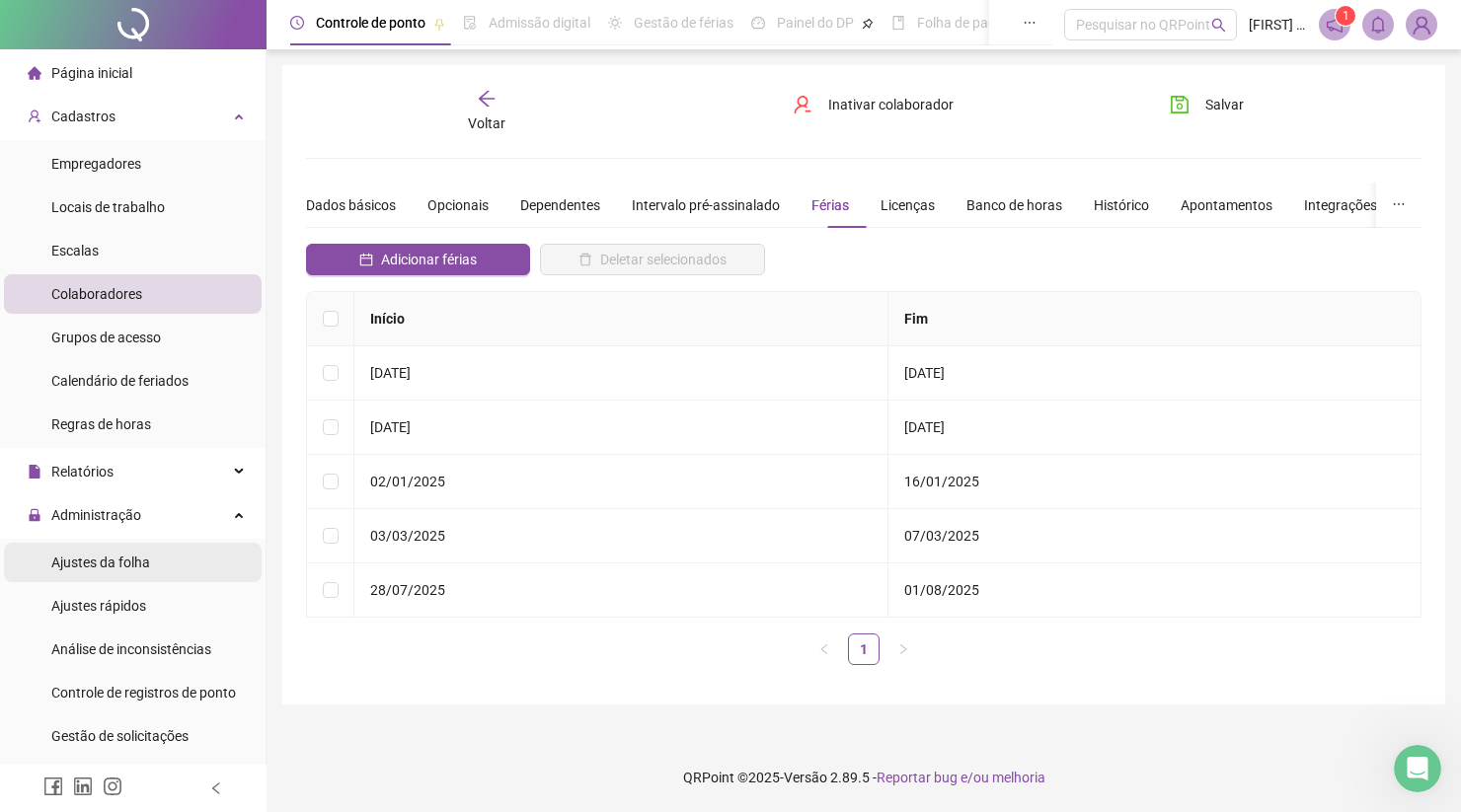 click on "Ajustes da folha" at bounding box center (101, 562) 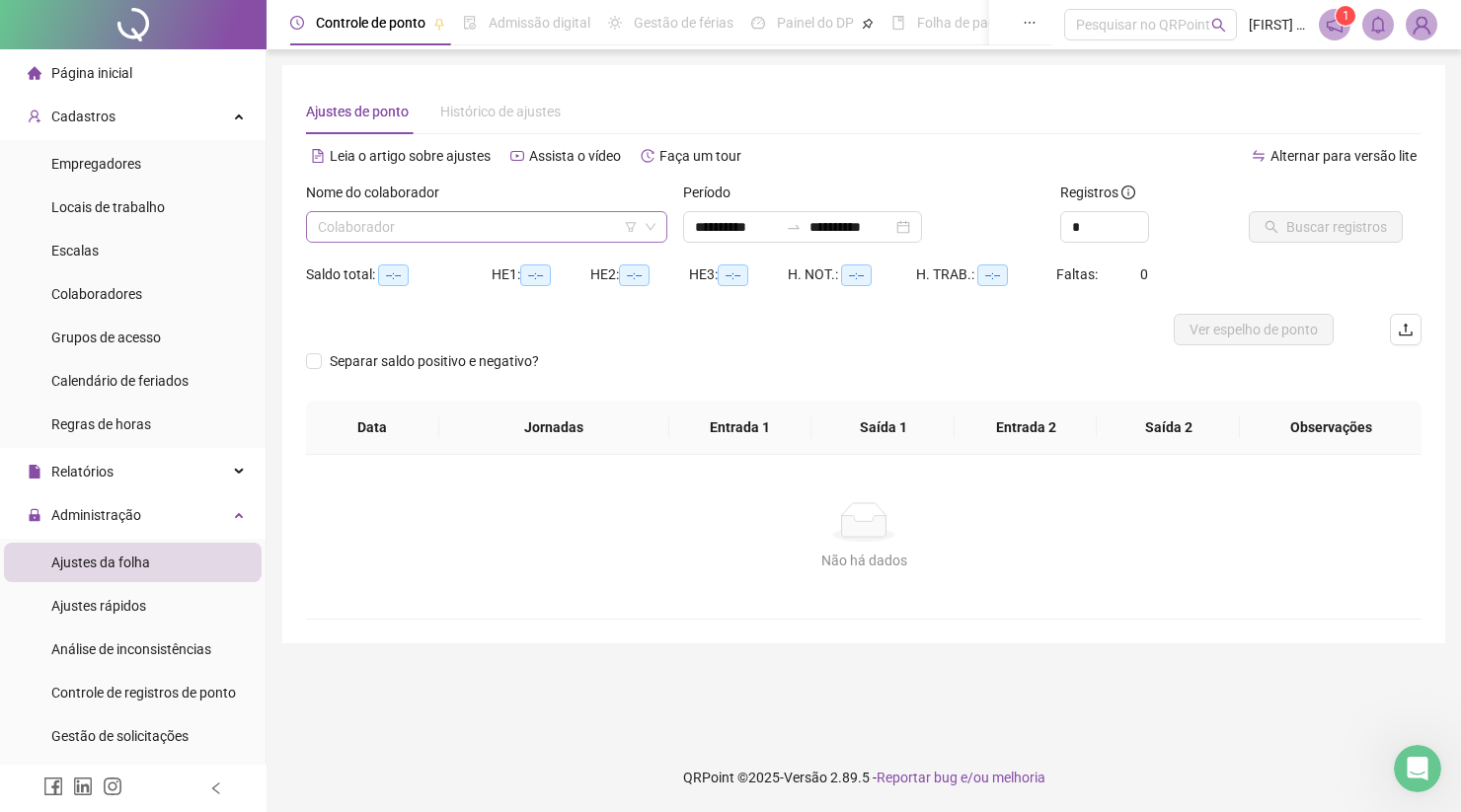 click at bounding box center [478, 227] 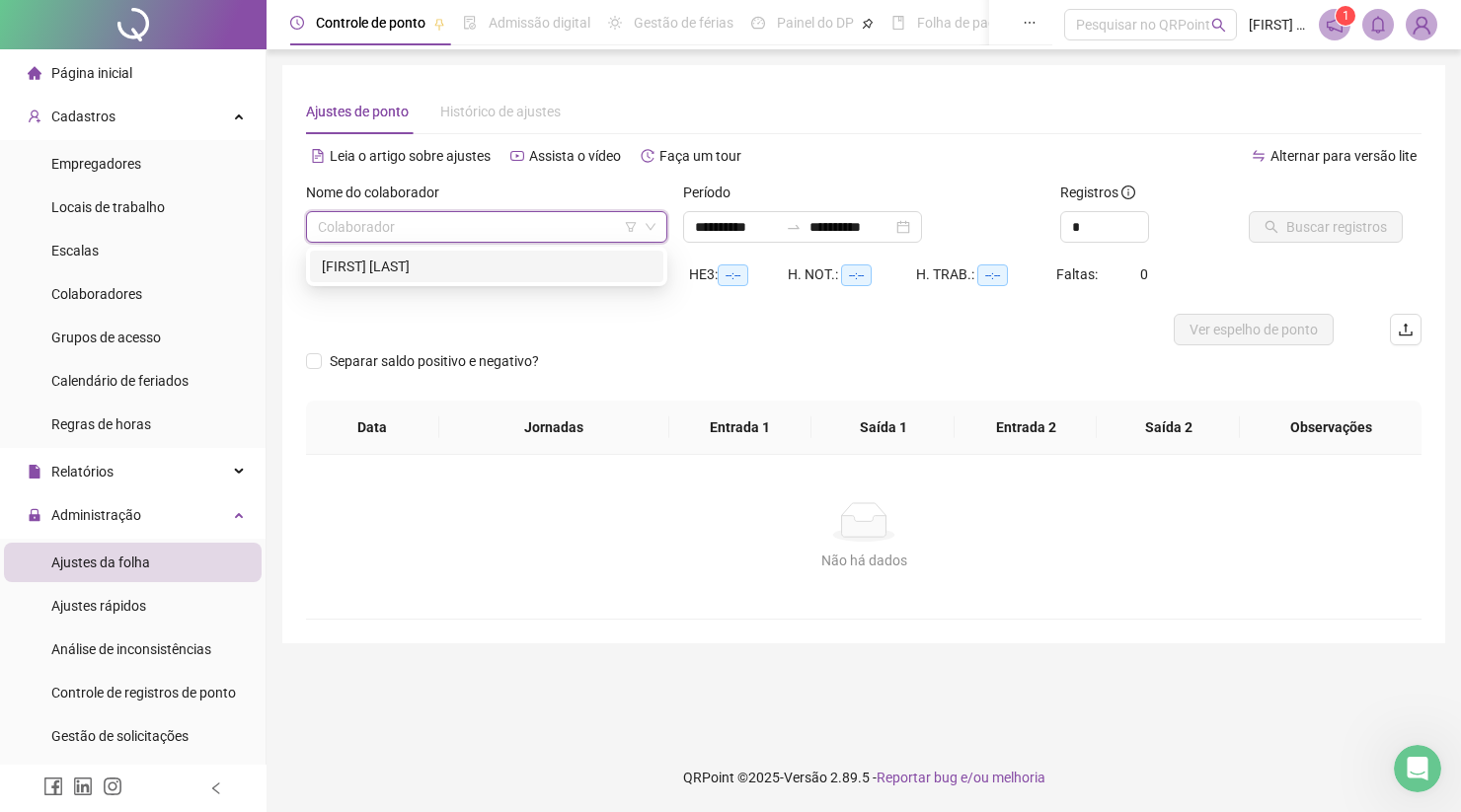 click on "[FIRST] [LAST]" at bounding box center [487, 266] 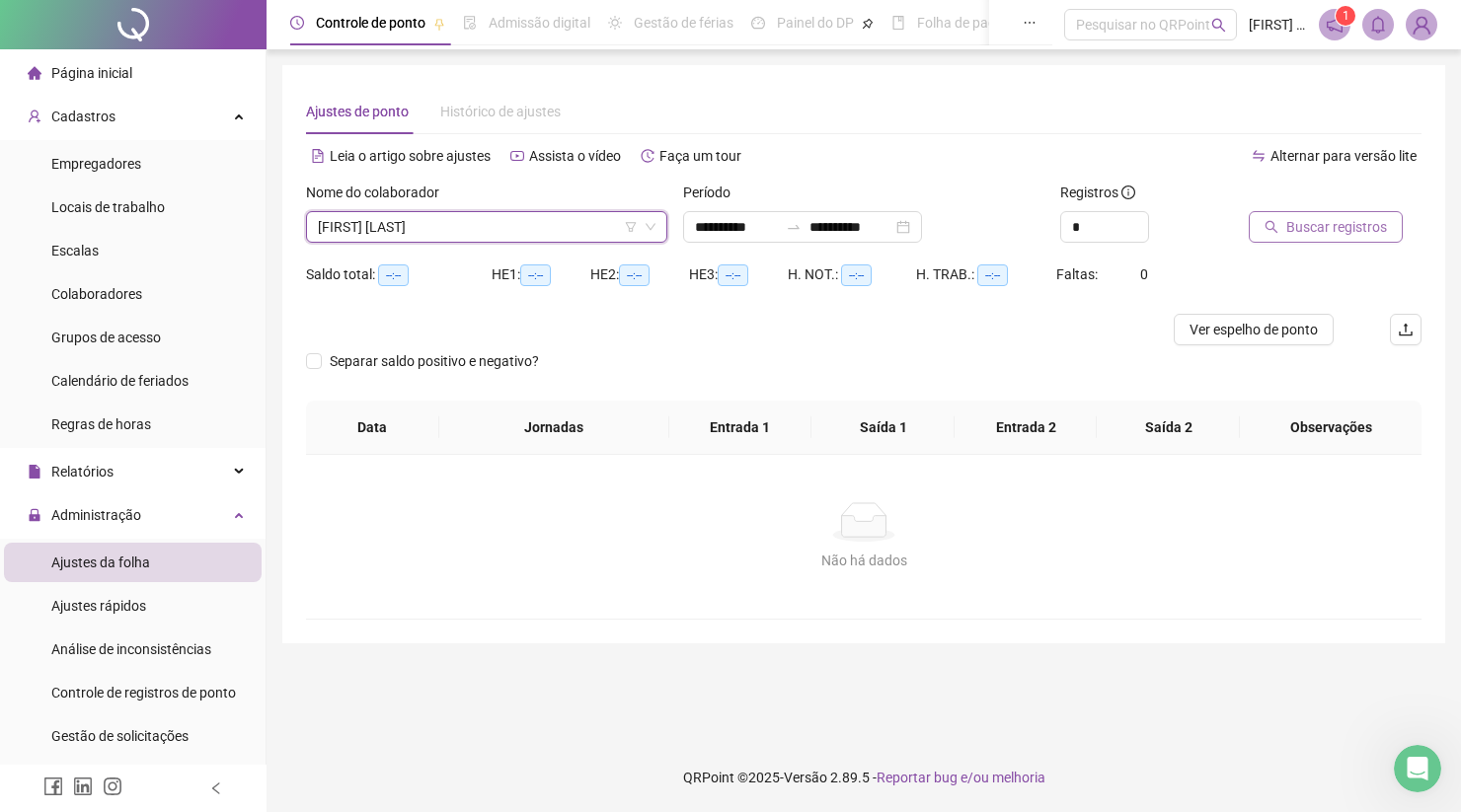click on "Buscar registros" at bounding box center (1337, 227) 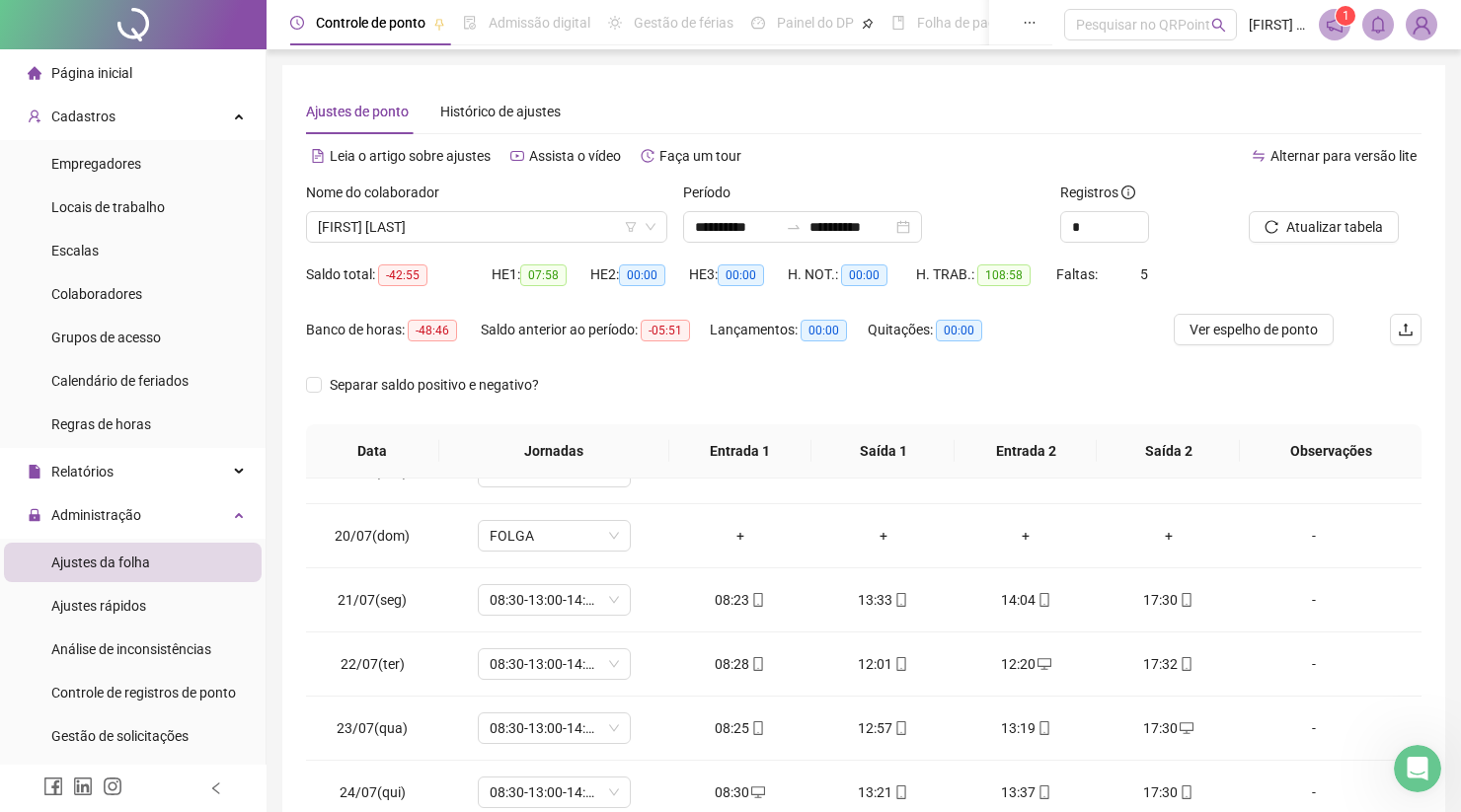 scroll, scrollTop: 1567, scrollLeft: 0, axis: vertical 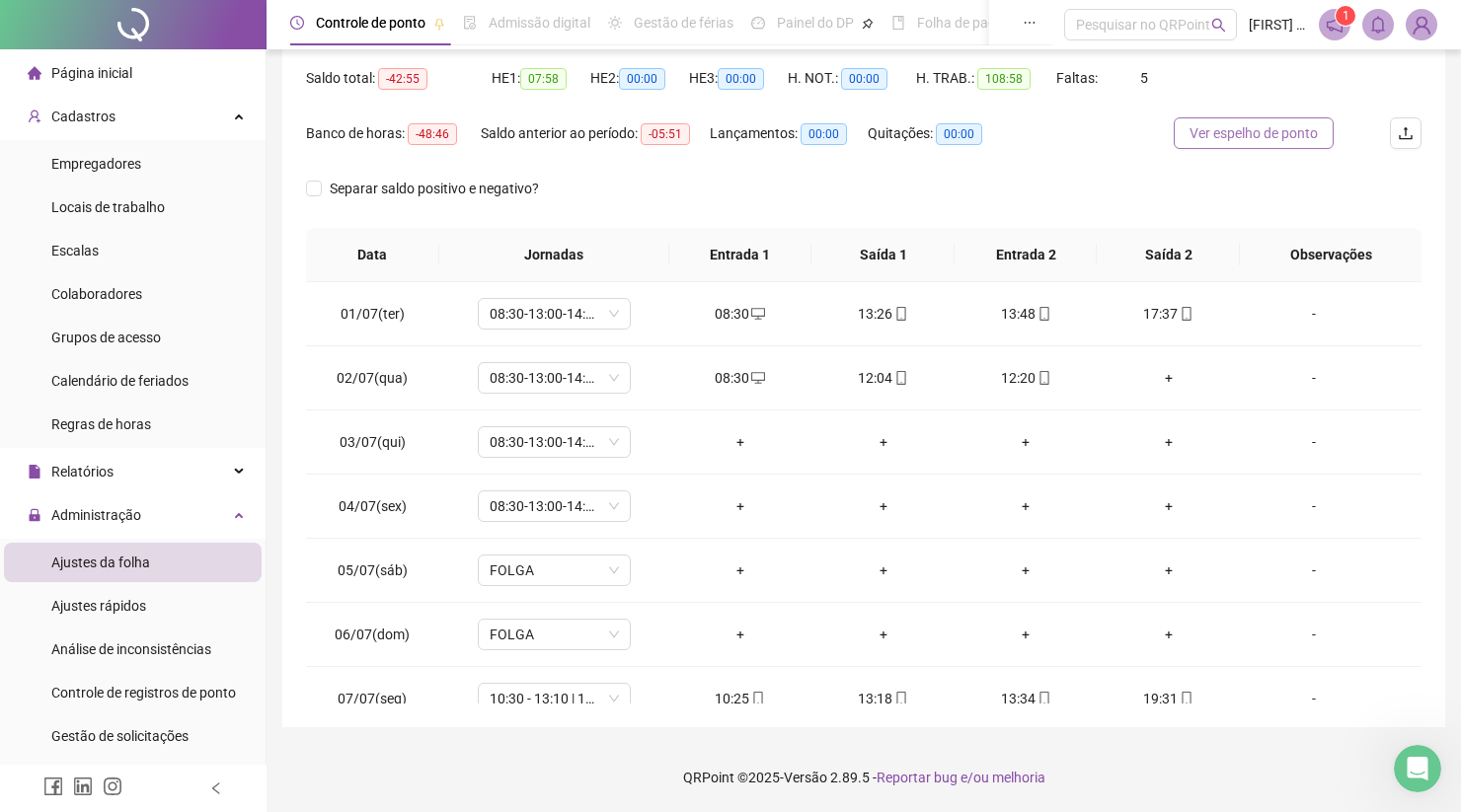 click on "Ver espelho de ponto" at bounding box center (1254, 133) 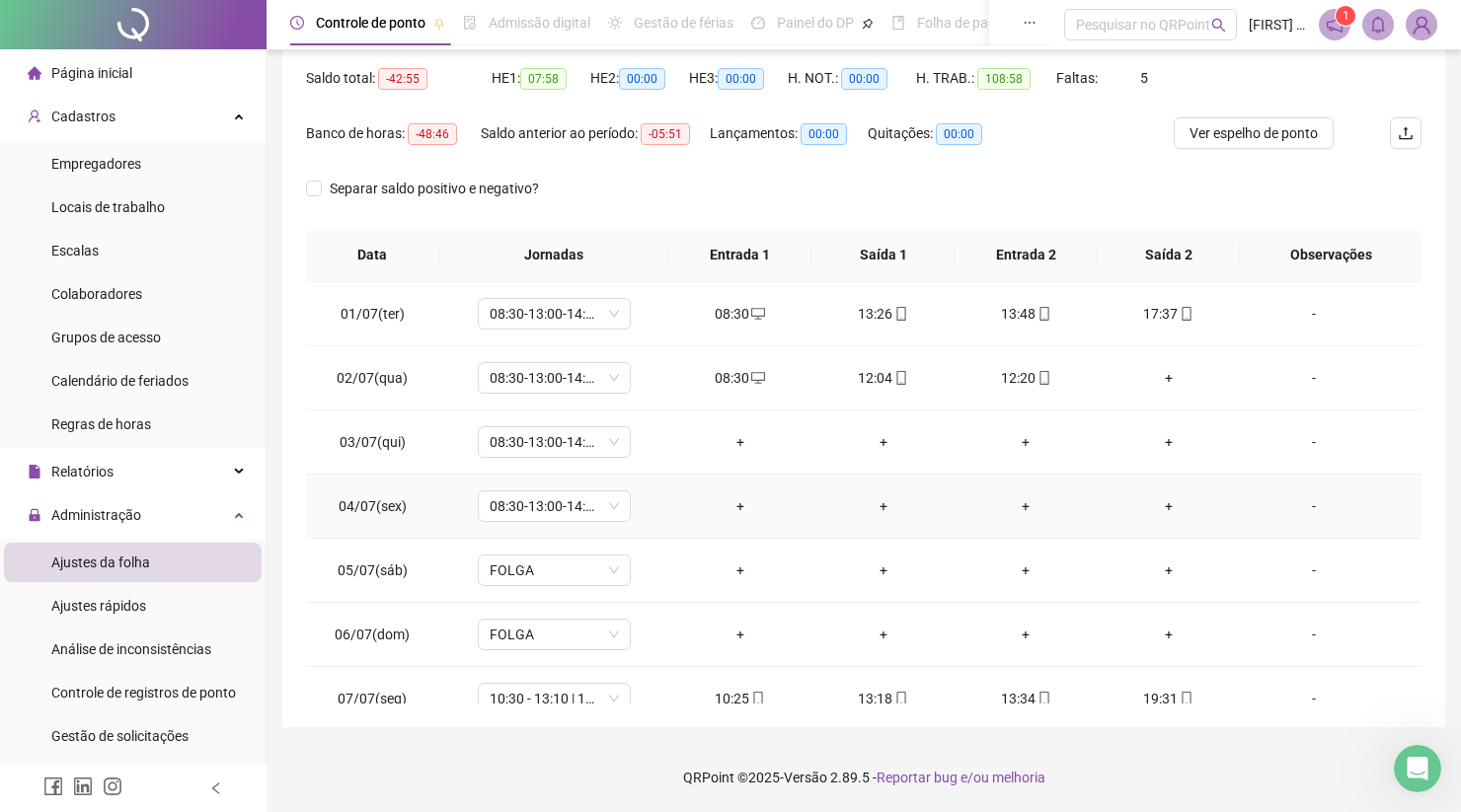 scroll, scrollTop: 0, scrollLeft: 0, axis: both 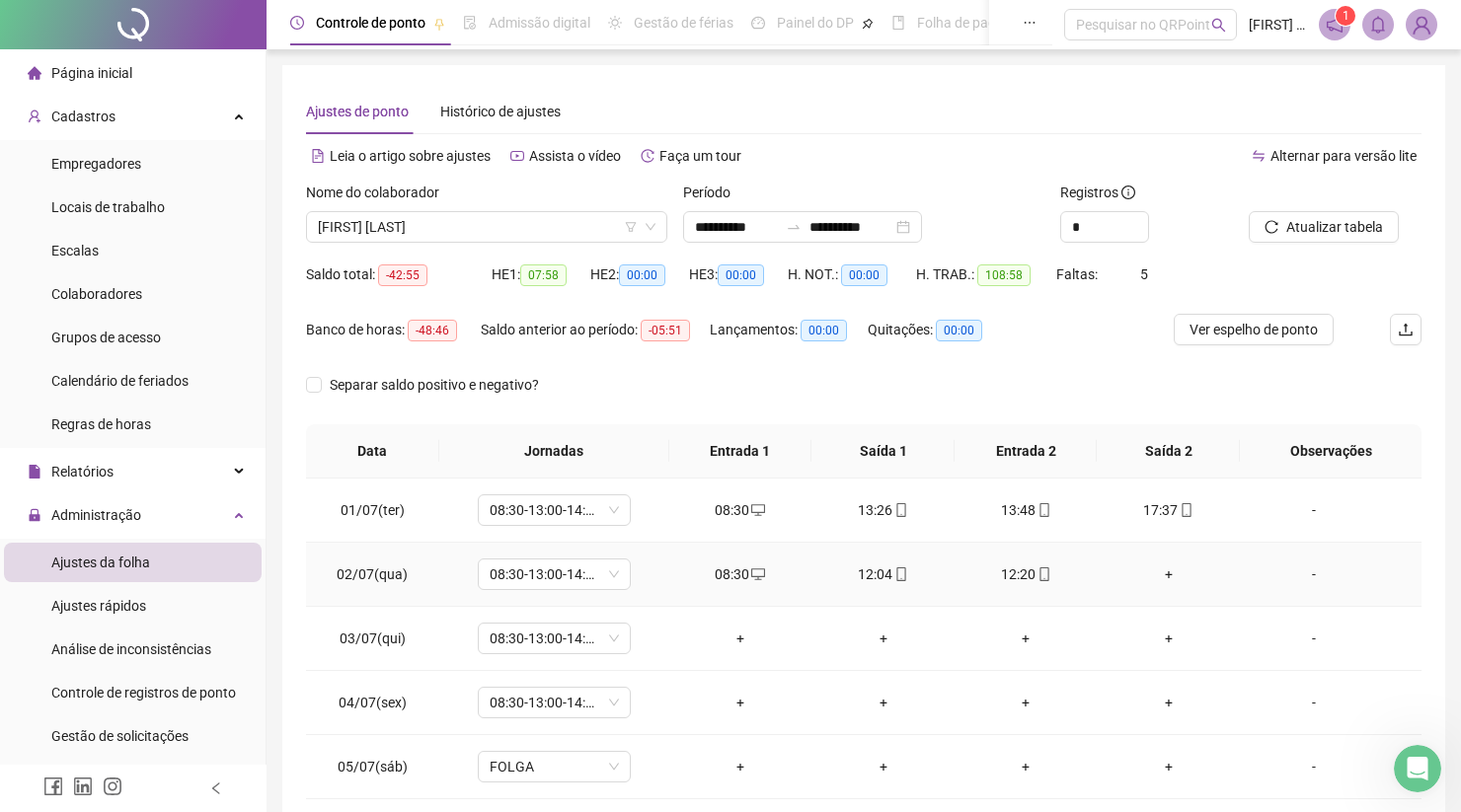 click on "+" at bounding box center (1169, 574) 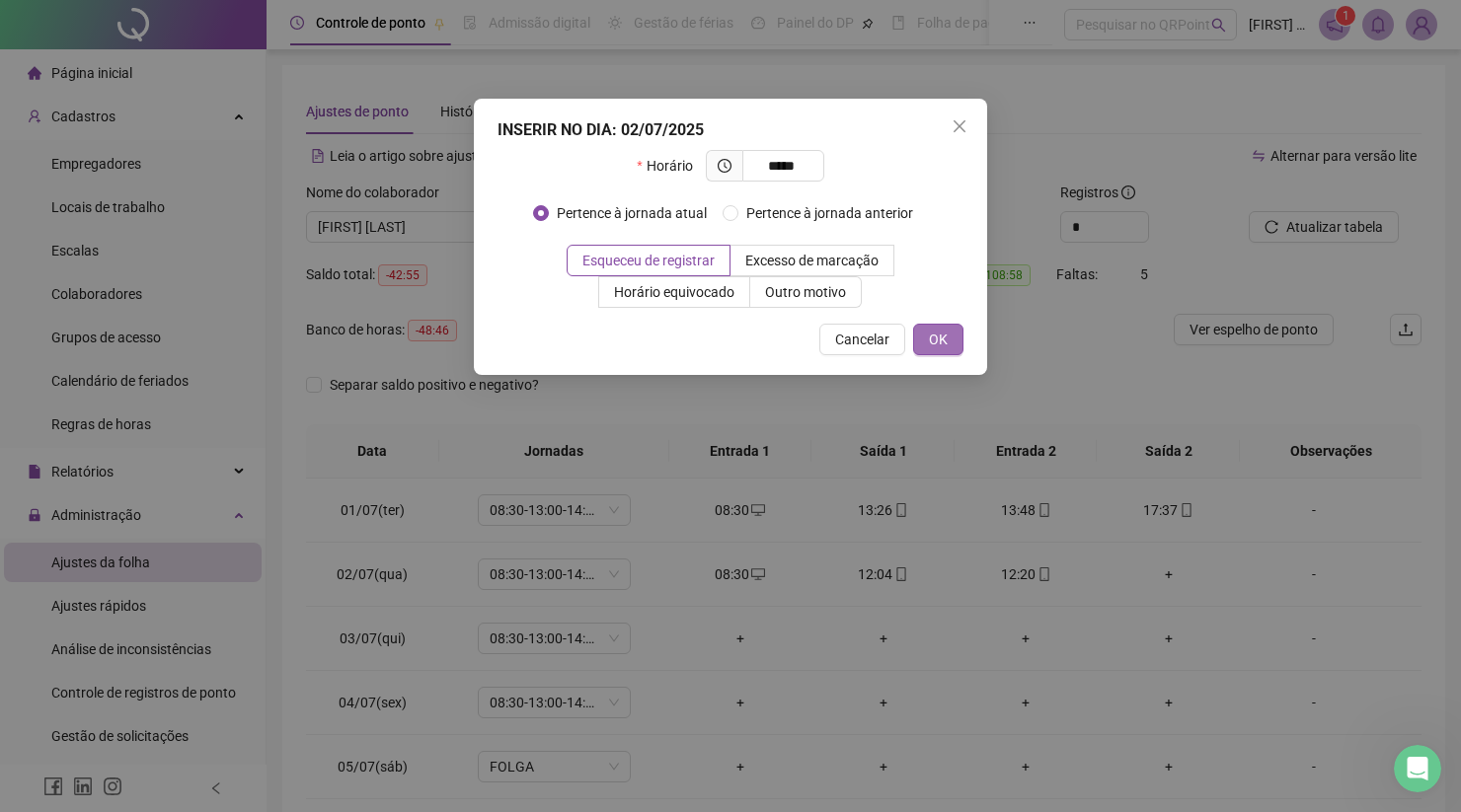 type on "*****" 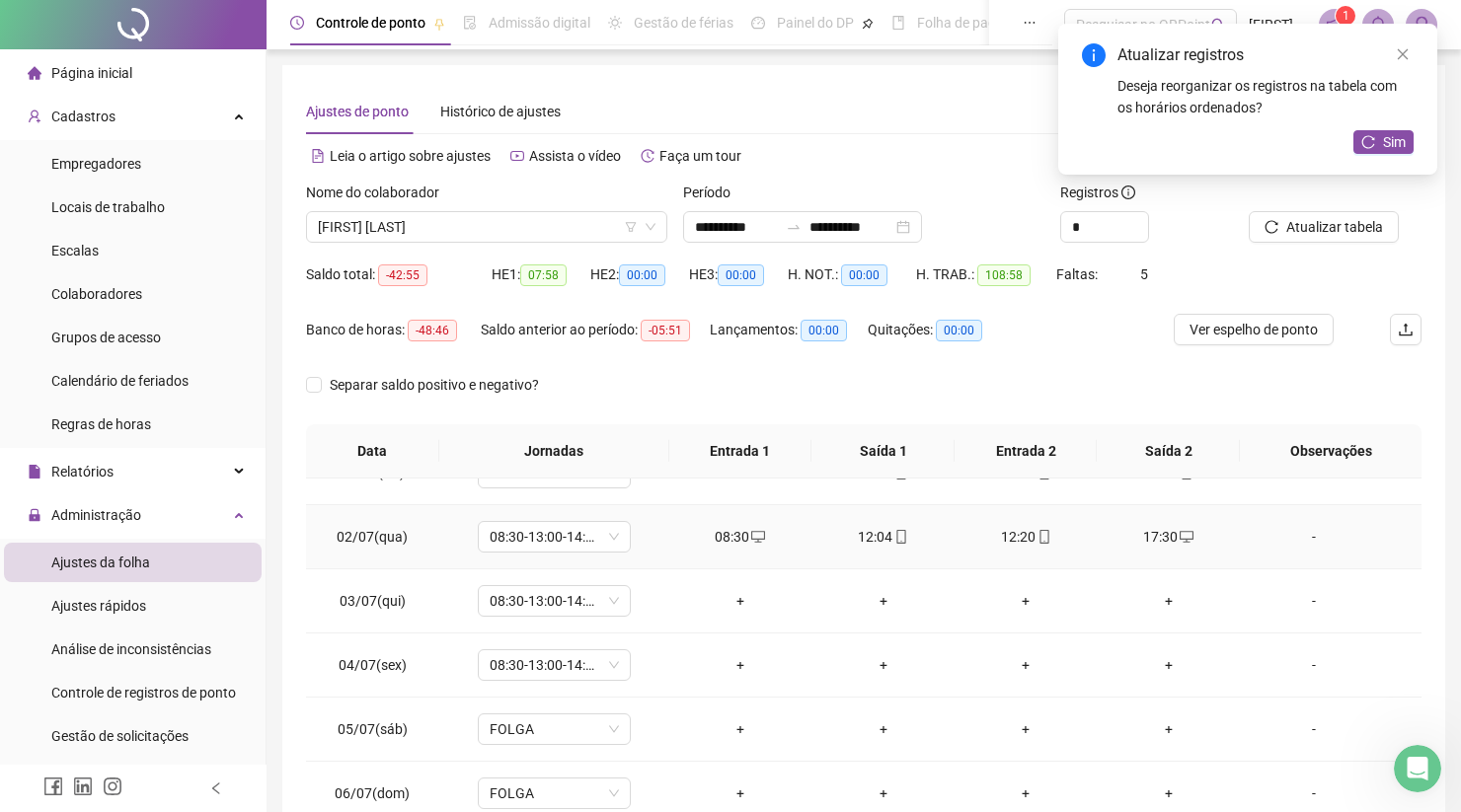 scroll, scrollTop: 41, scrollLeft: 0, axis: vertical 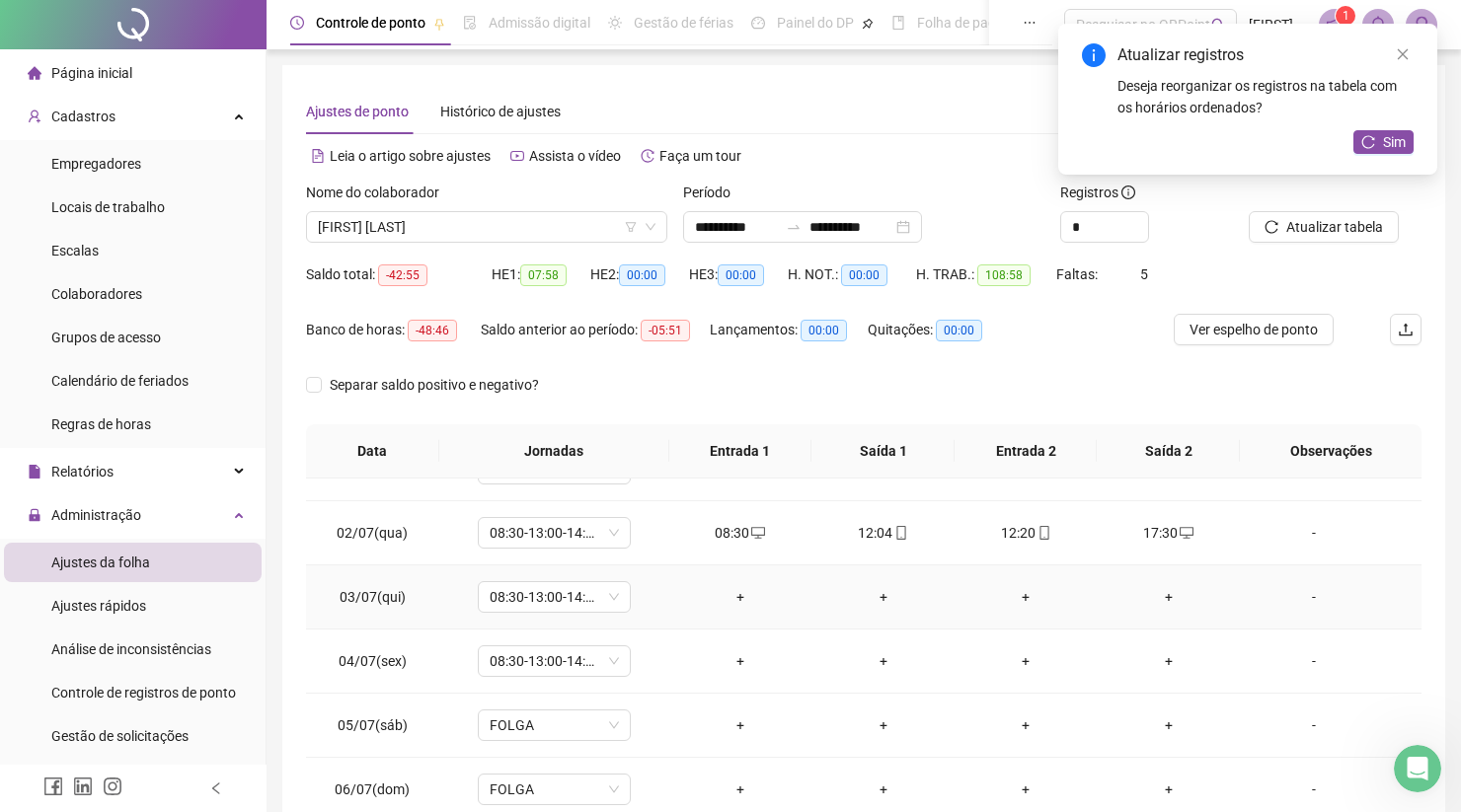 click on "+" at bounding box center (740, 597) 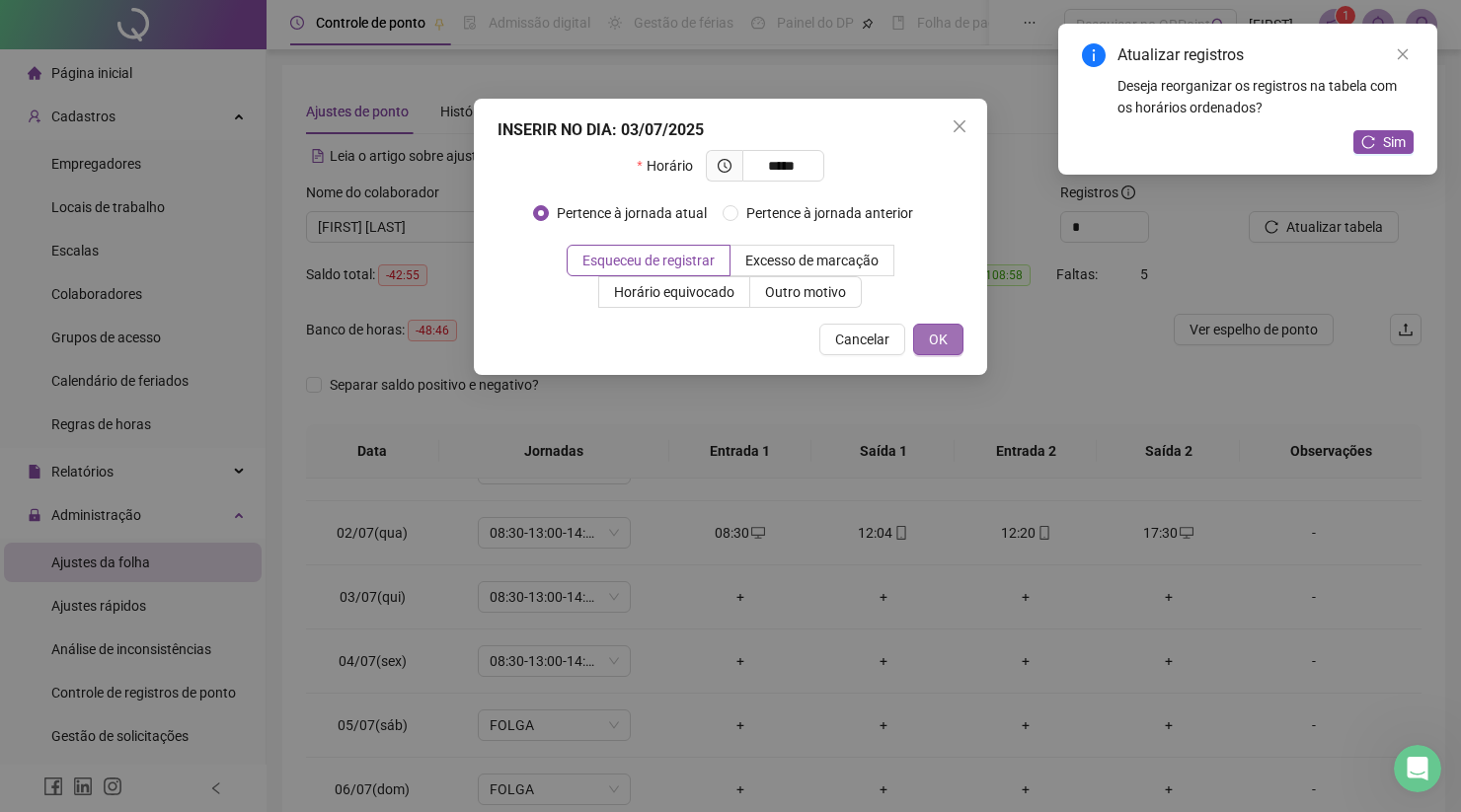 type on "*****" 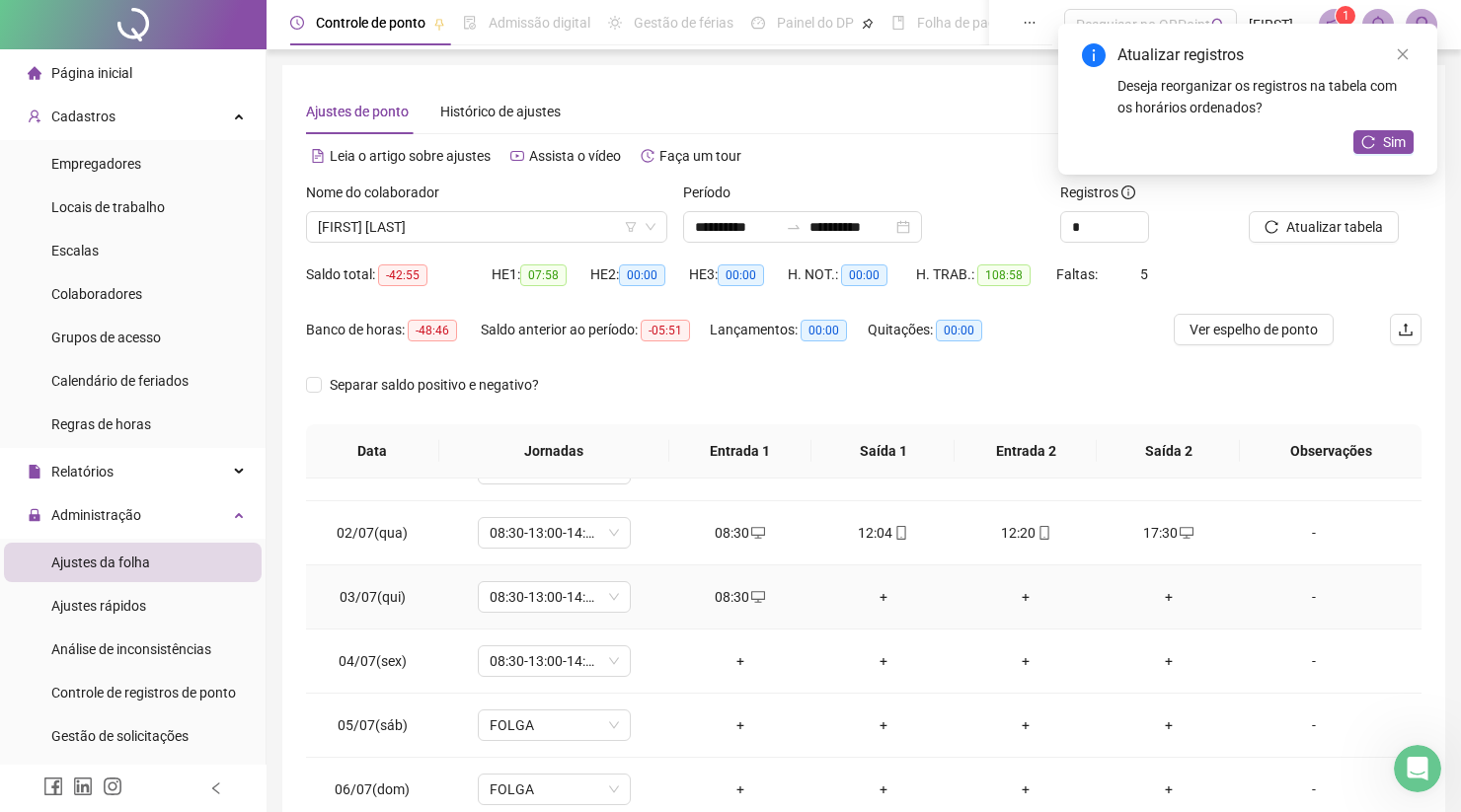 click on "+" at bounding box center [883, 597] 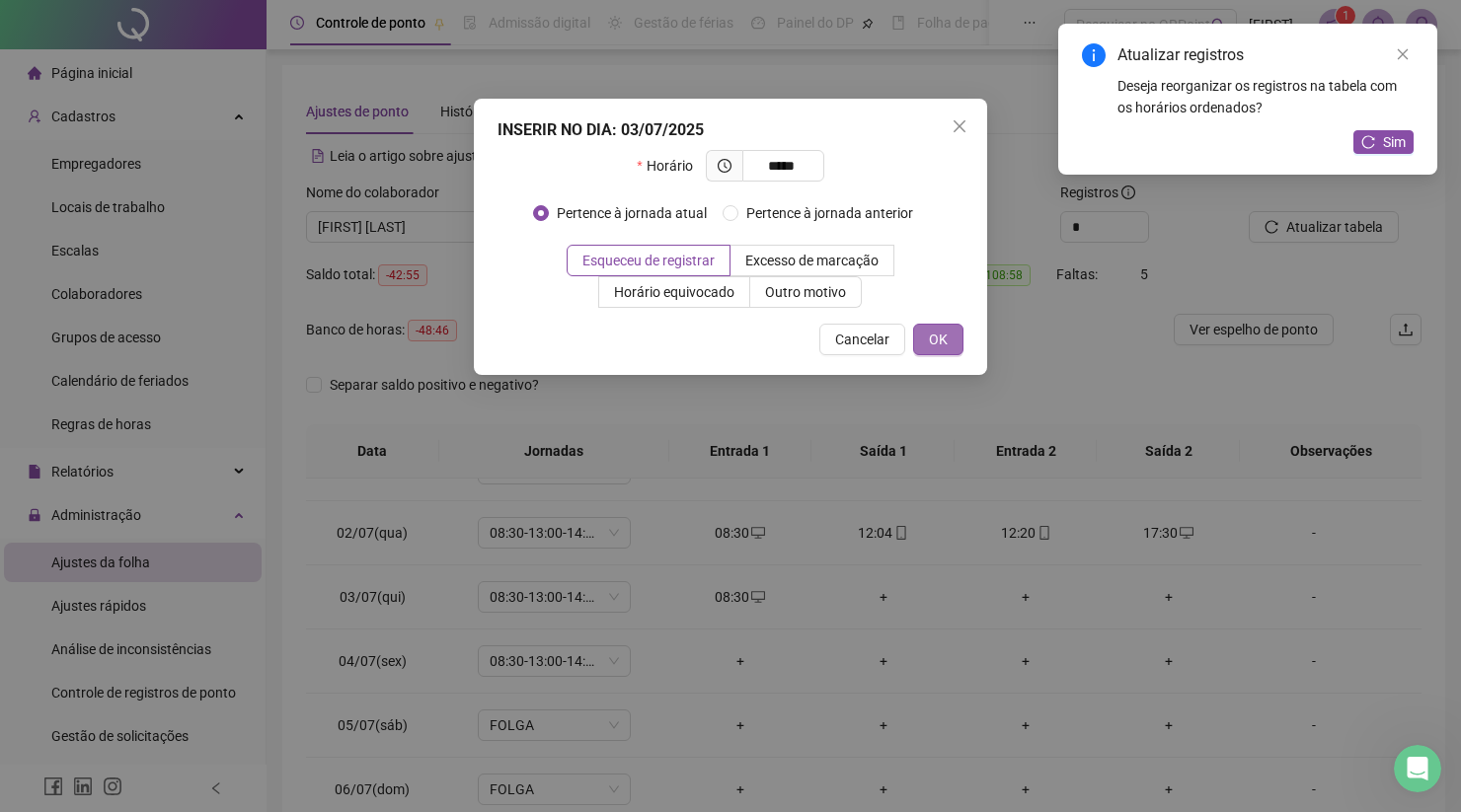 type on "*****" 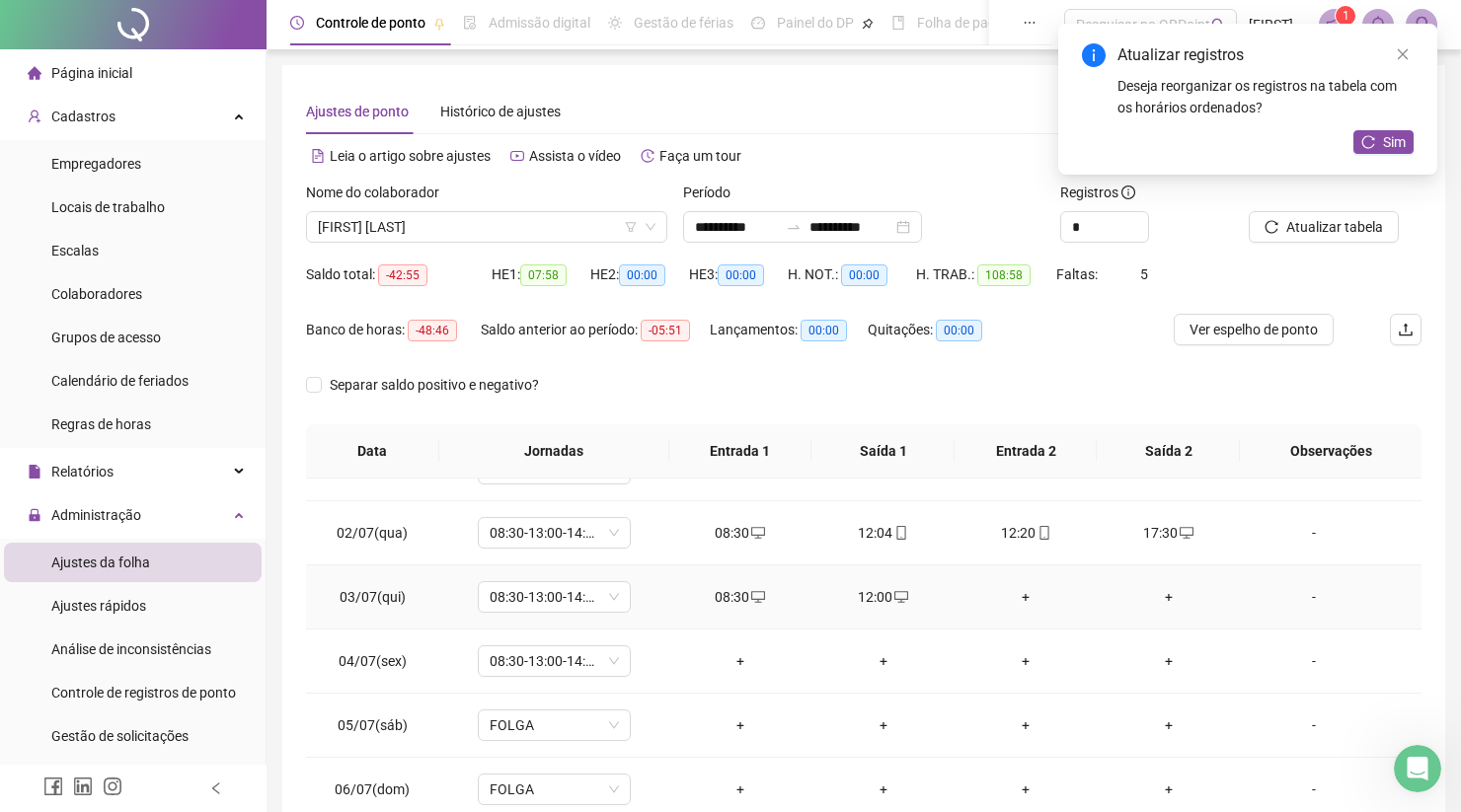 click on "+" at bounding box center [1026, 597] 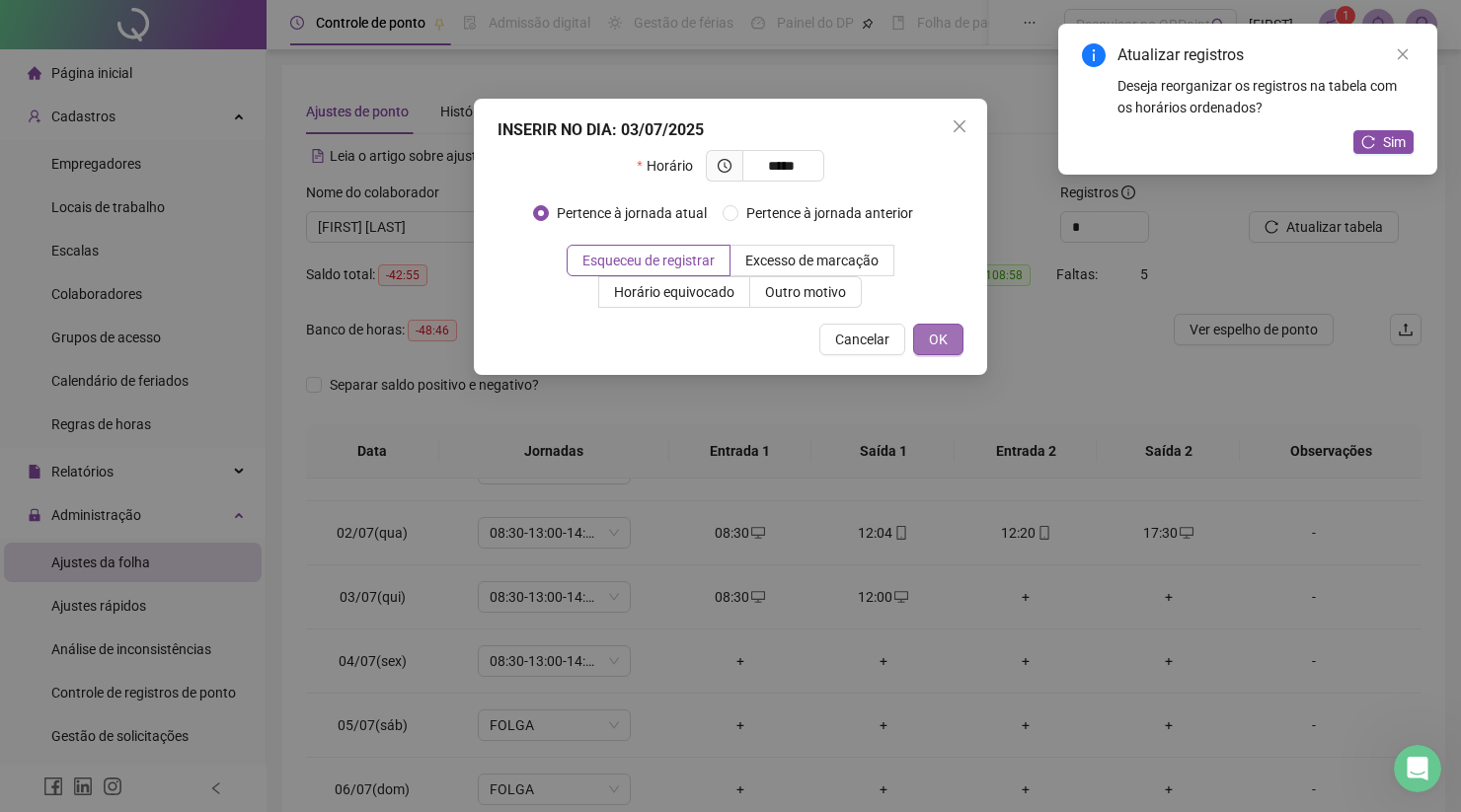 type on "*****" 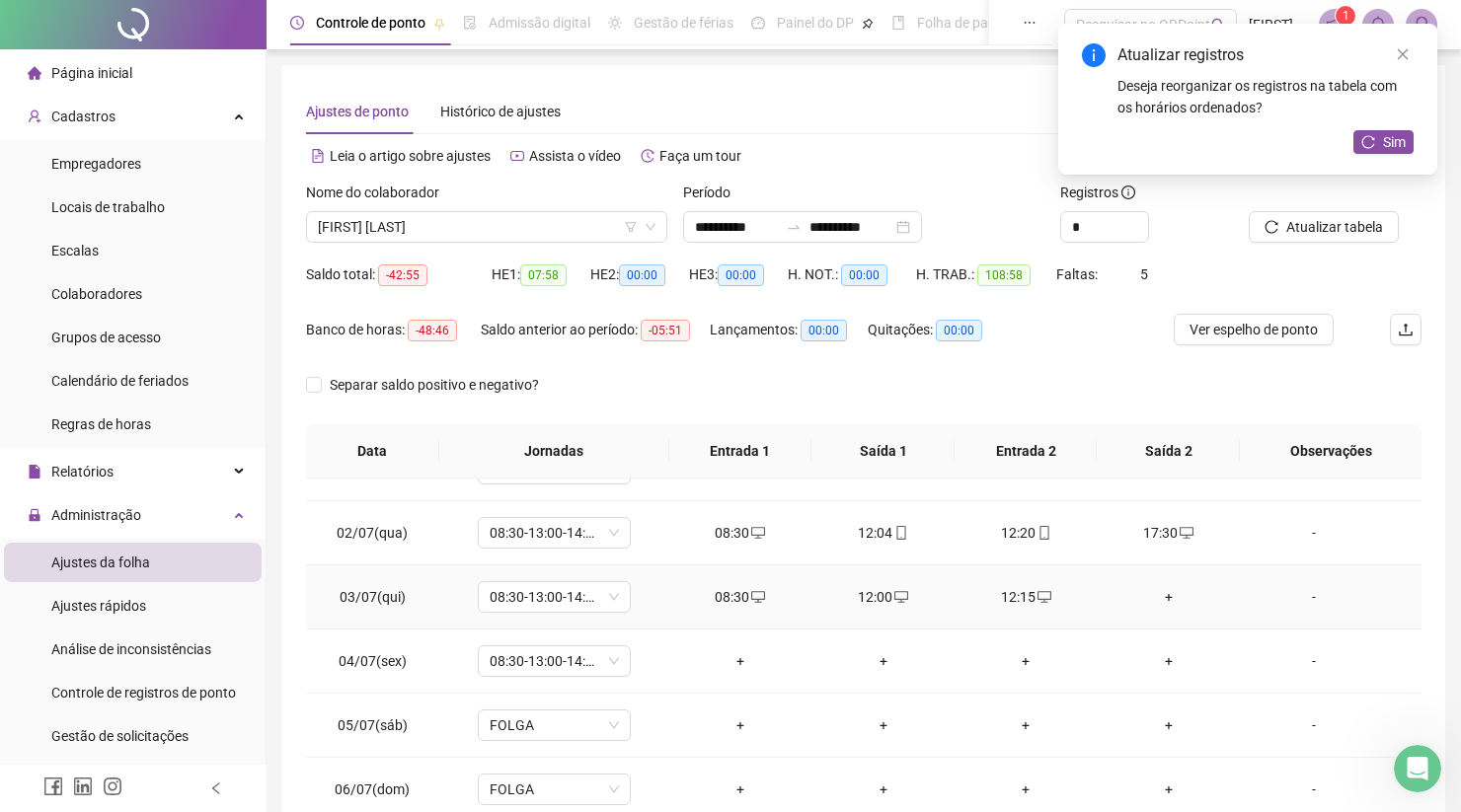 click on "+" at bounding box center (1169, 597) 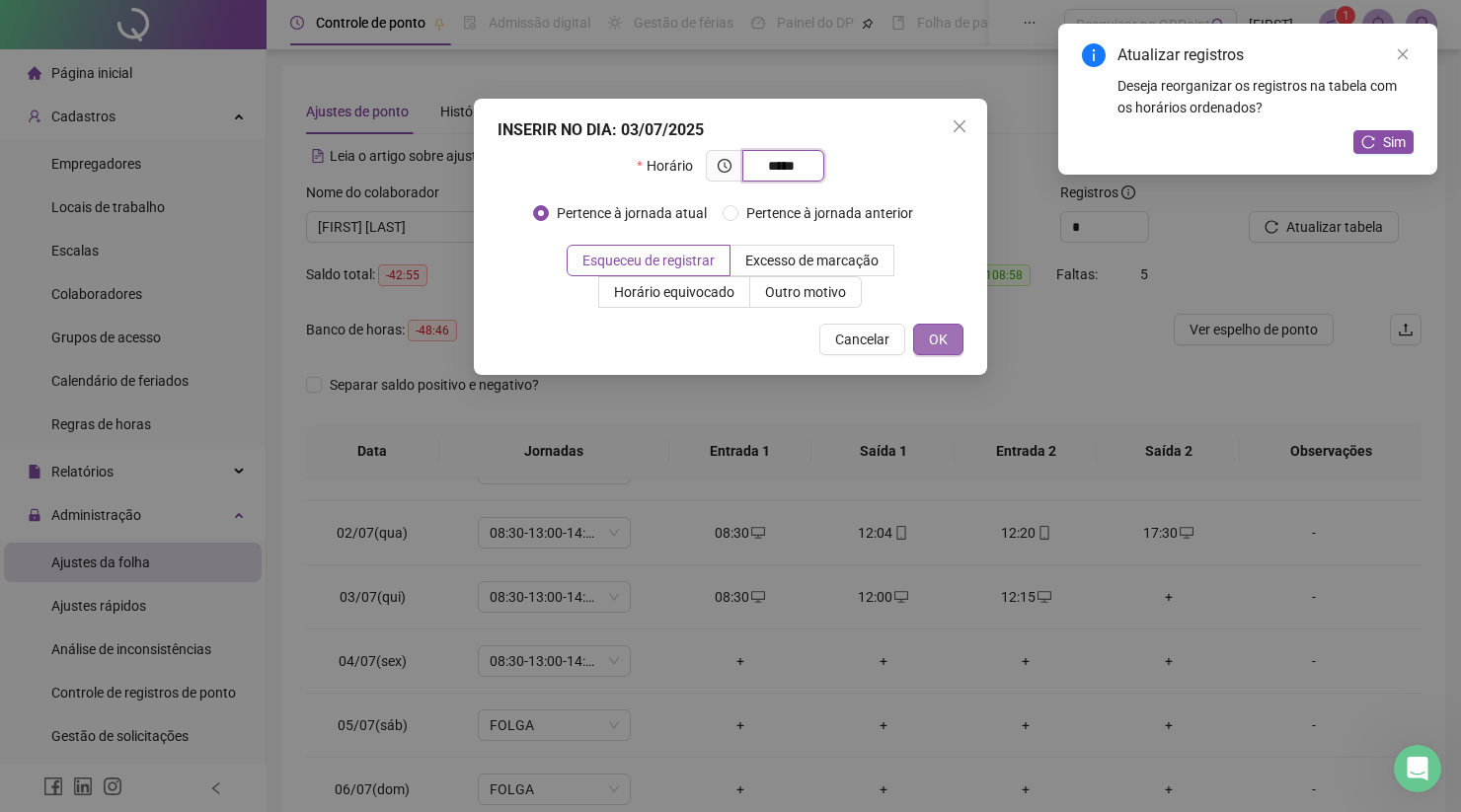 type on "*****" 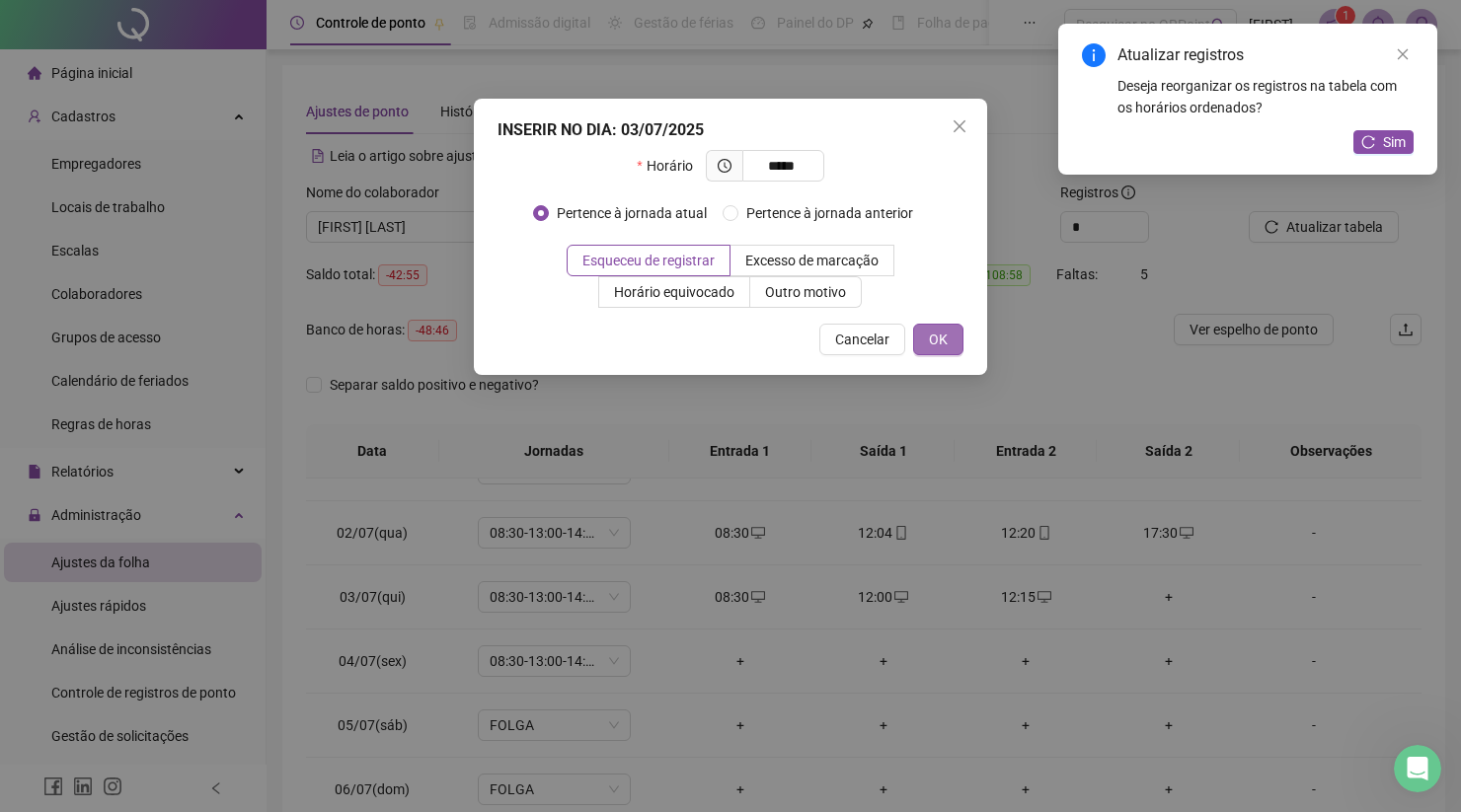 click on "OK" at bounding box center (938, 339) 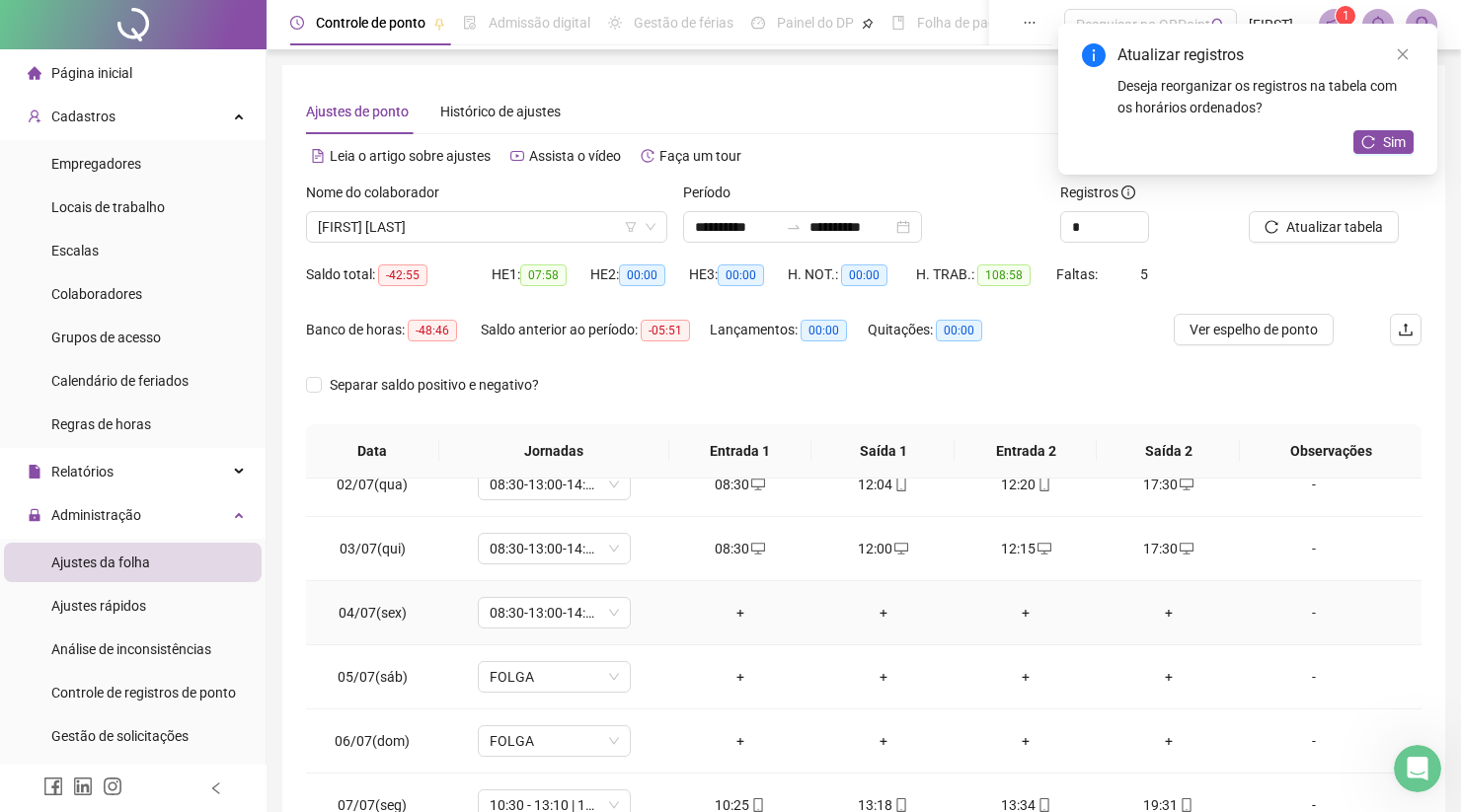 scroll, scrollTop: 103, scrollLeft: 0, axis: vertical 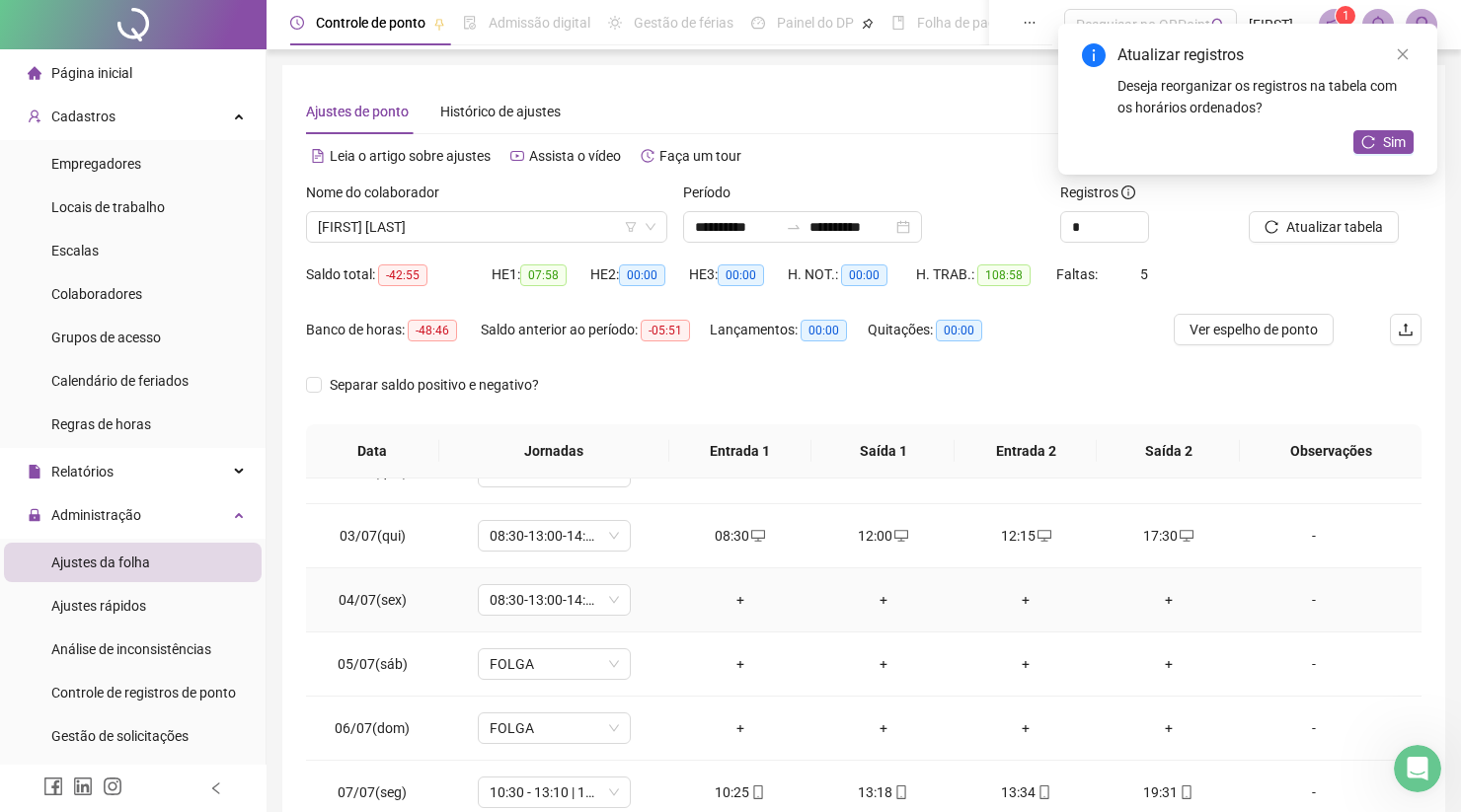click on "+" at bounding box center [740, 600] 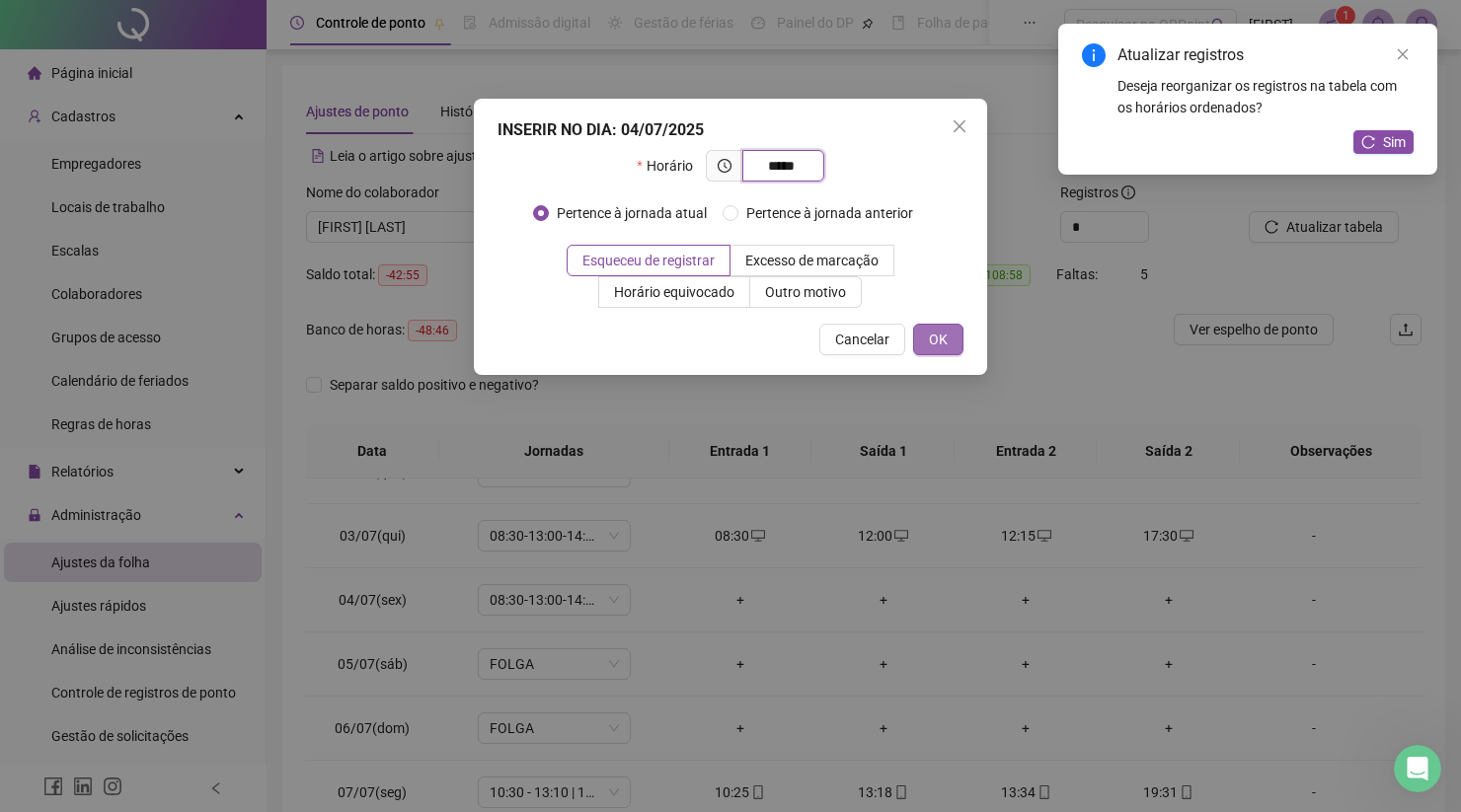 type on "*****" 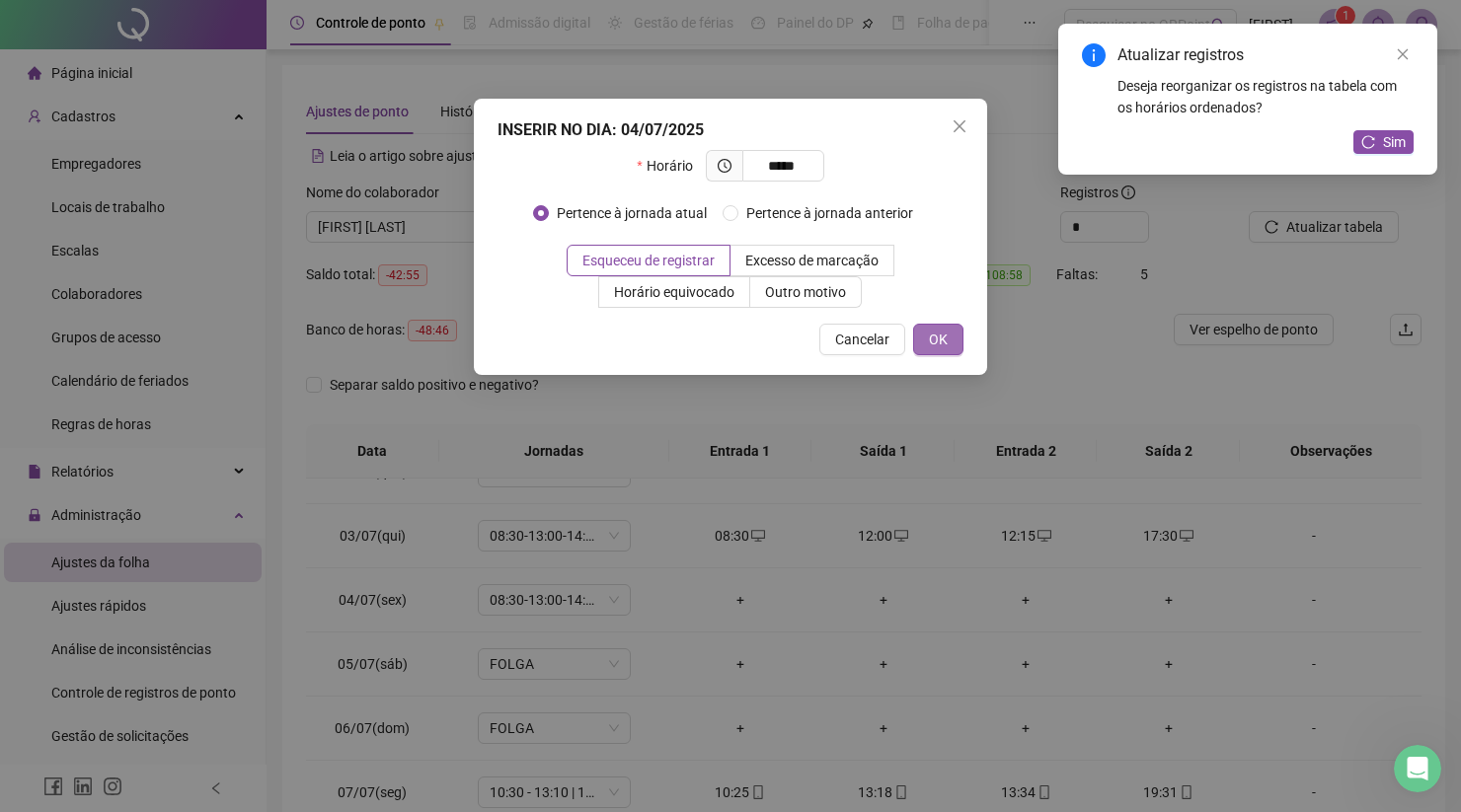 click on "OK" at bounding box center [938, 339] 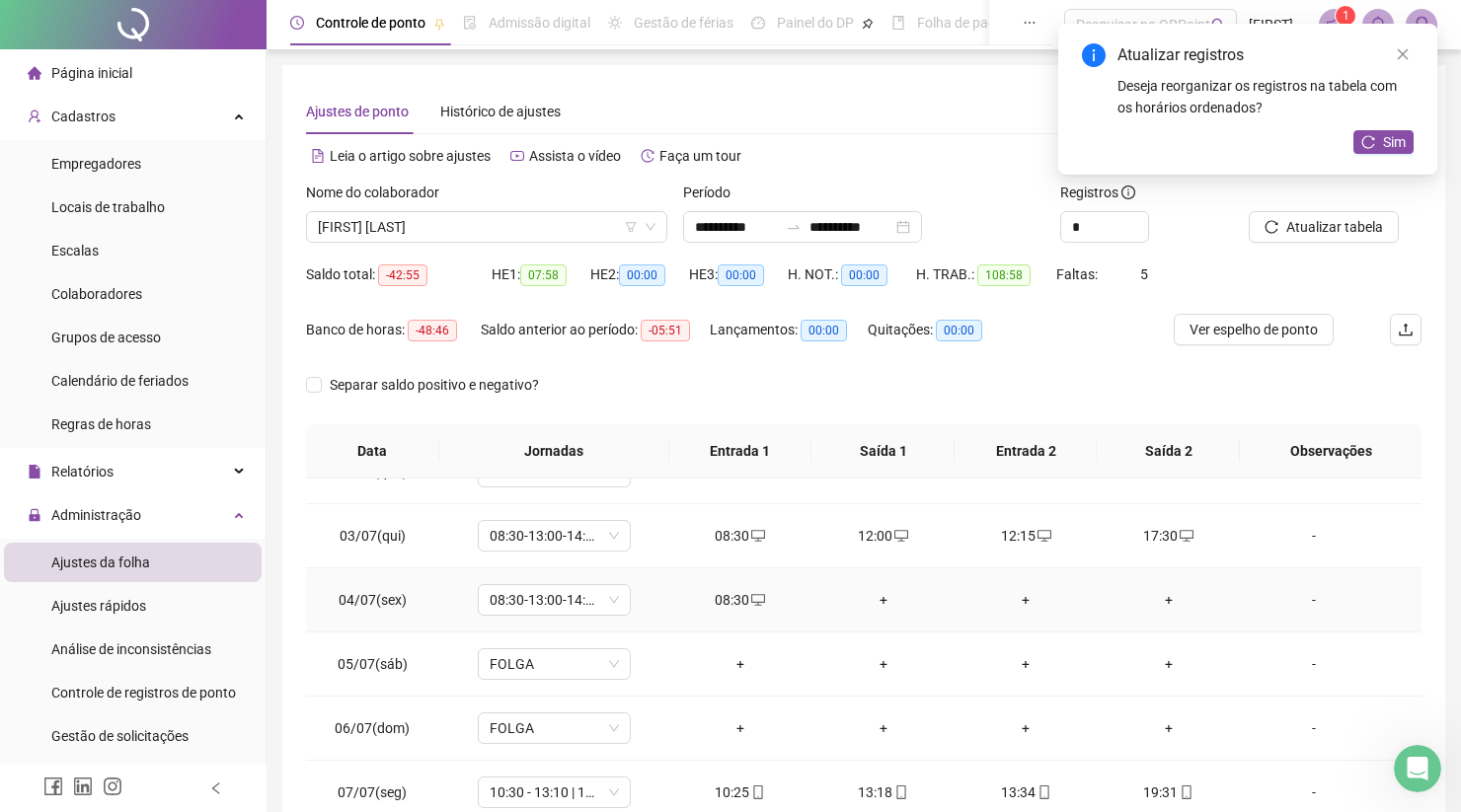click on "+" at bounding box center (883, 600) 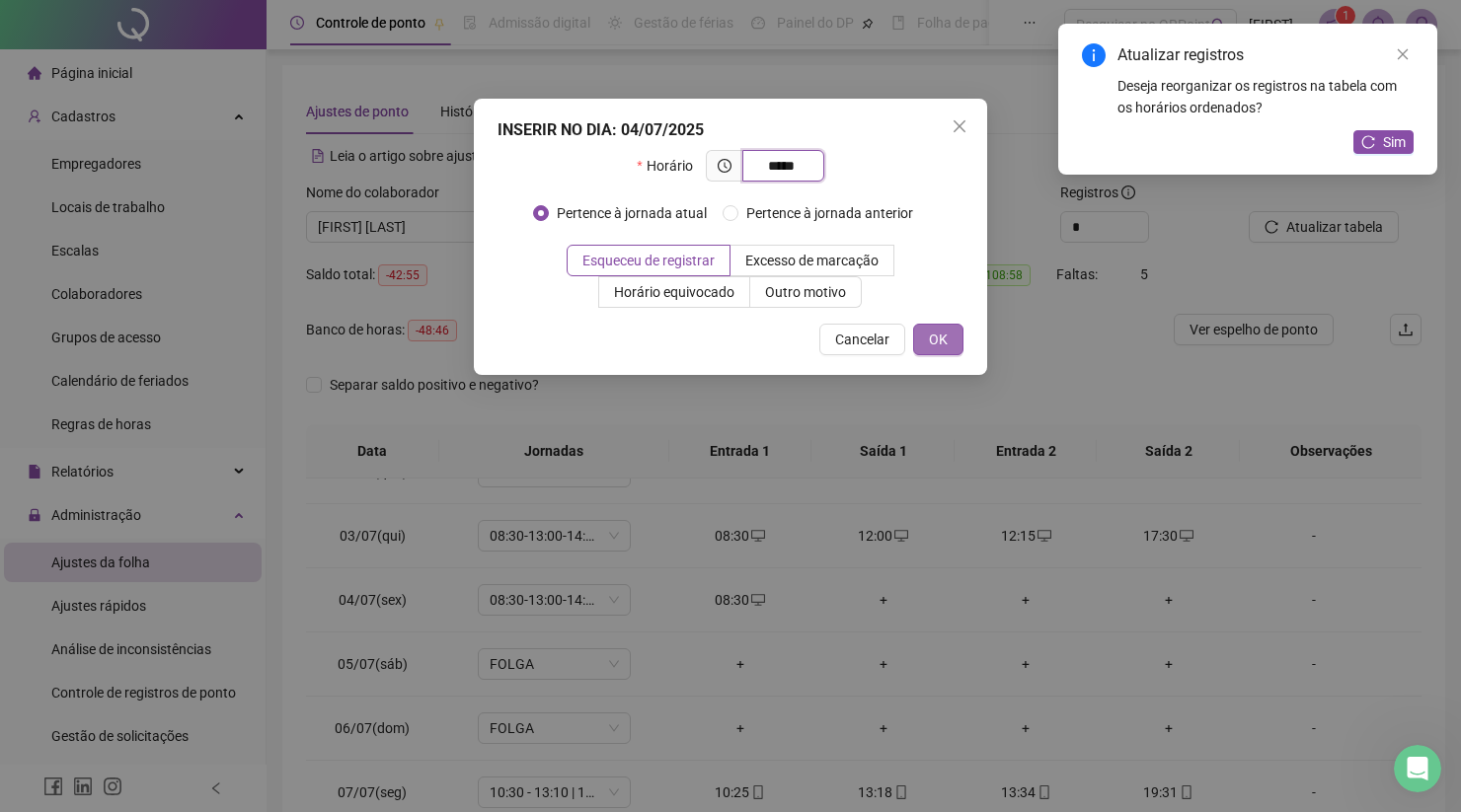 type on "*****" 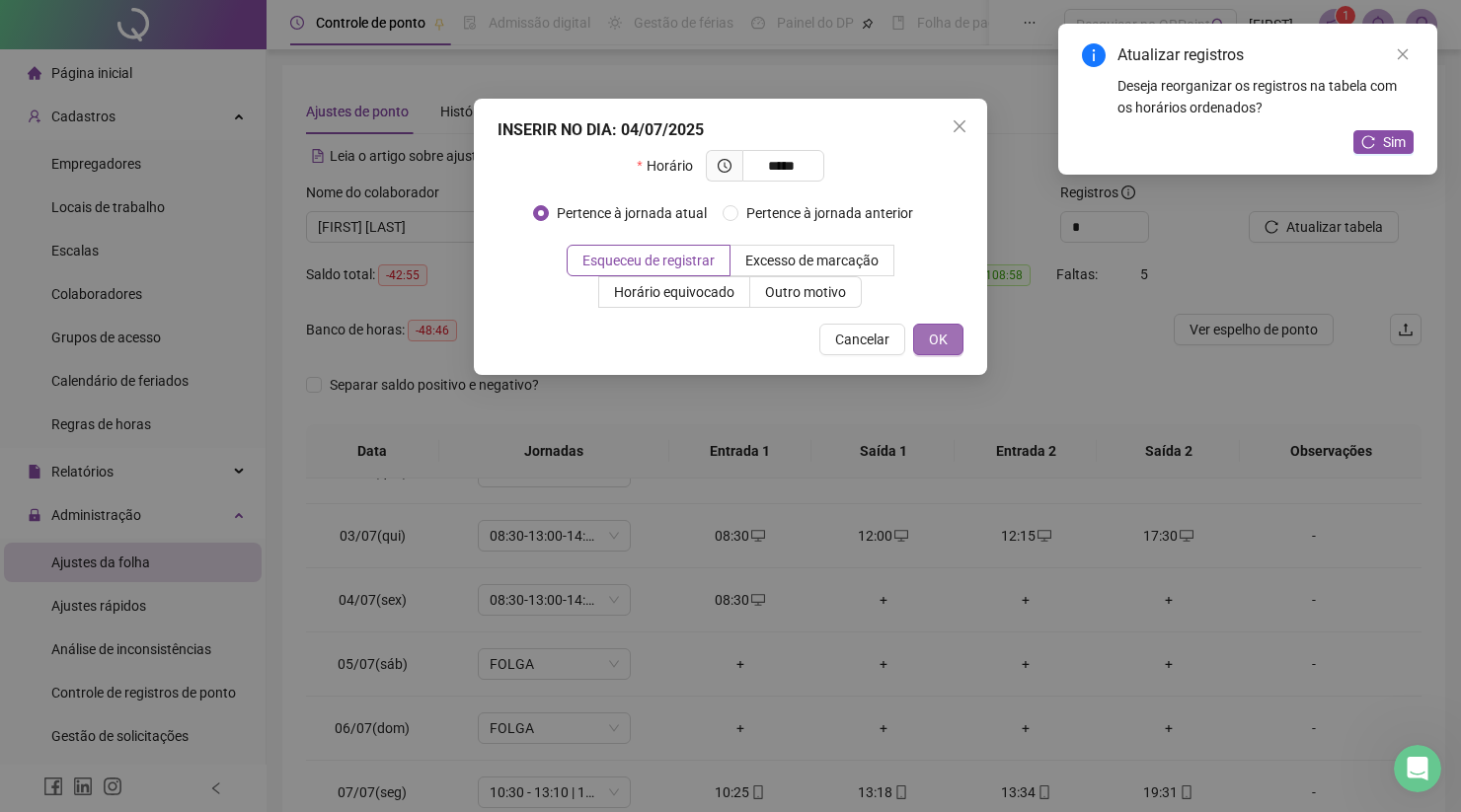 click on "OK" at bounding box center (938, 339) 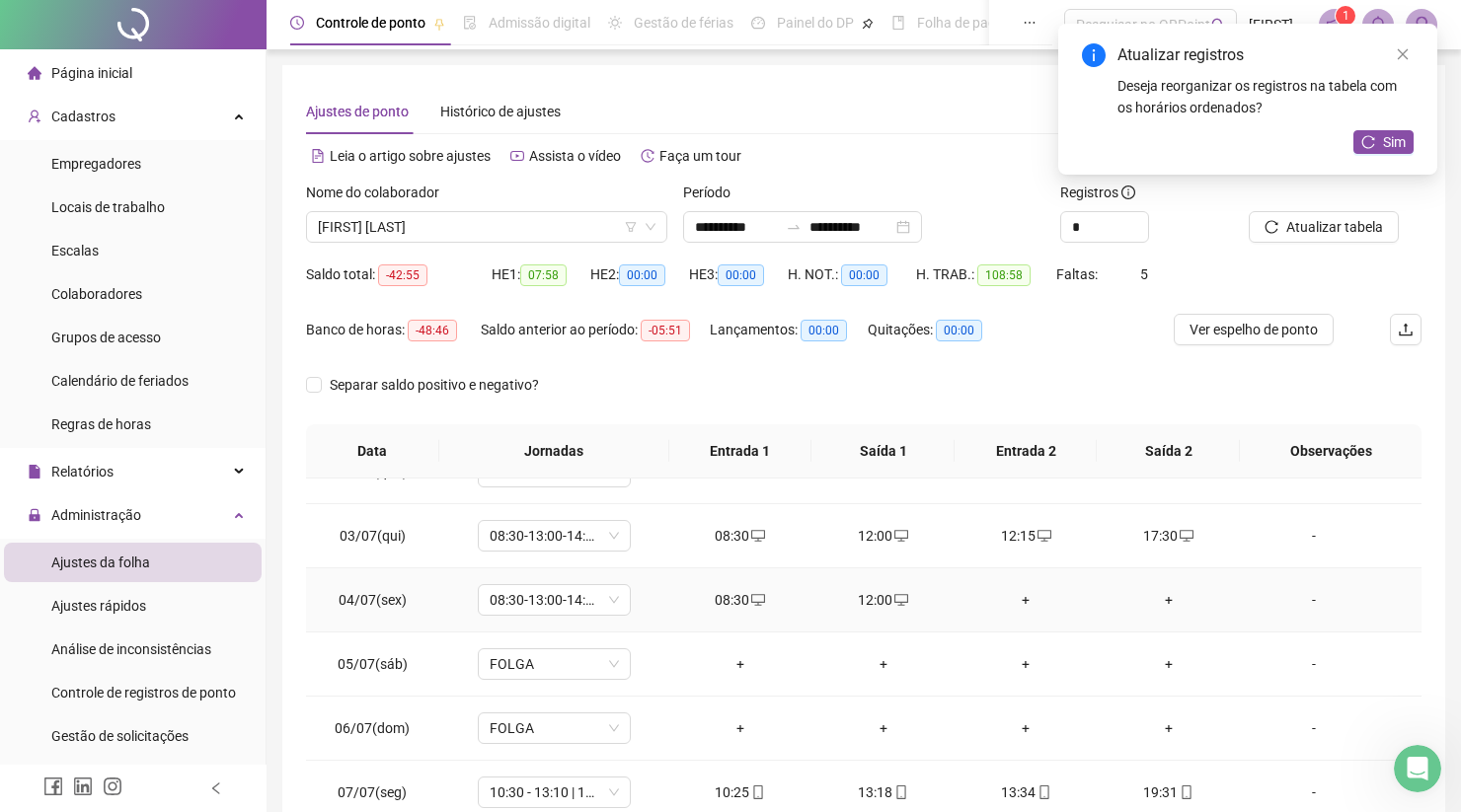 click on "+" at bounding box center (1026, 600) 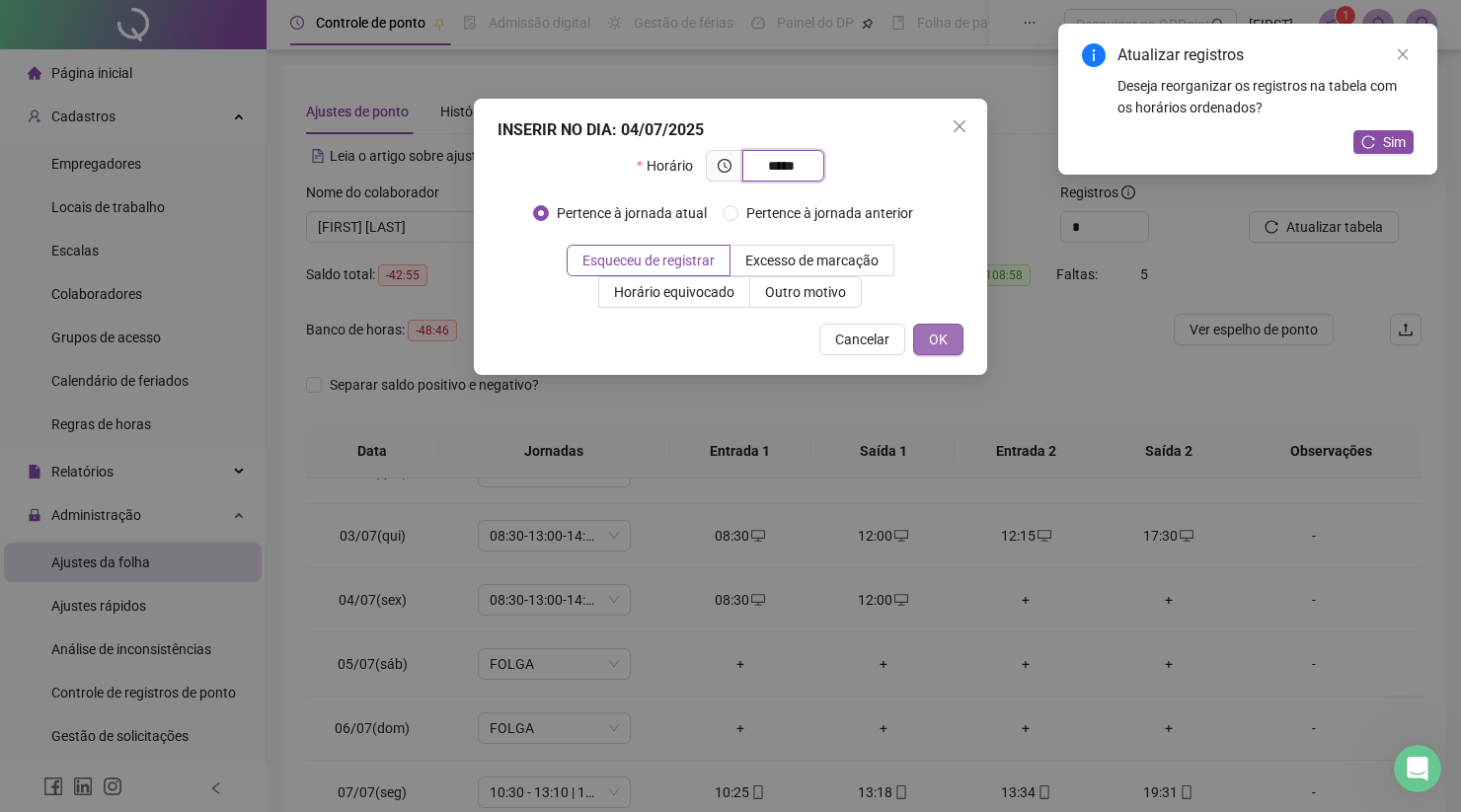 type on "*****" 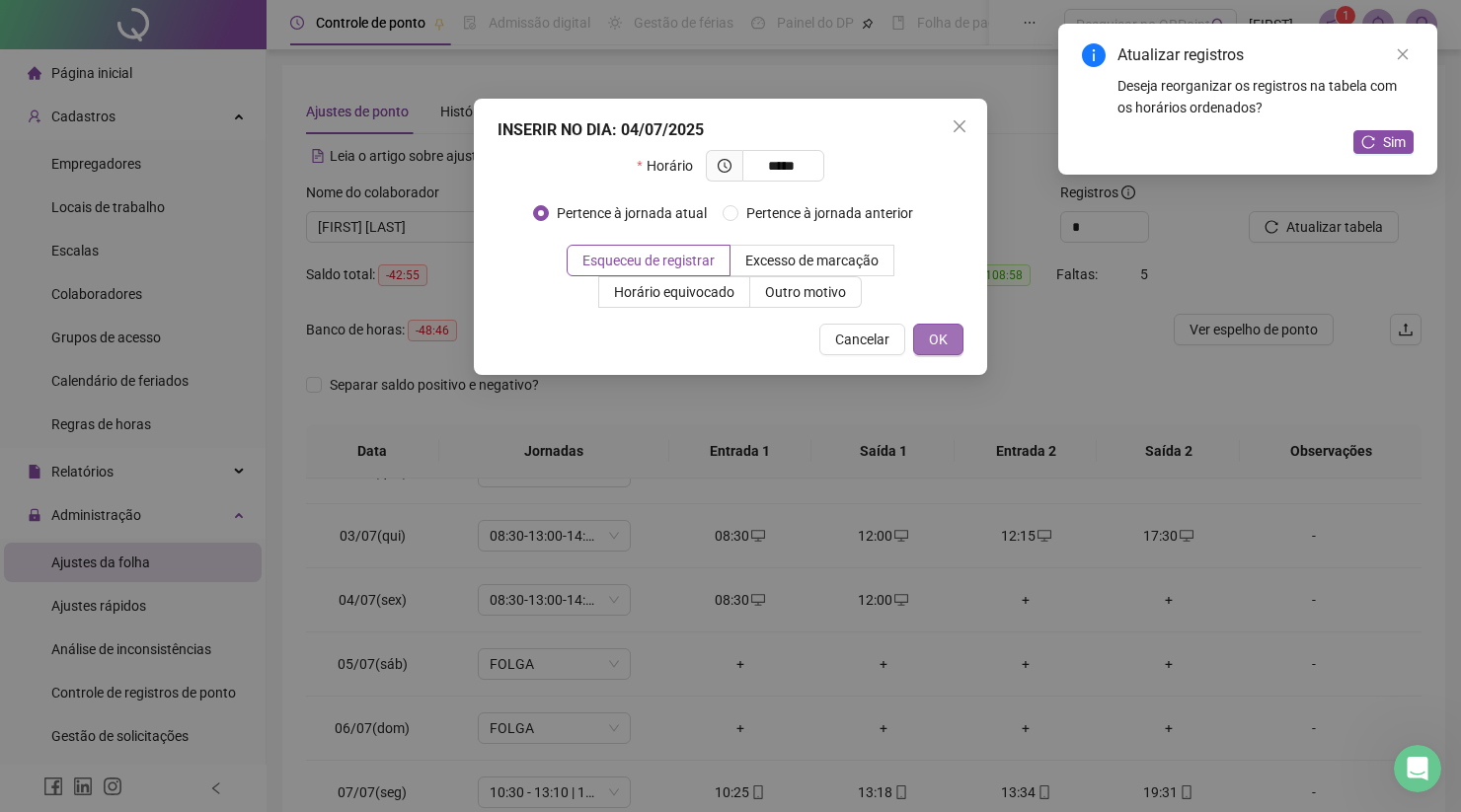 click on "OK" at bounding box center [938, 339] 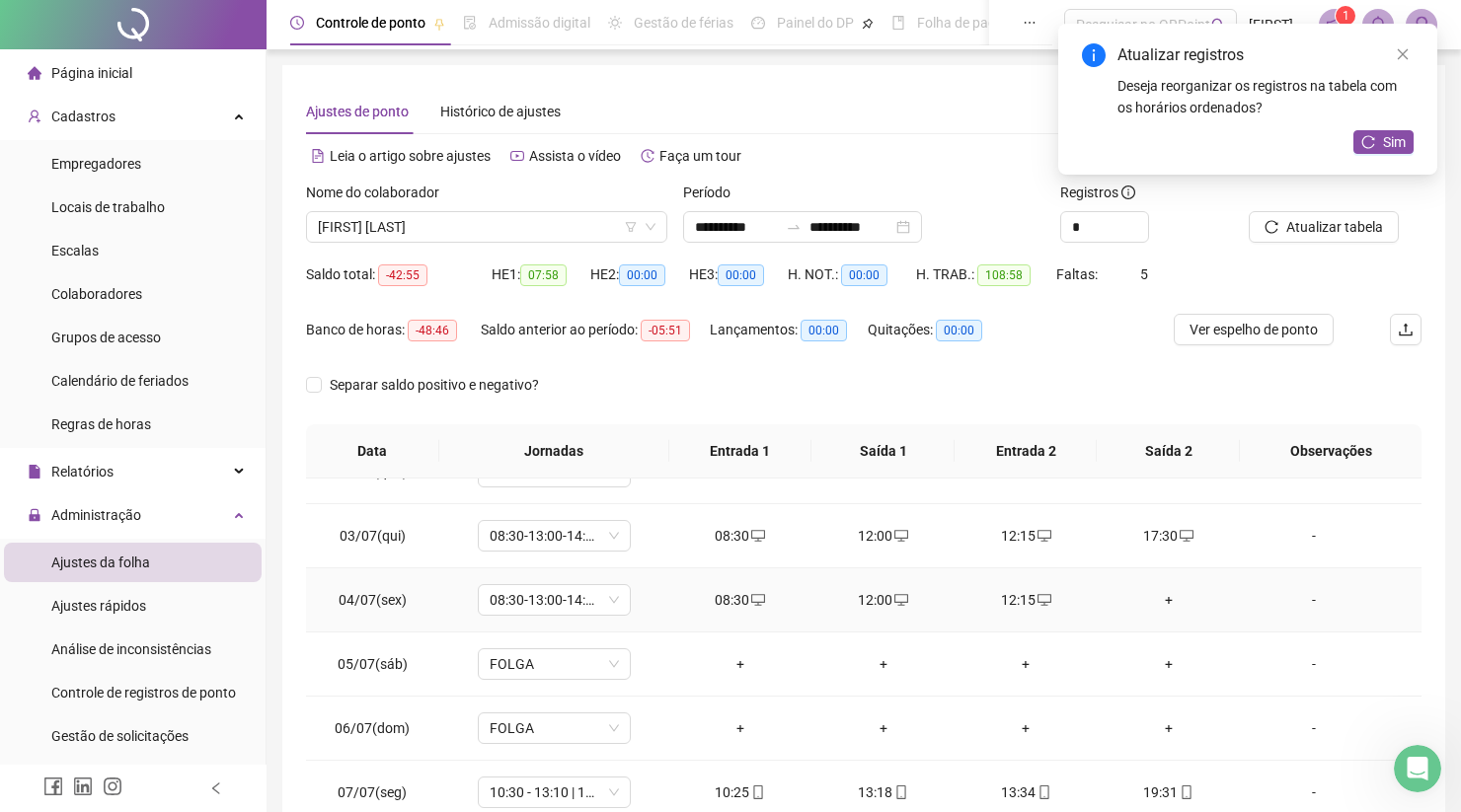click on "+" at bounding box center [1169, 600] 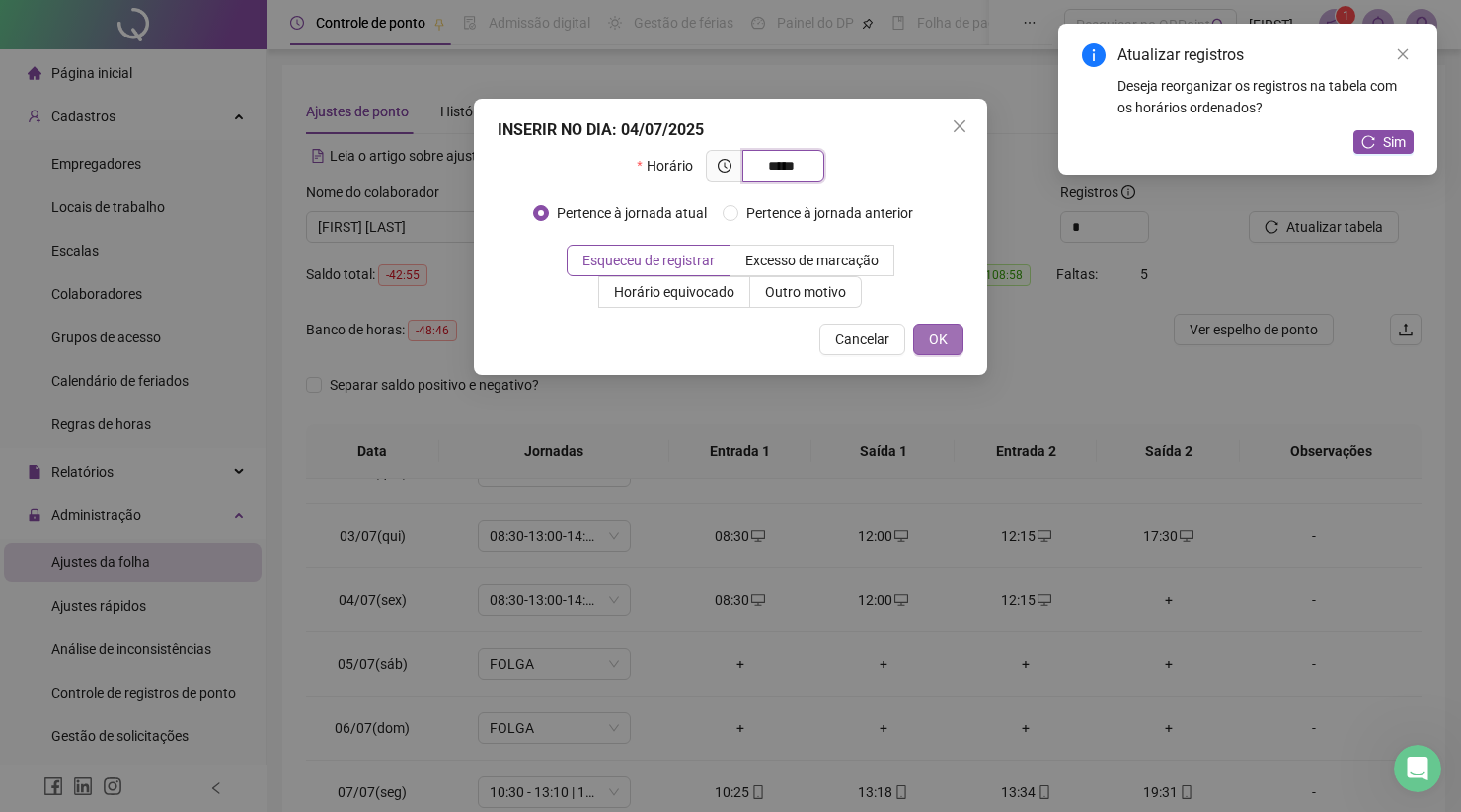 type on "*****" 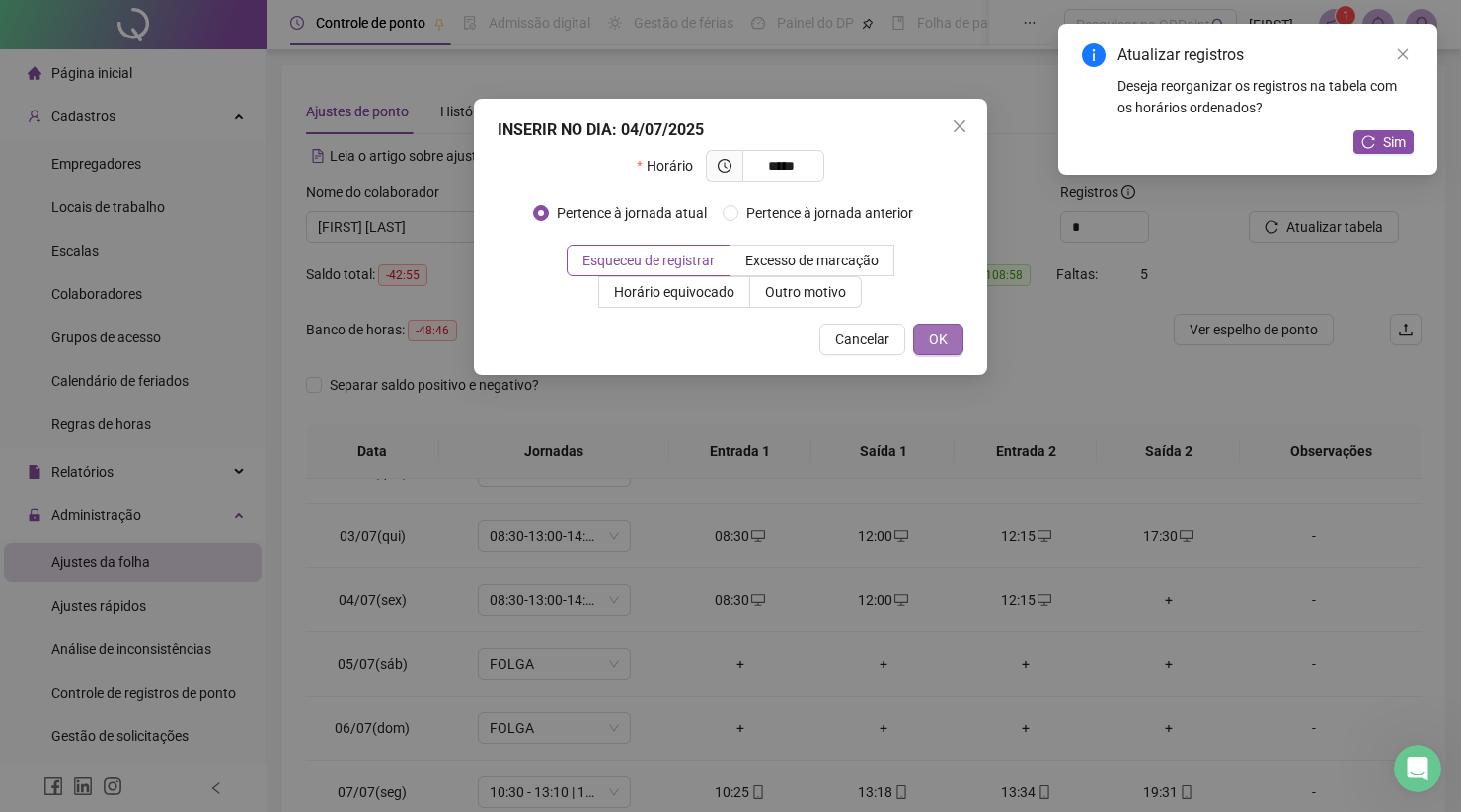 click on "OK" at bounding box center [938, 339] 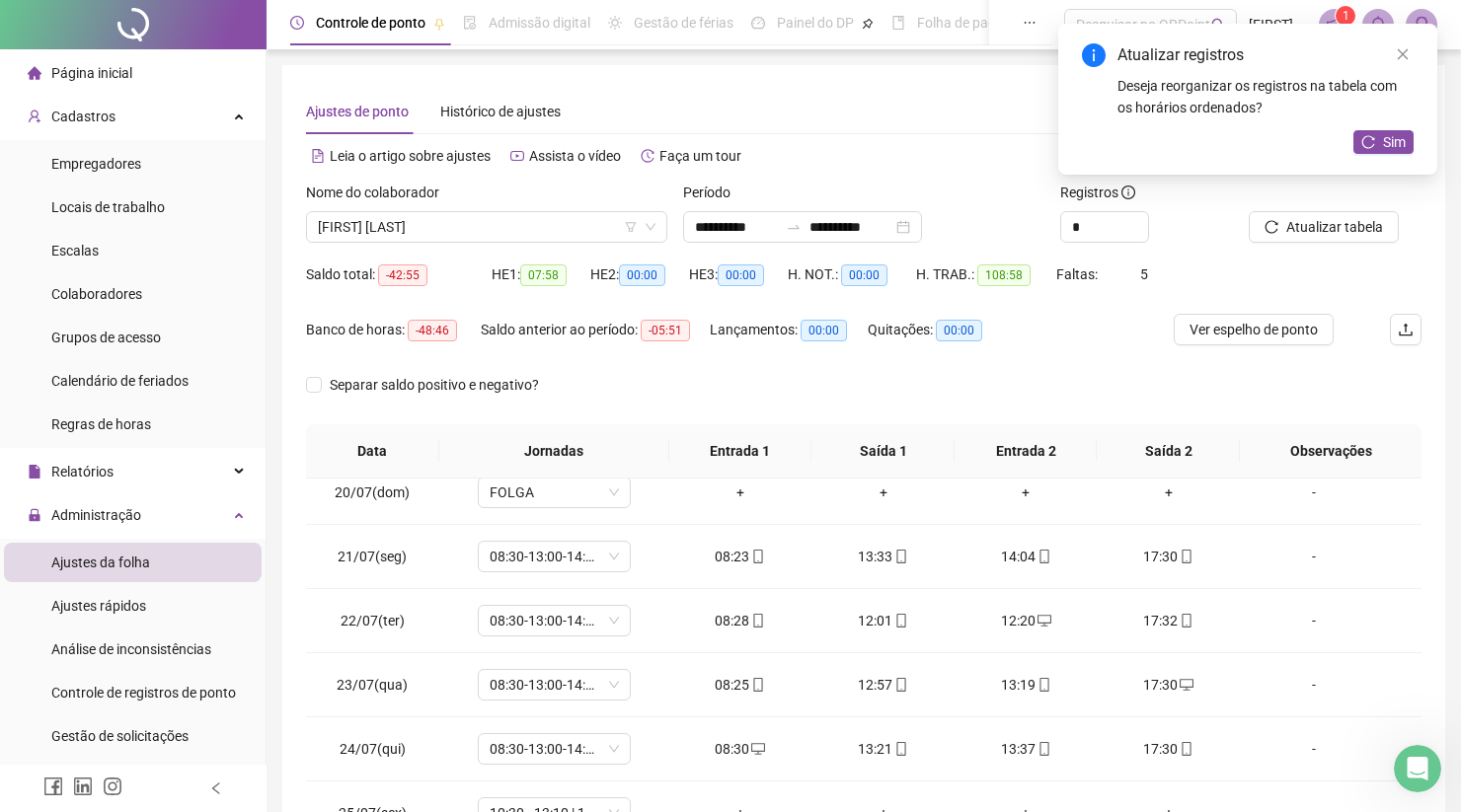 scroll, scrollTop: 1567, scrollLeft: 0, axis: vertical 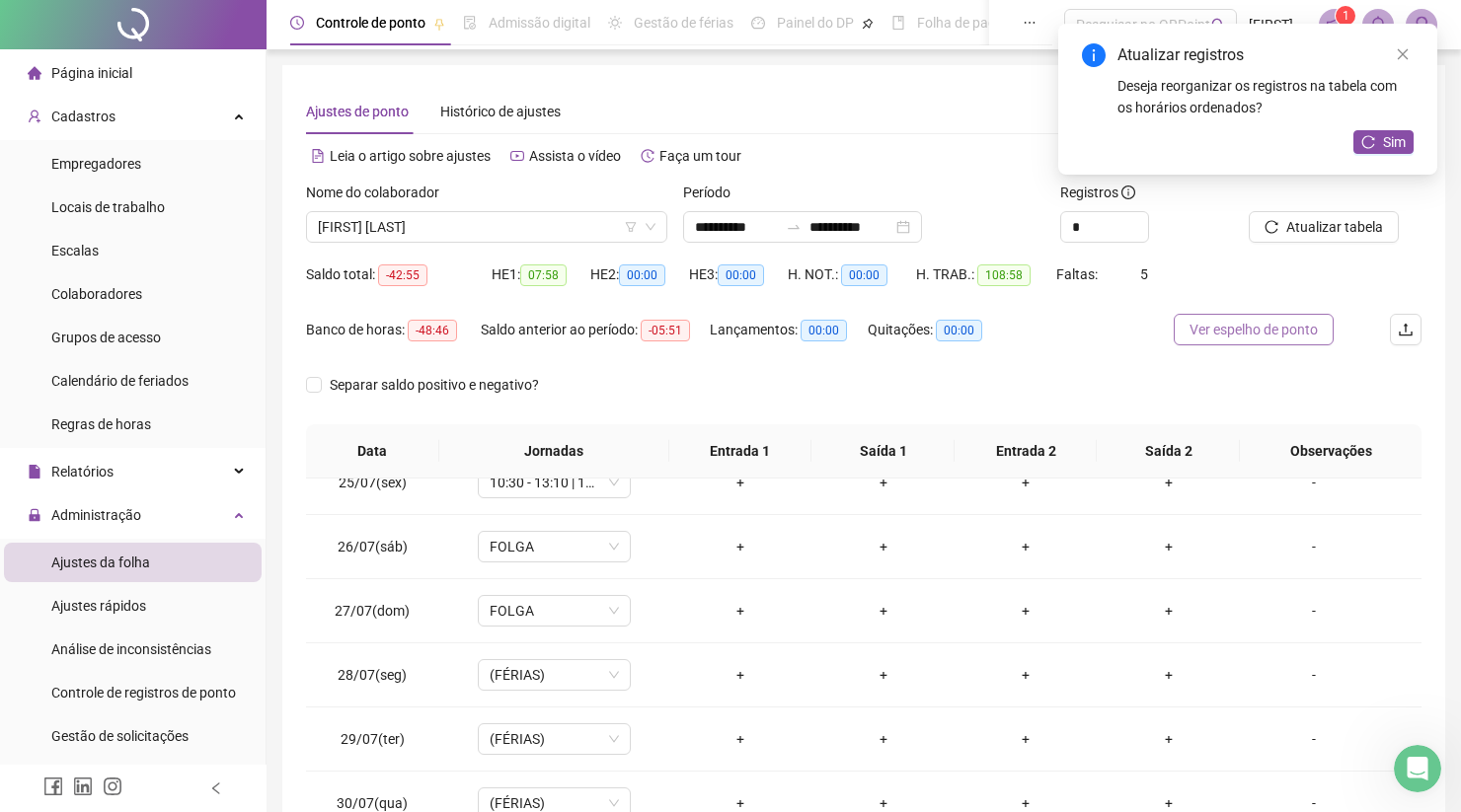 click on "Ver espelho de ponto" at bounding box center [1254, 330] 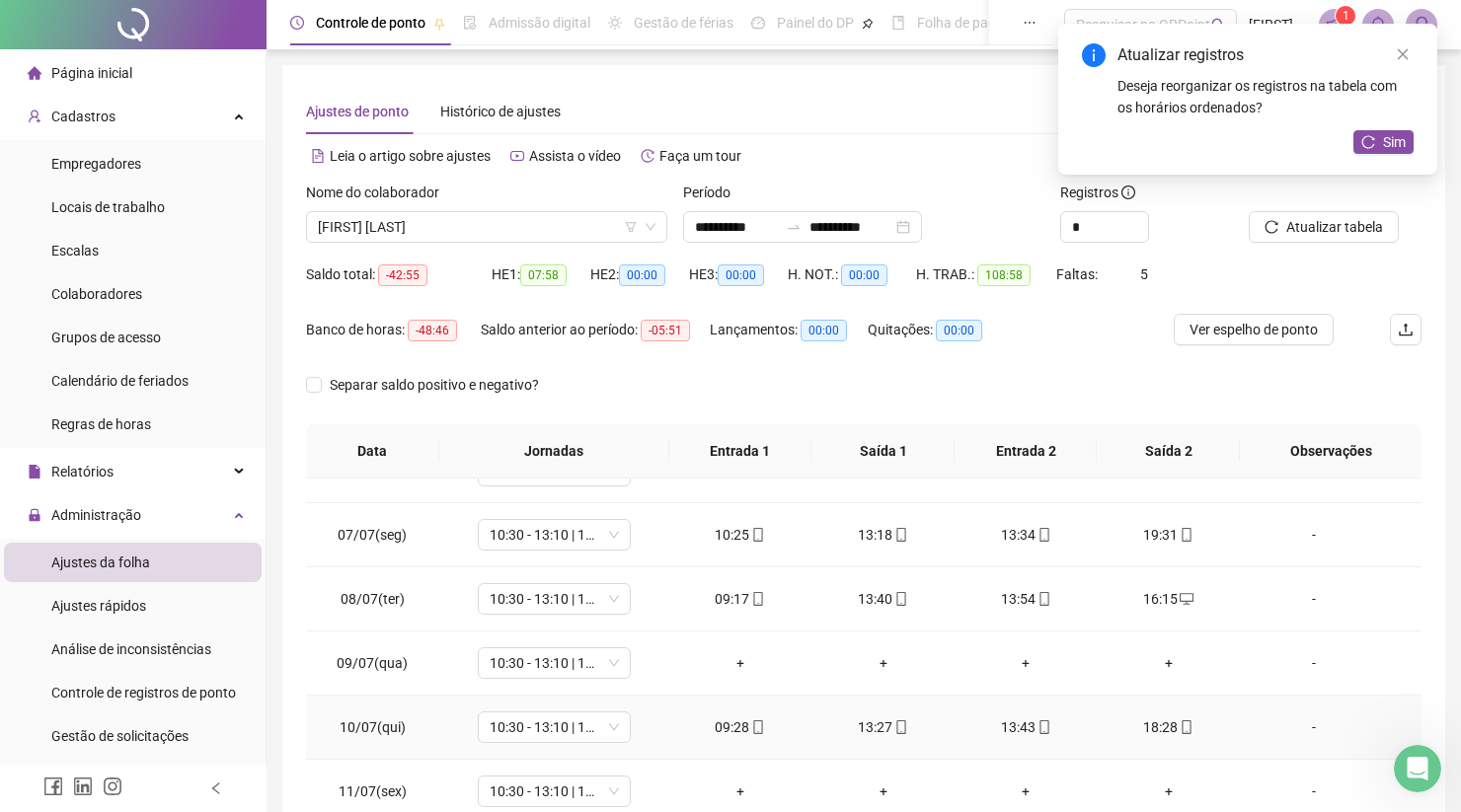 scroll, scrollTop: 354, scrollLeft: 0, axis: vertical 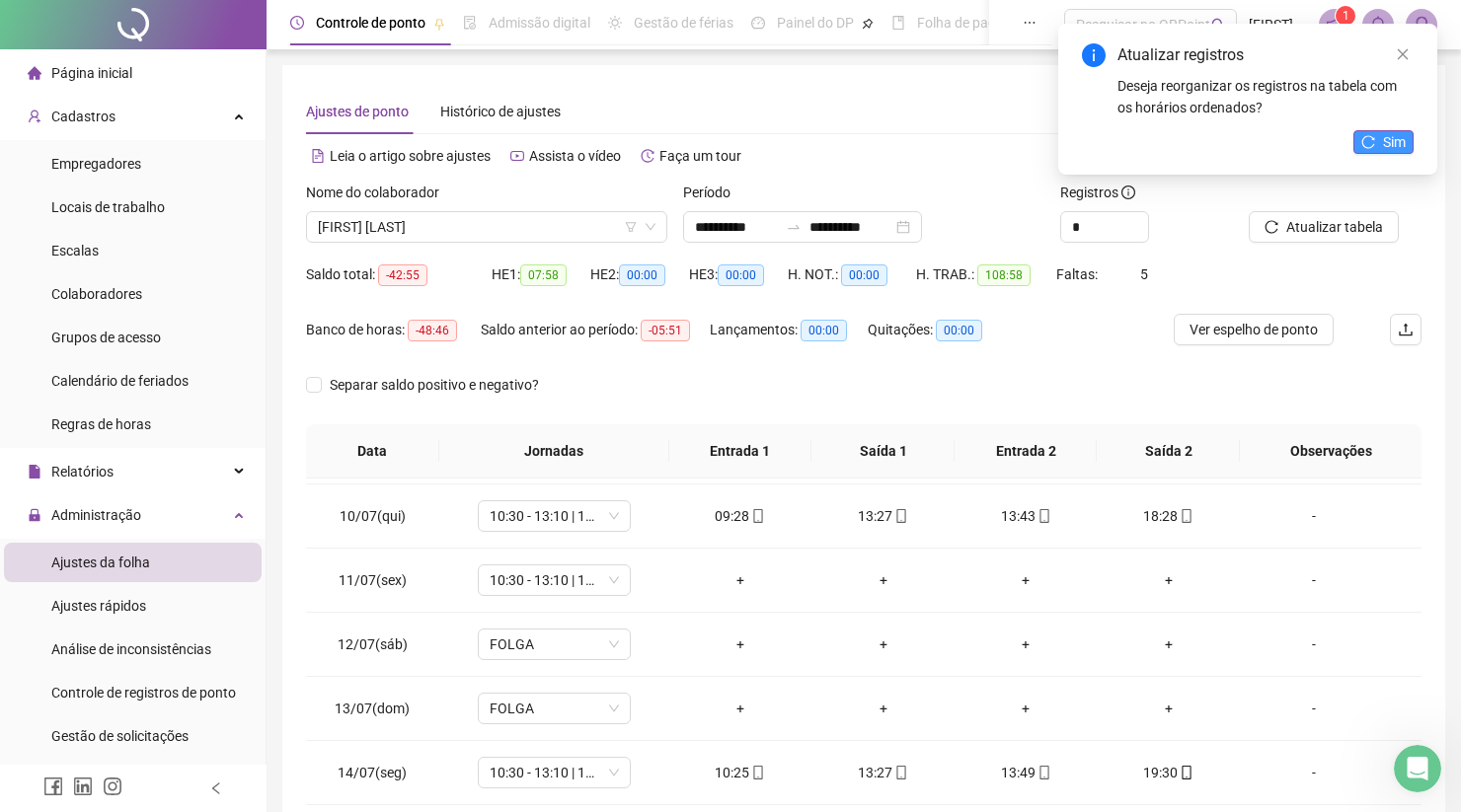 click on "Sim" at bounding box center [1394, 142] 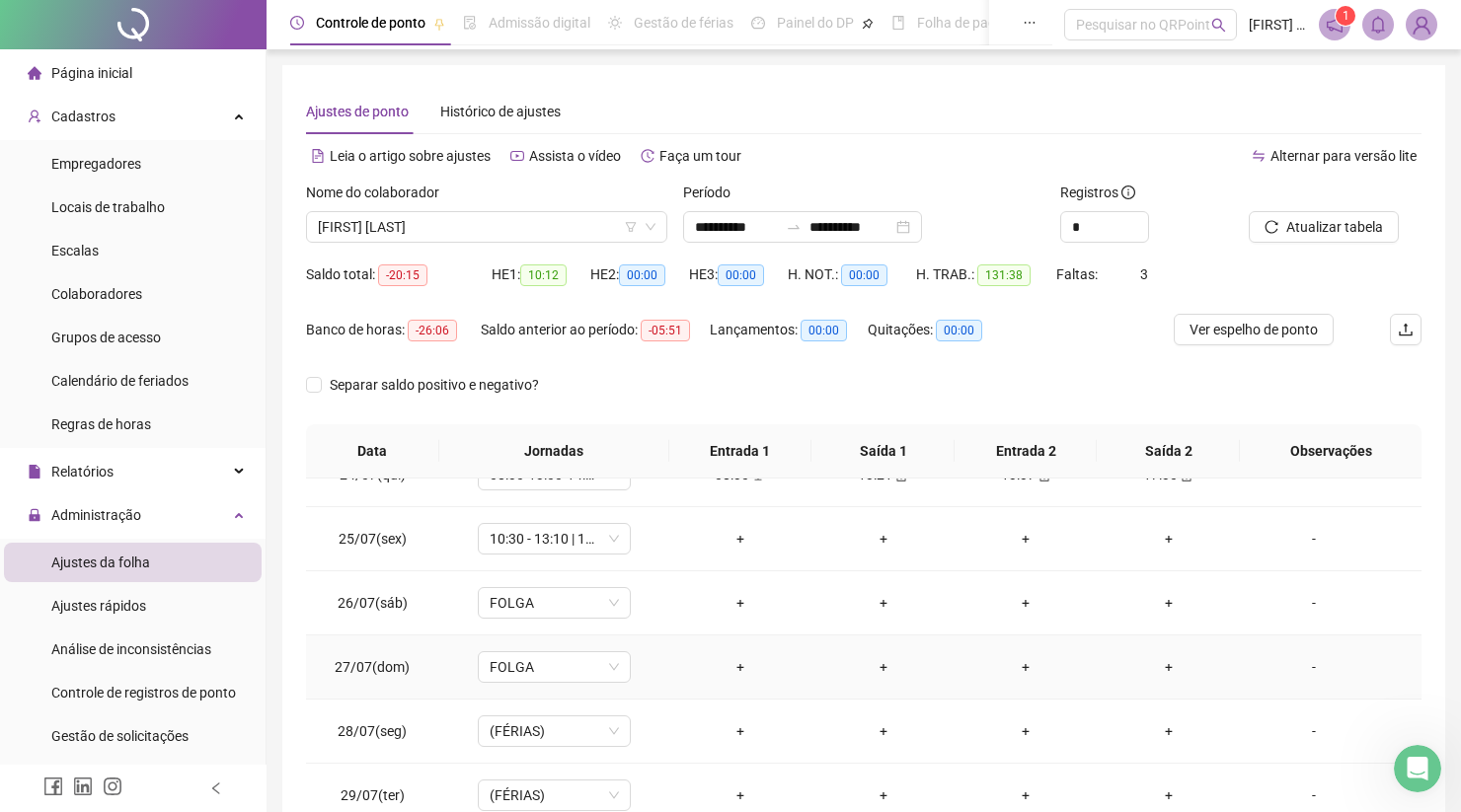 scroll, scrollTop: 0, scrollLeft: 0, axis: both 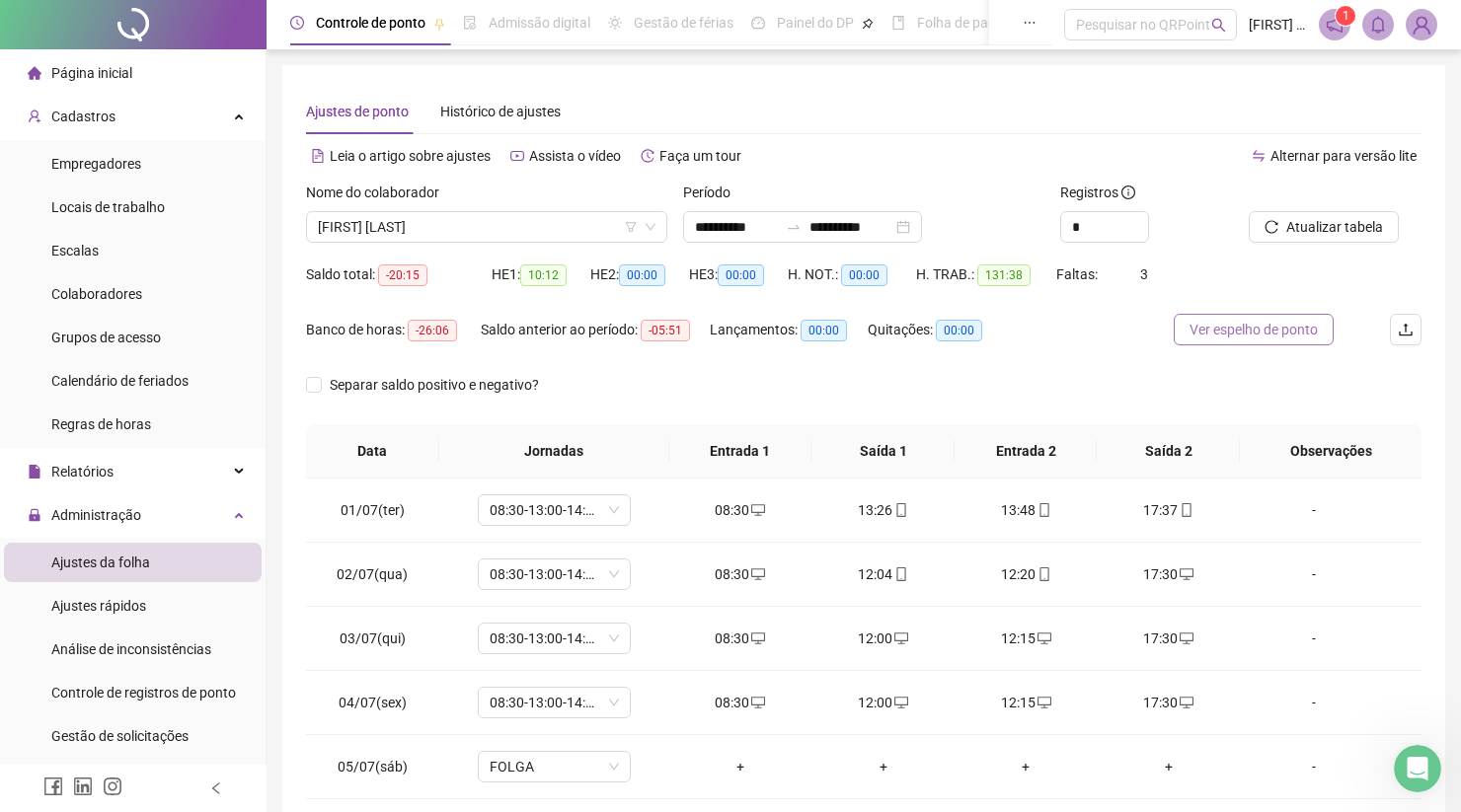 click on "Ver espelho de ponto" at bounding box center (1254, 330) 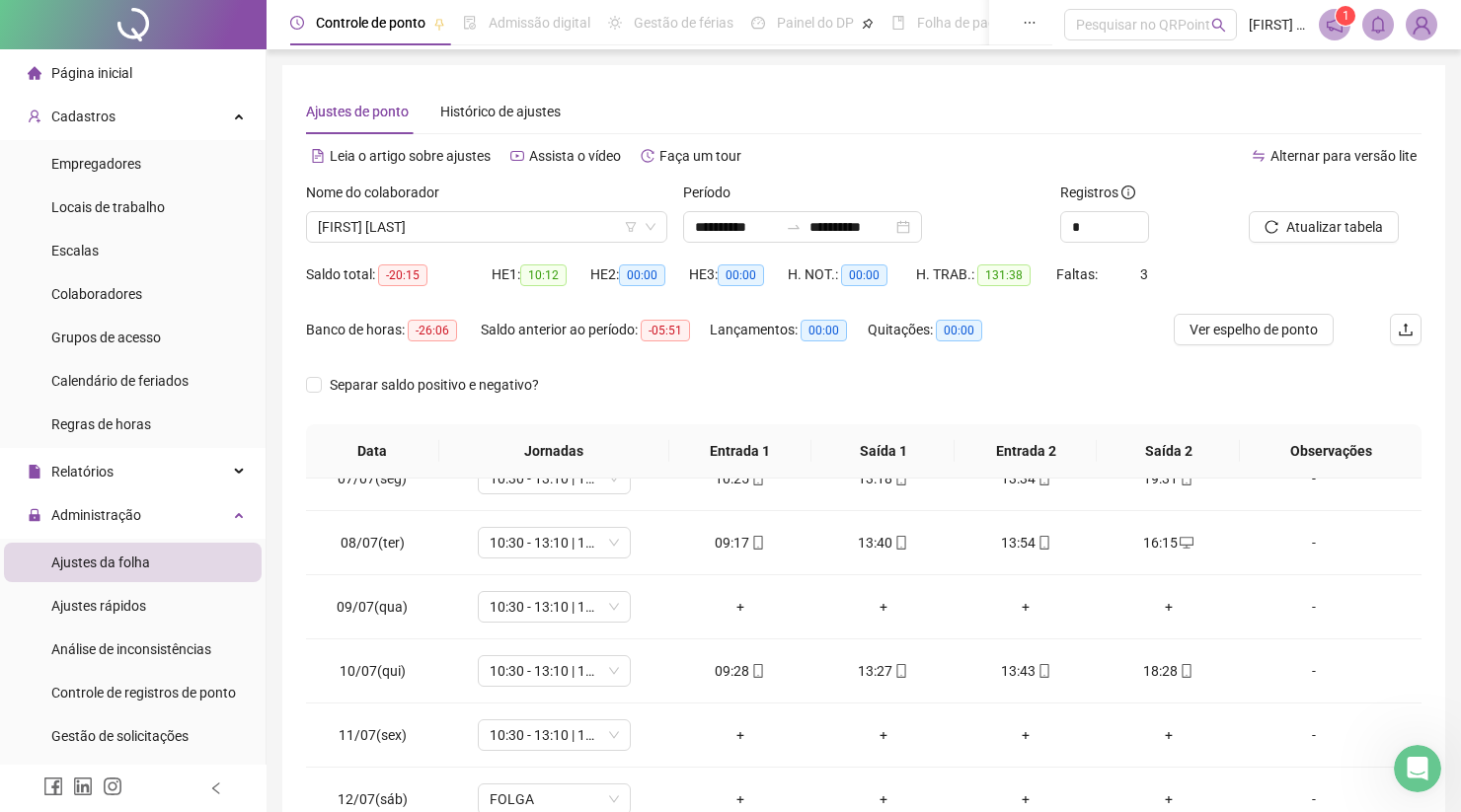 scroll, scrollTop: 417, scrollLeft: 0, axis: vertical 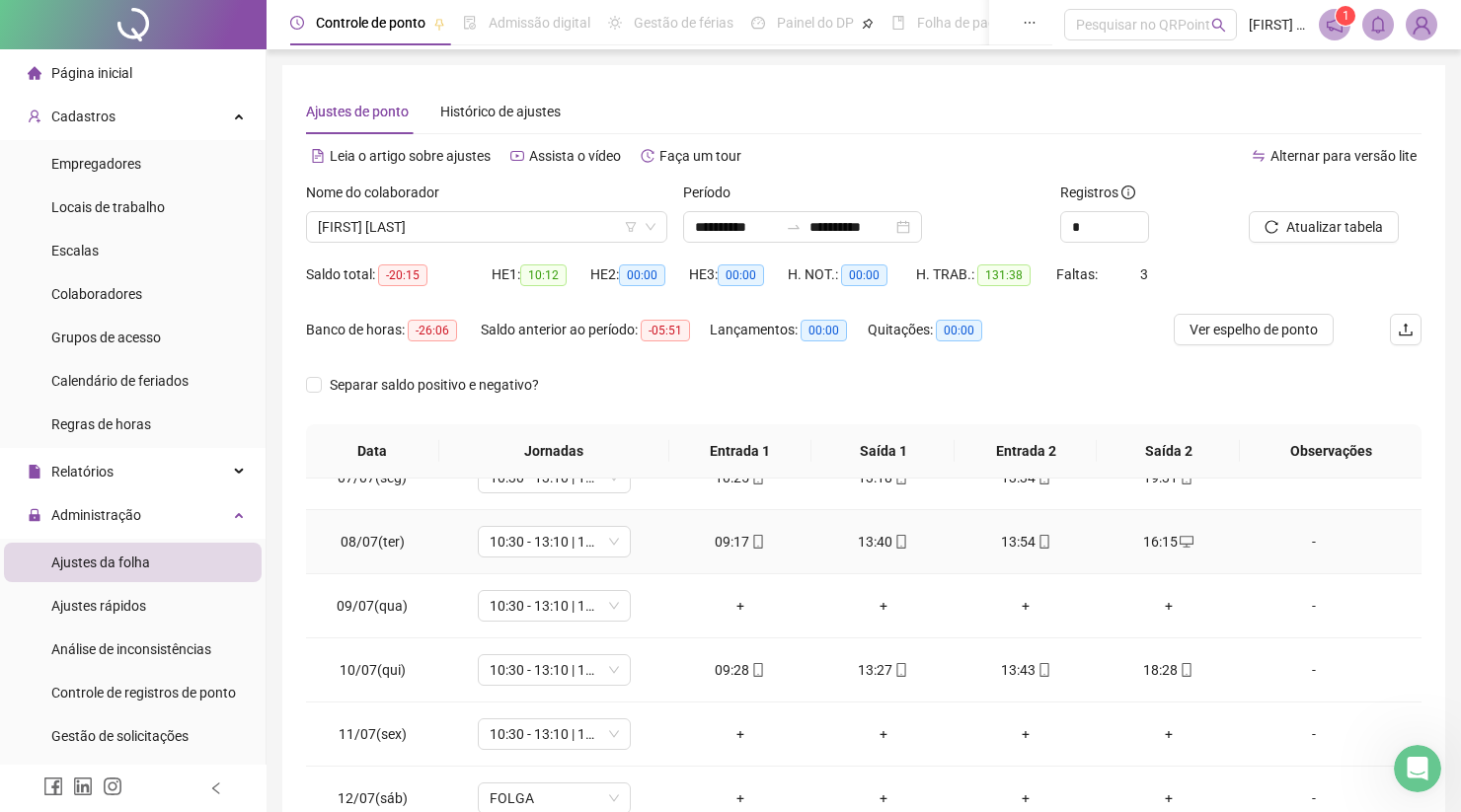 click 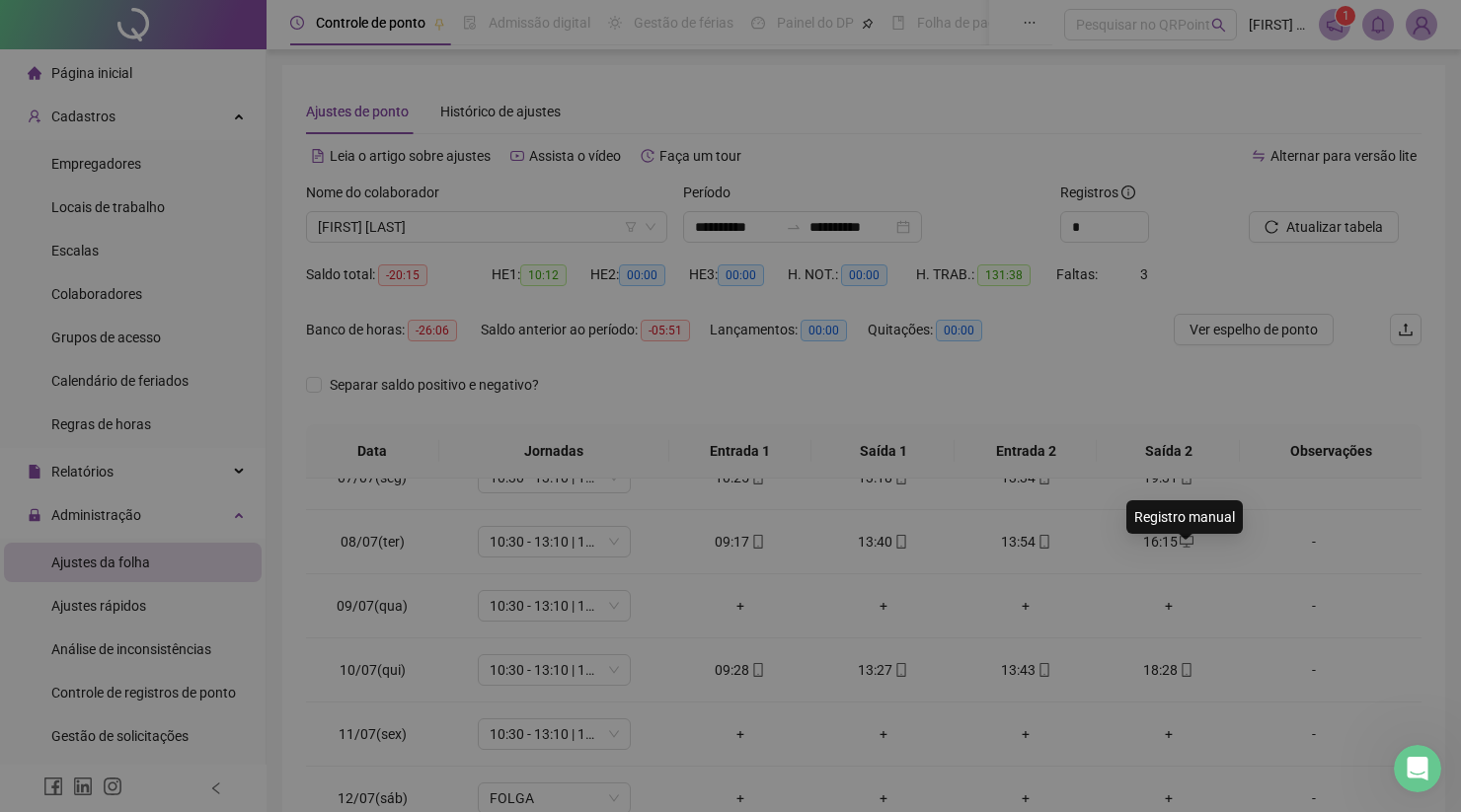 type on "**********" 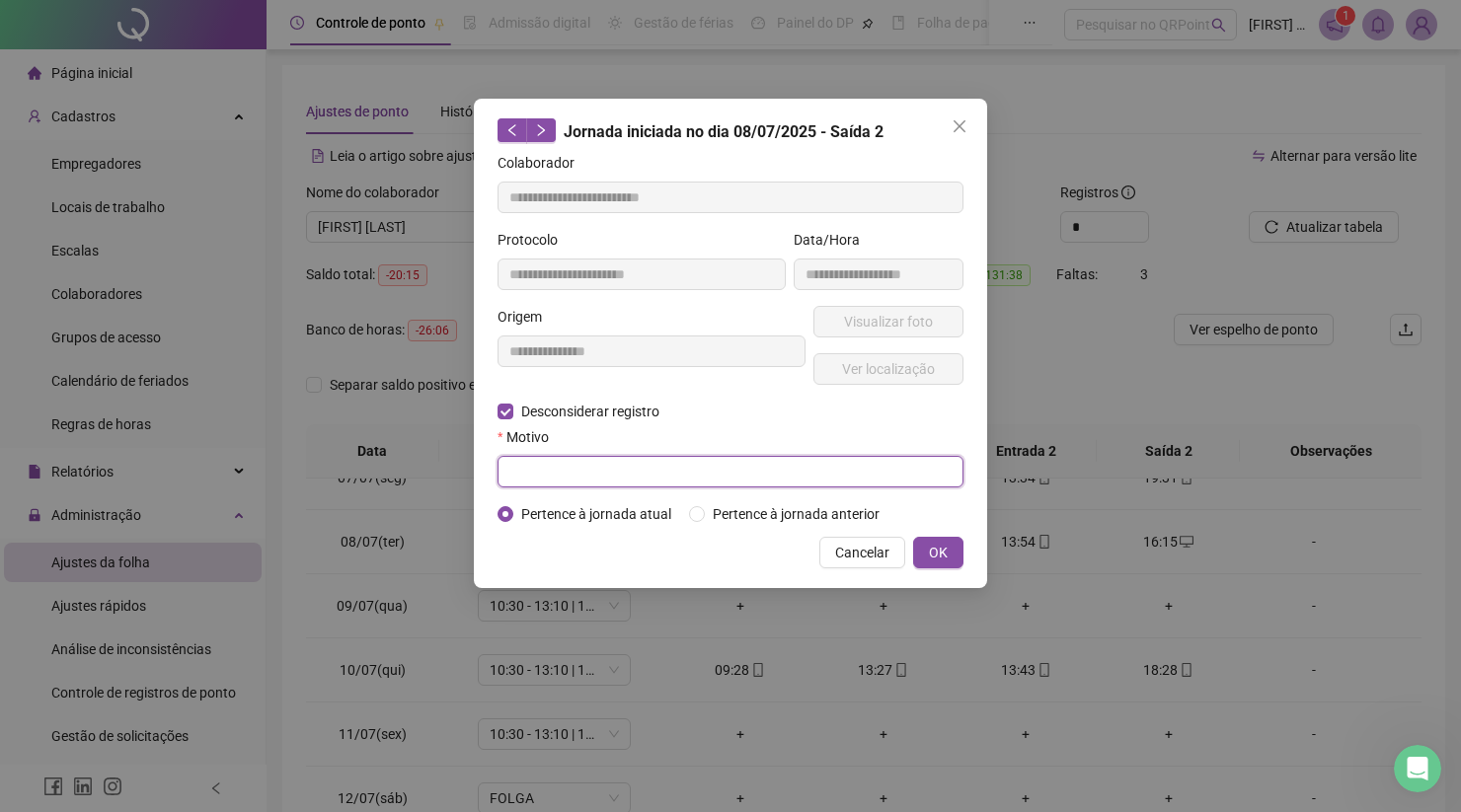 click at bounding box center [730, 472] 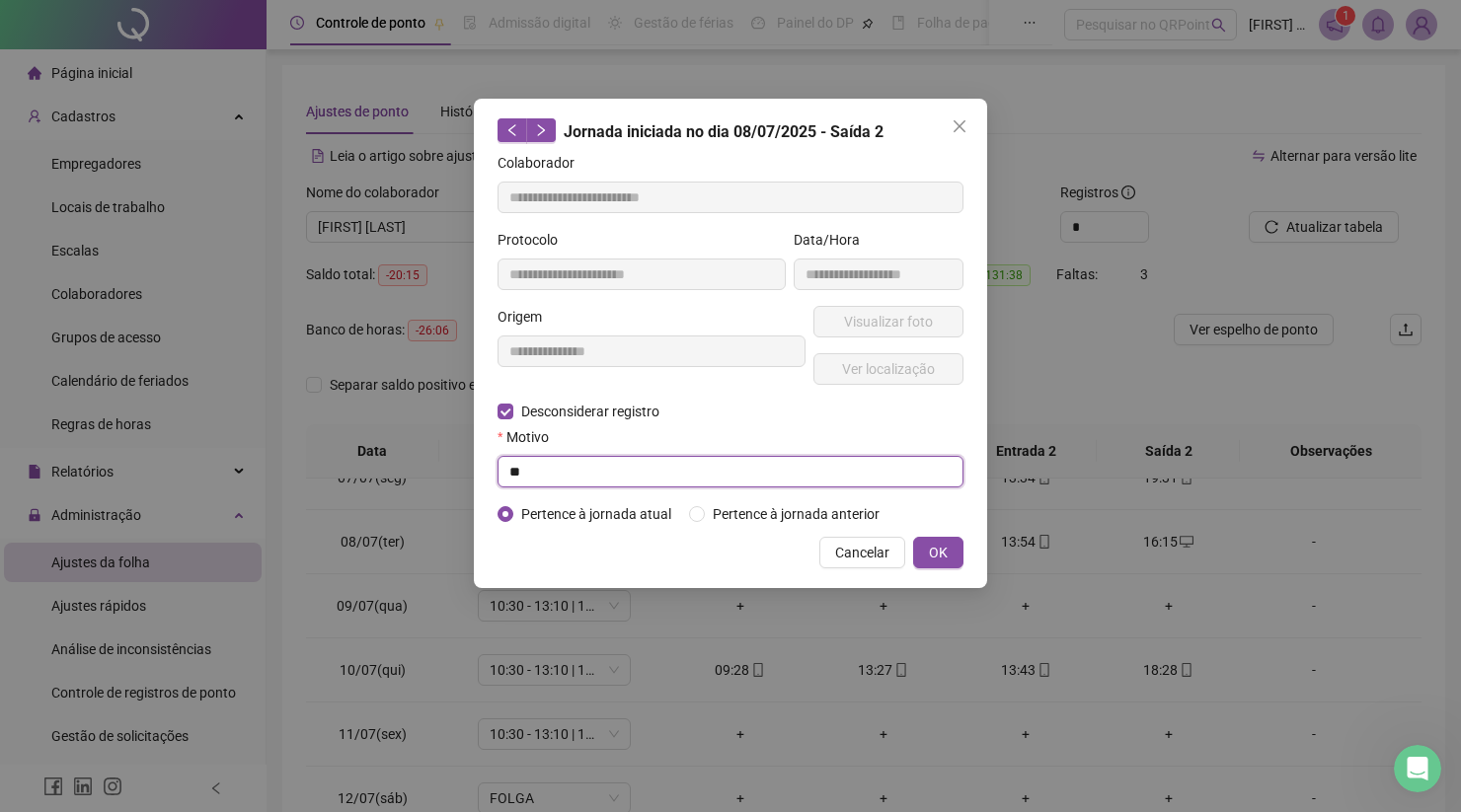 type on "*" 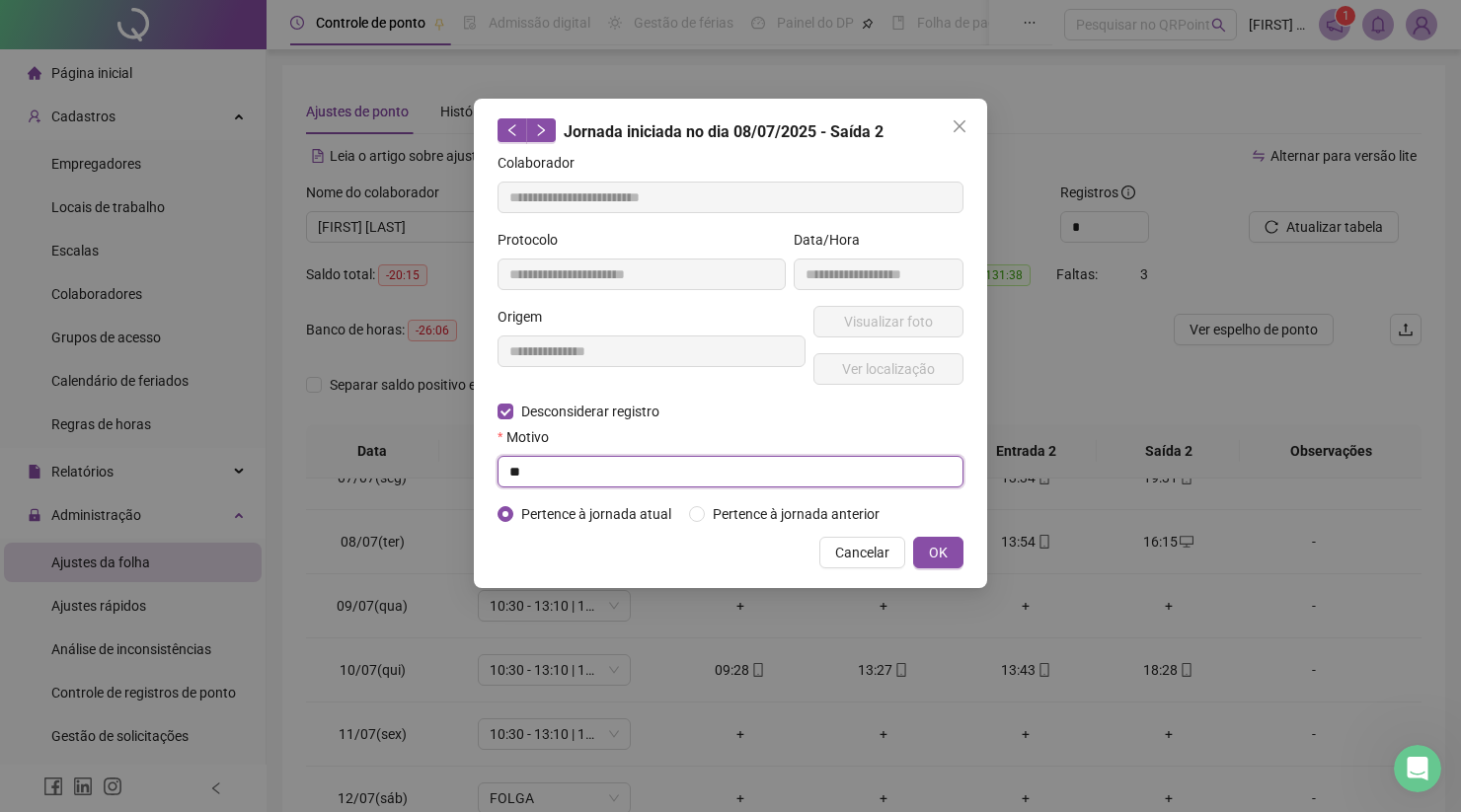type on "*" 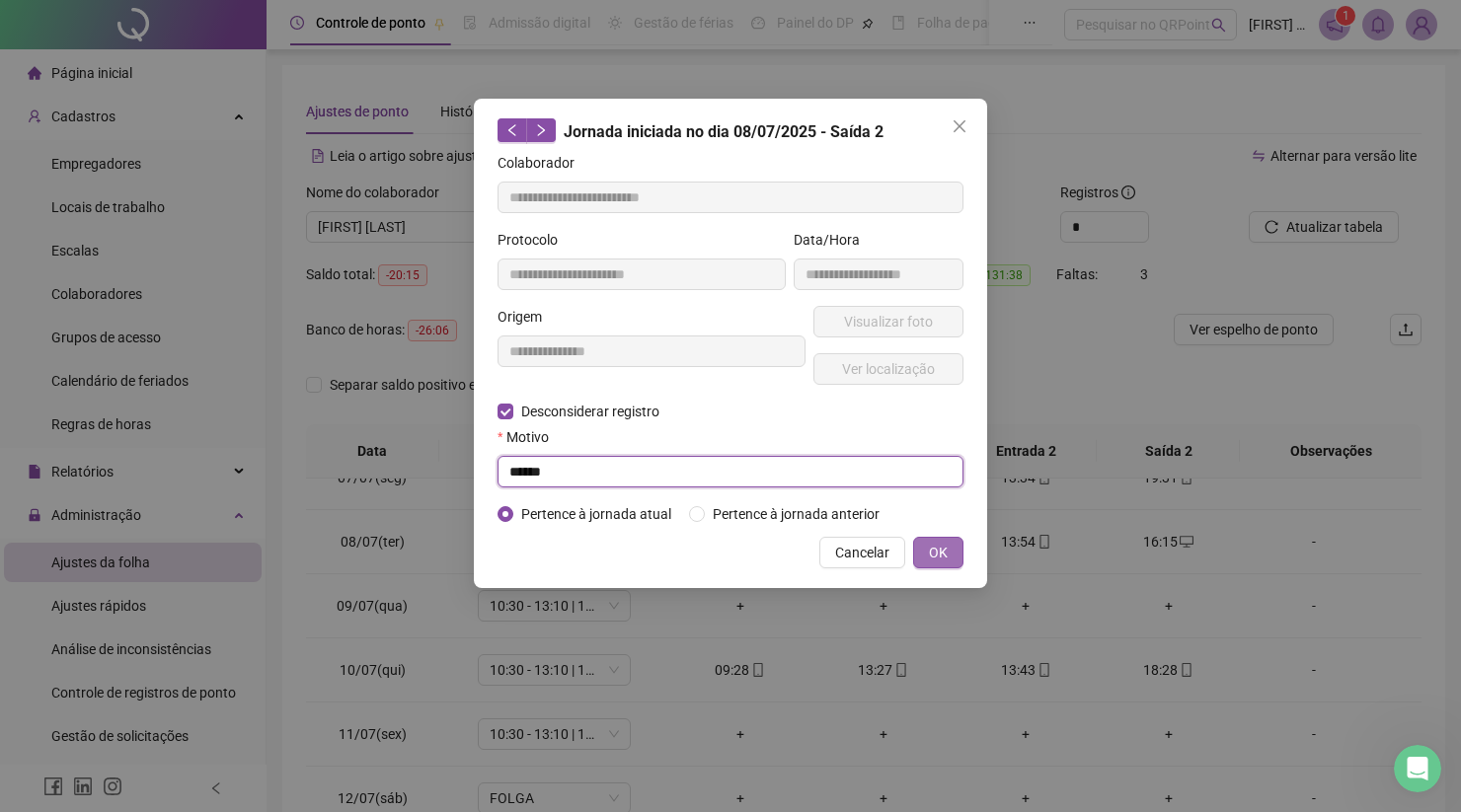 type on "******" 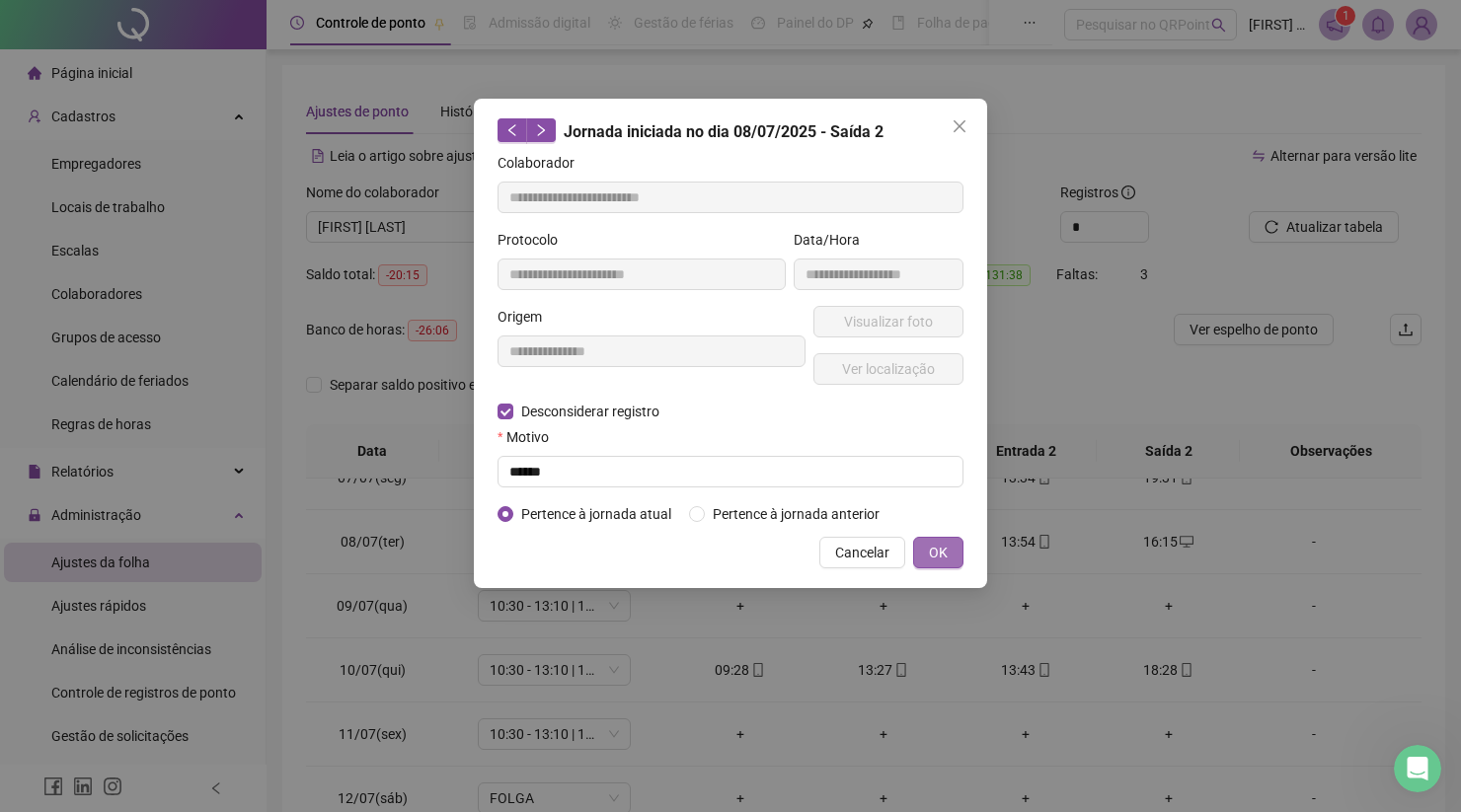 click on "OK" at bounding box center [938, 553] 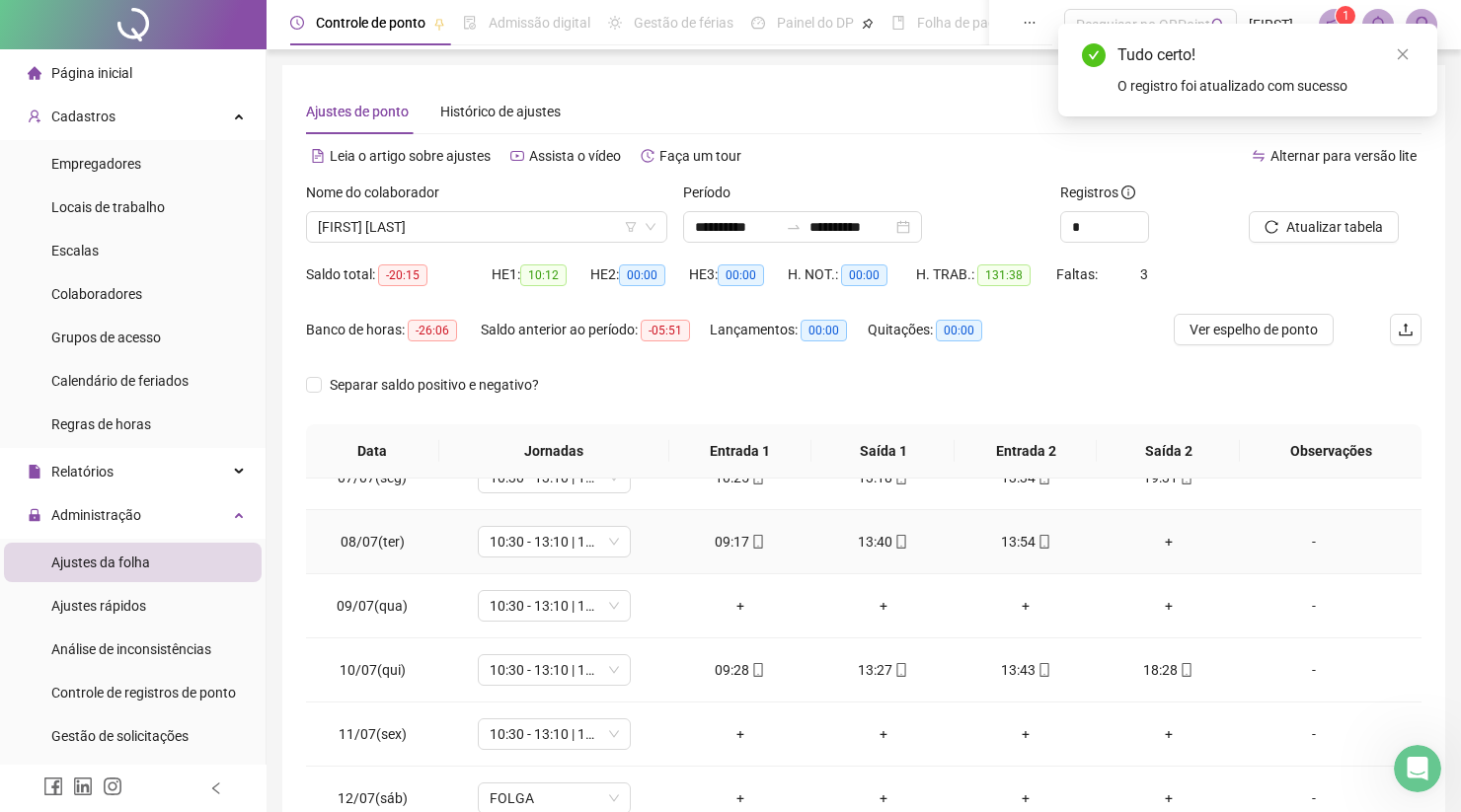 click on "+" at bounding box center [1169, 542] 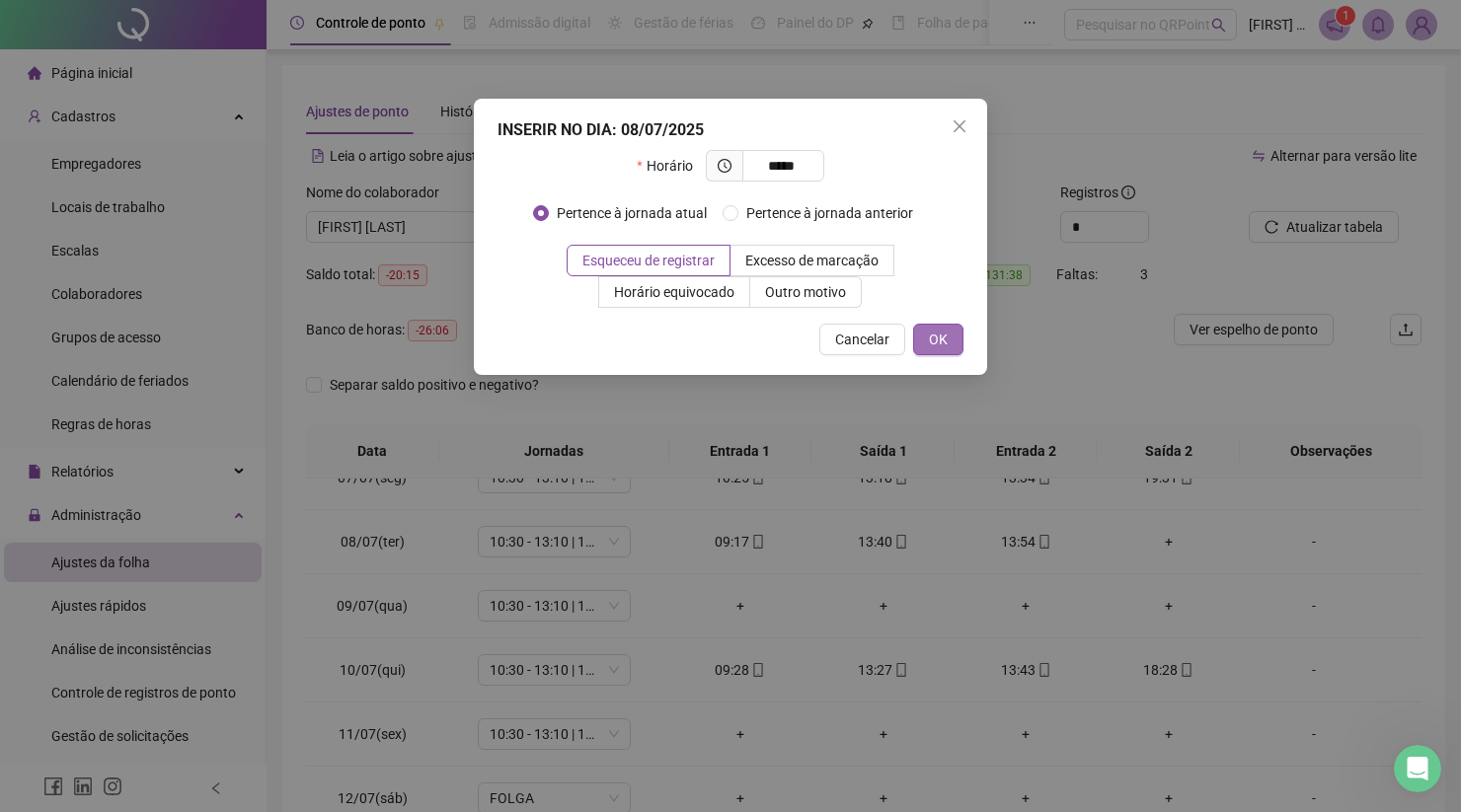 type on "*****" 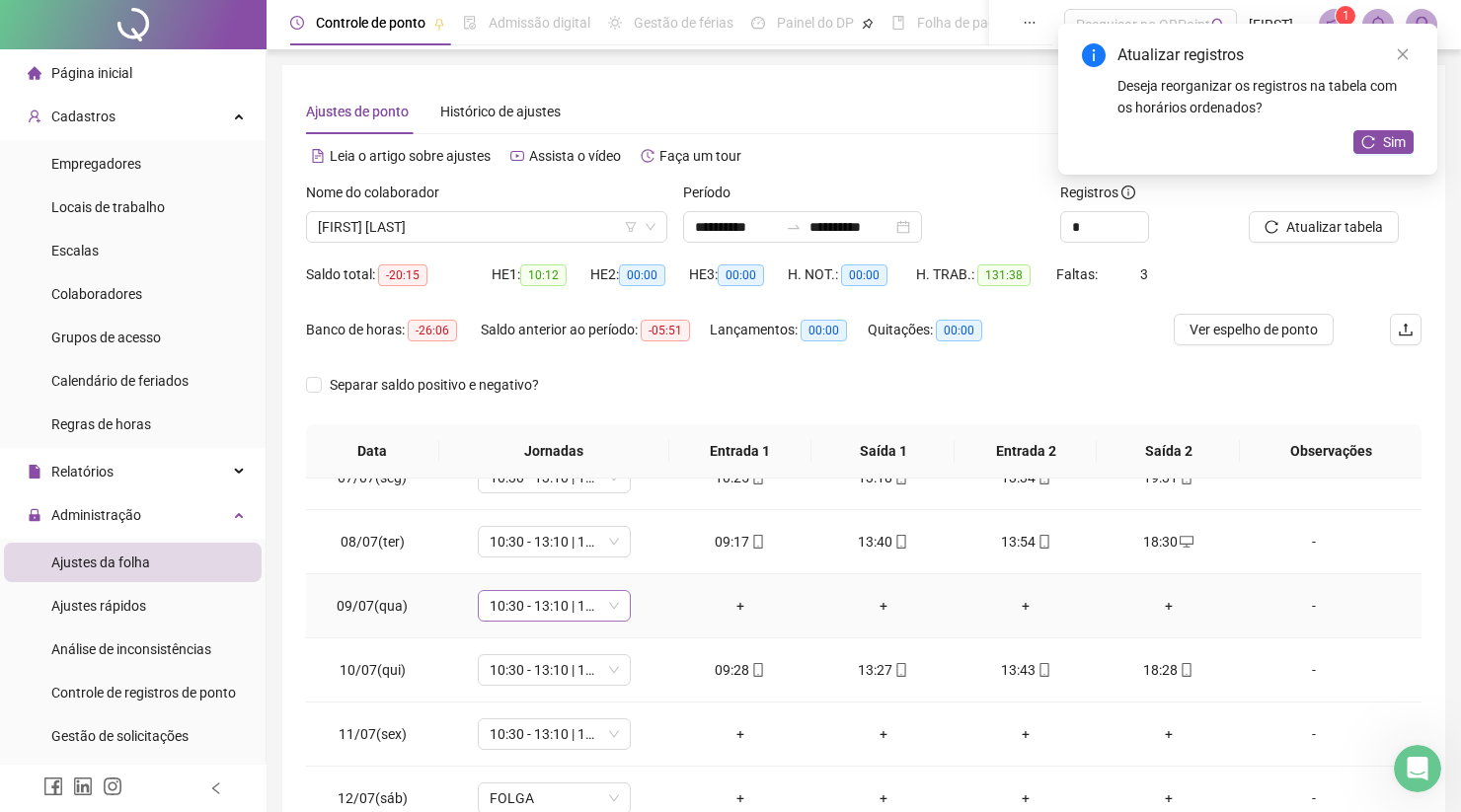 click on "10:30 - 13:10 | 14:10 - 19:30" at bounding box center [554, 606] 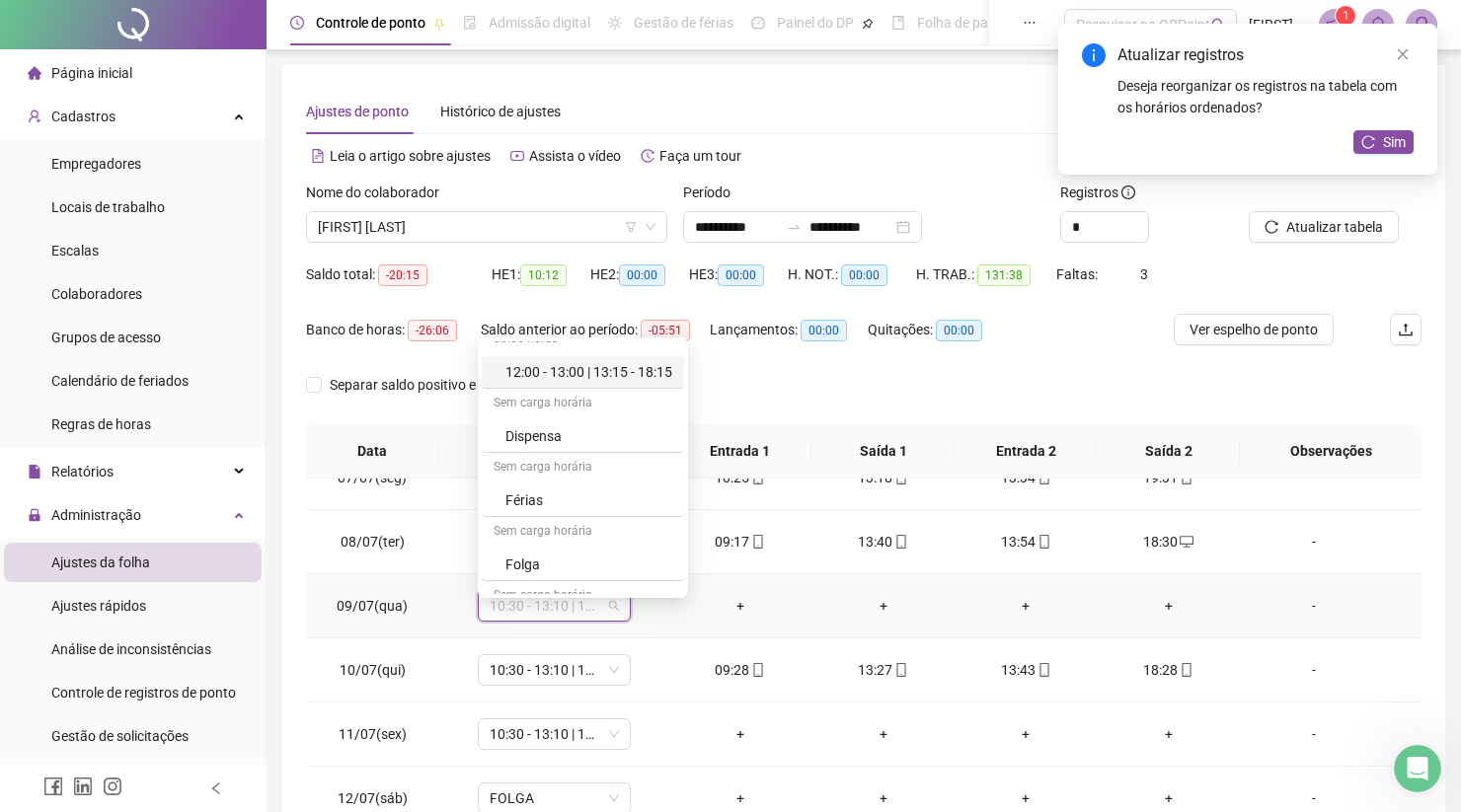 scroll, scrollTop: 147, scrollLeft: 0, axis: vertical 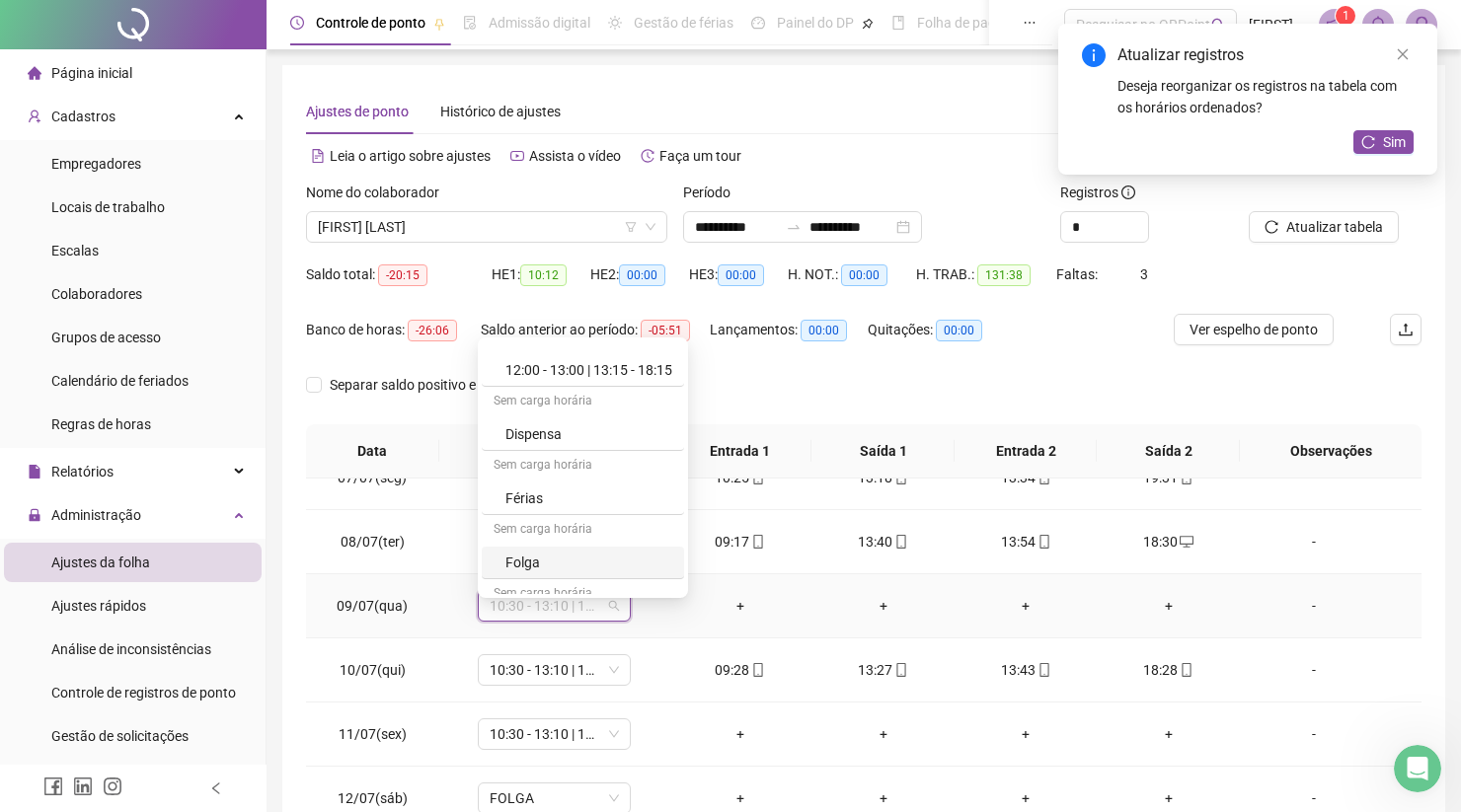click on "Folga" at bounding box center (588, 562) 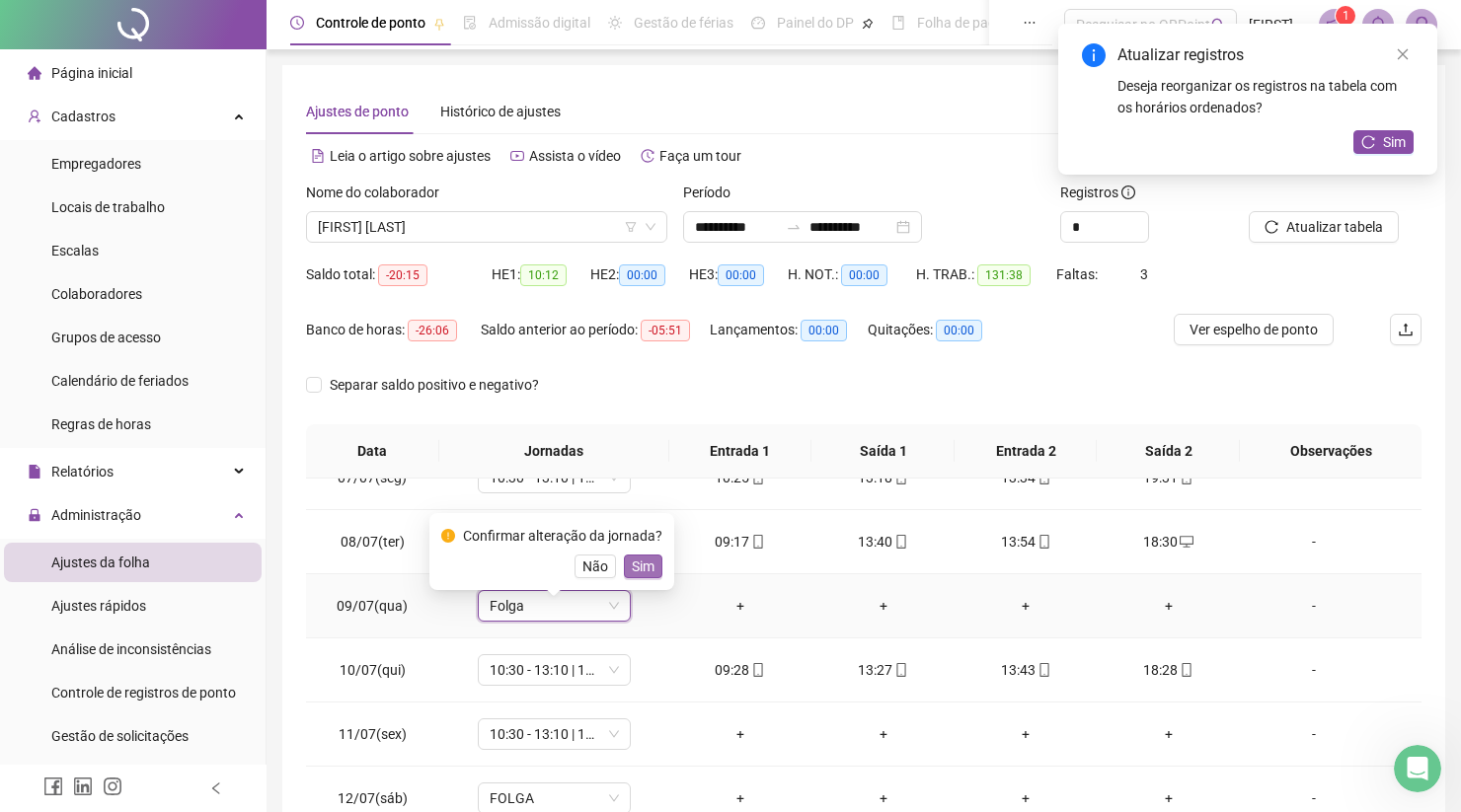 click on "Sim" at bounding box center (643, 566) 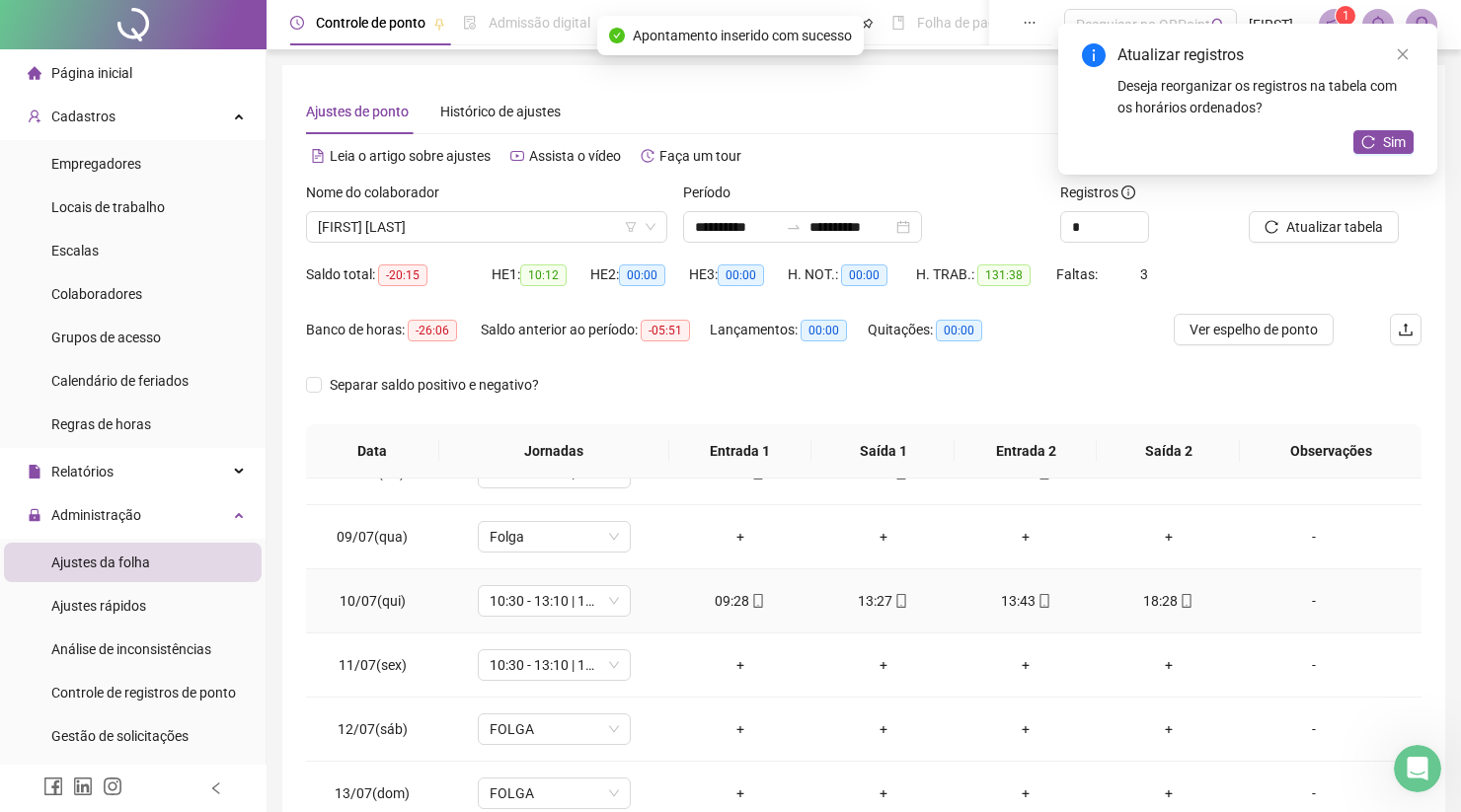 scroll, scrollTop: 488, scrollLeft: 0, axis: vertical 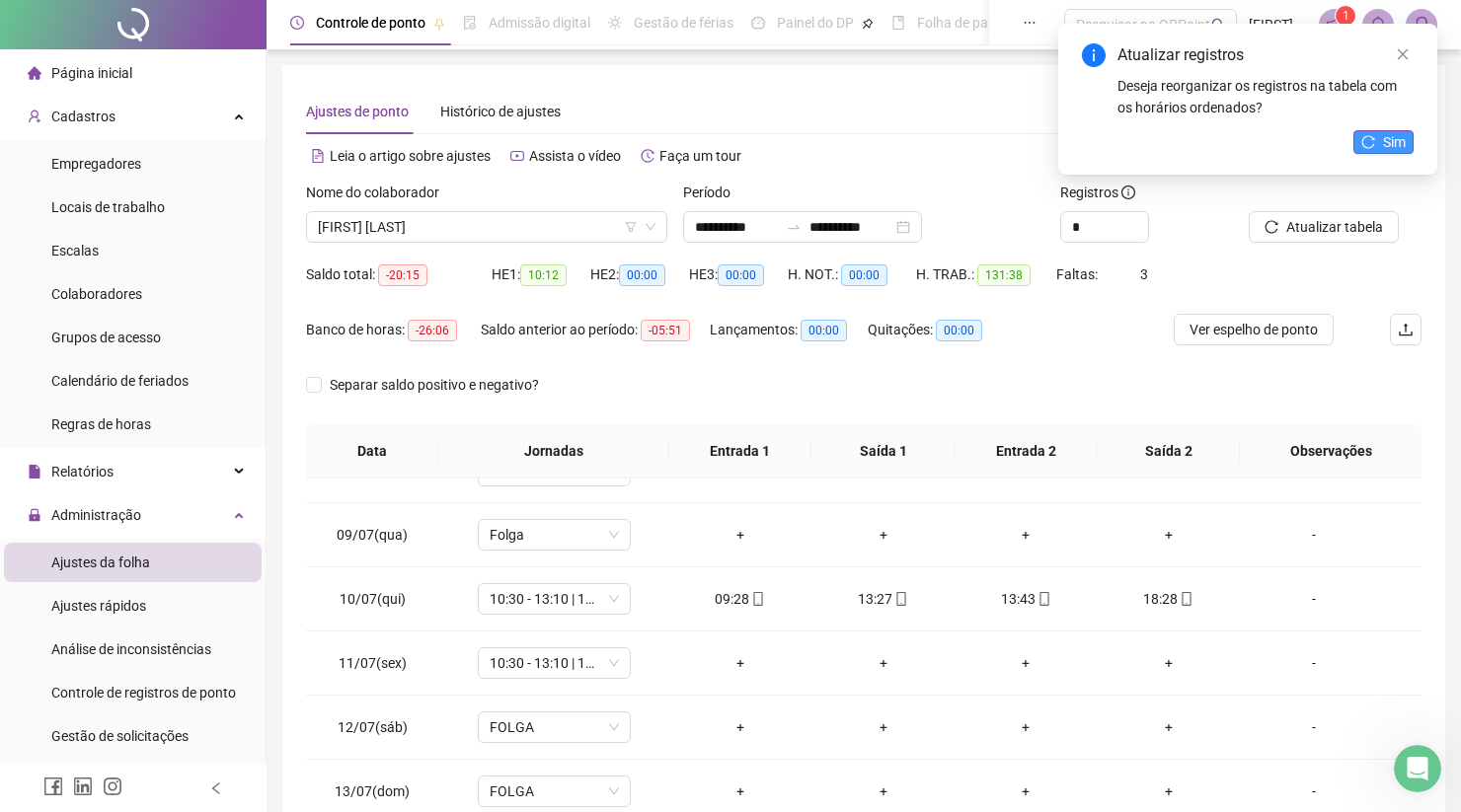 click on "Sim" at bounding box center (1394, 142) 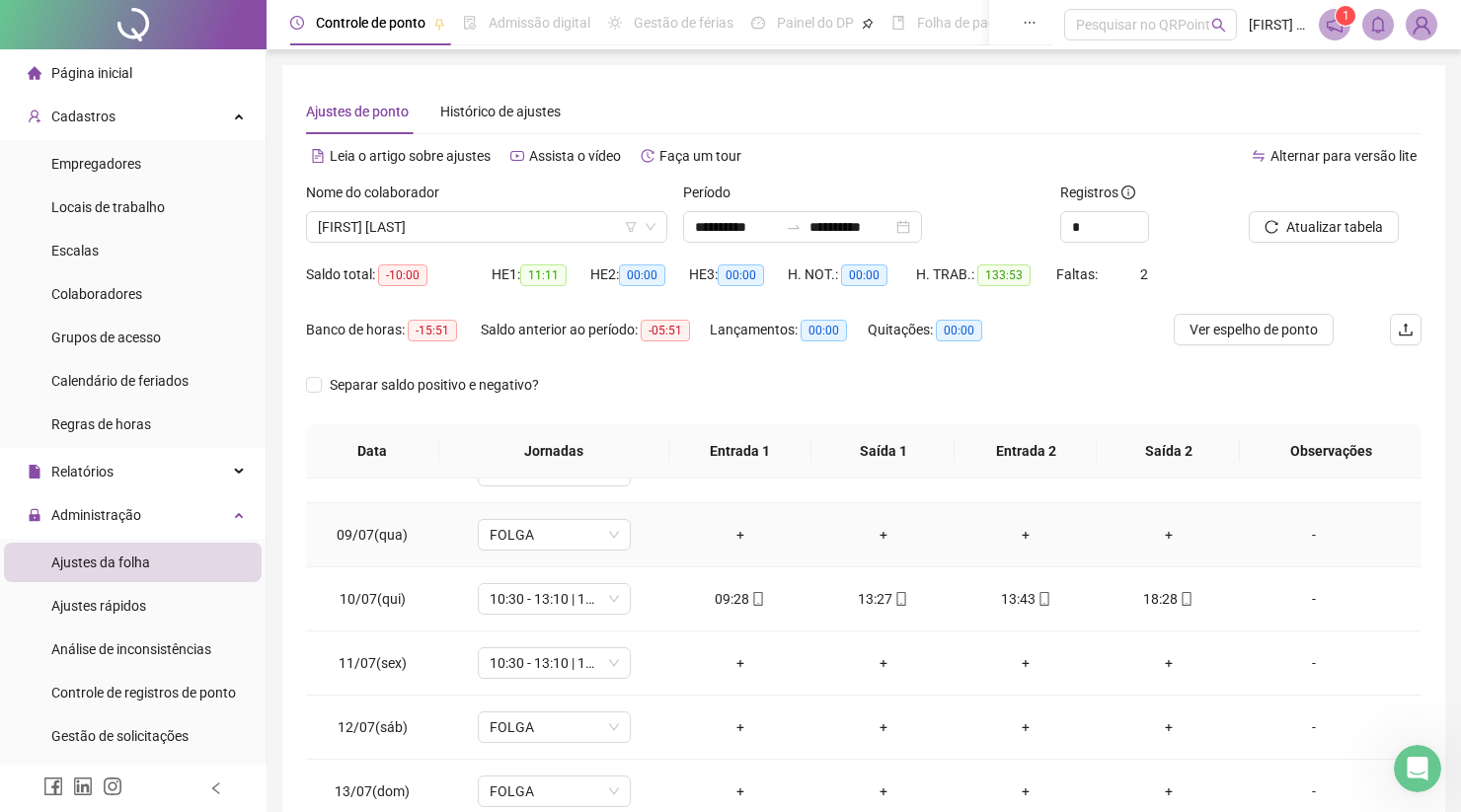 scroll, scrollTop: 472, scrollLeft: 0, axis: vertical 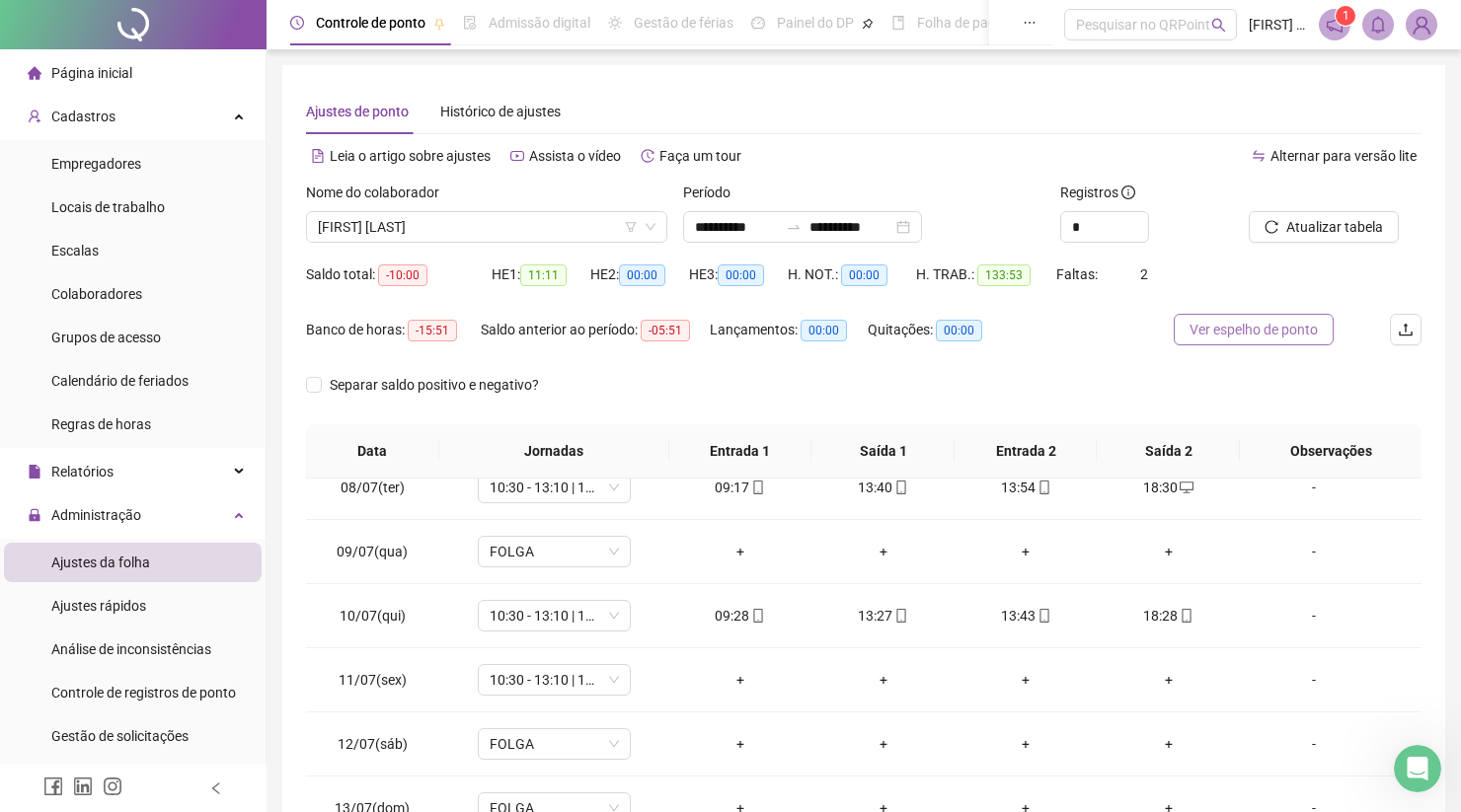click on "Ver espelho de ponto" at bounding box center (1254, 330) 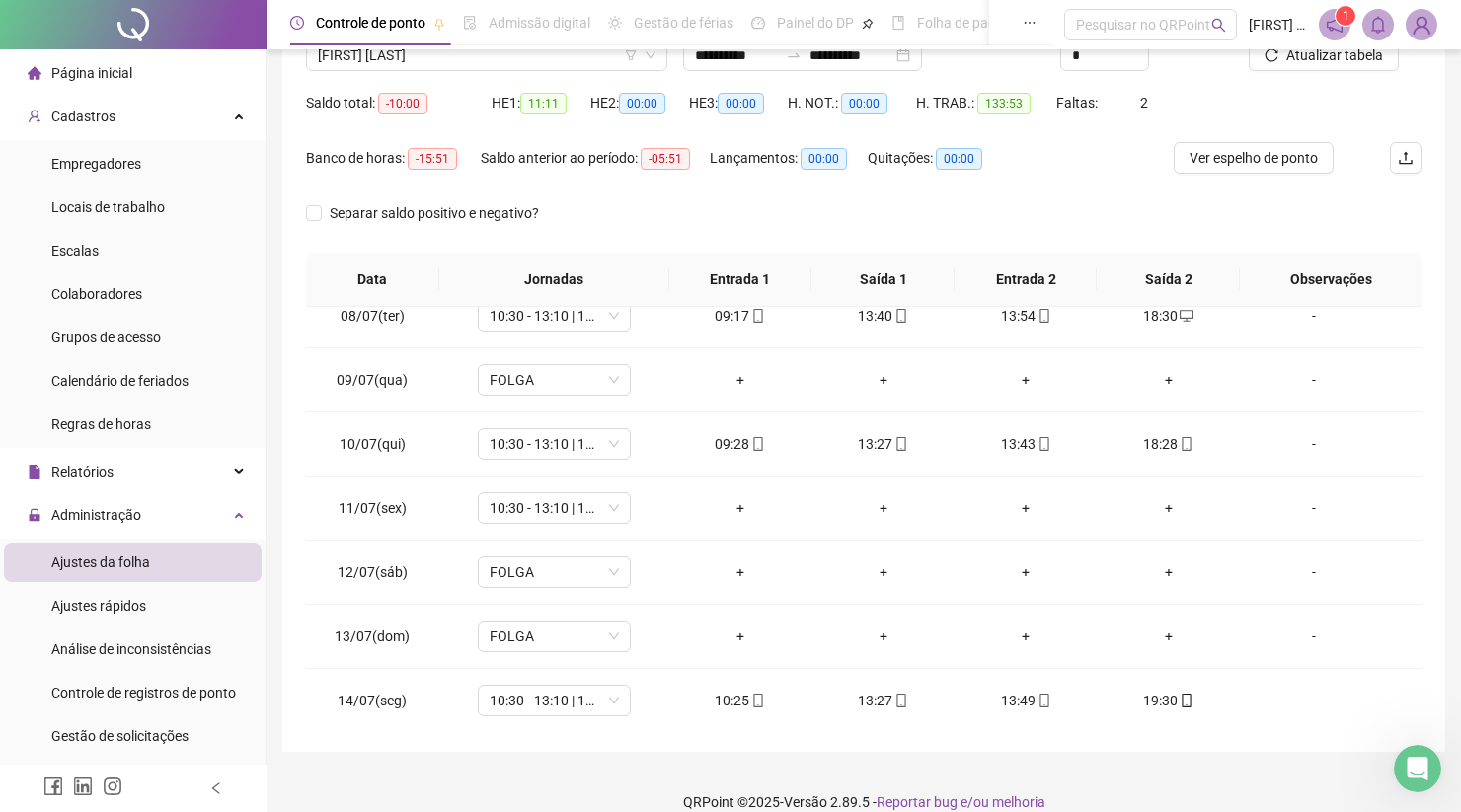 scroll, scrollTop: 179, scrollLeft: 0, axis: vertical 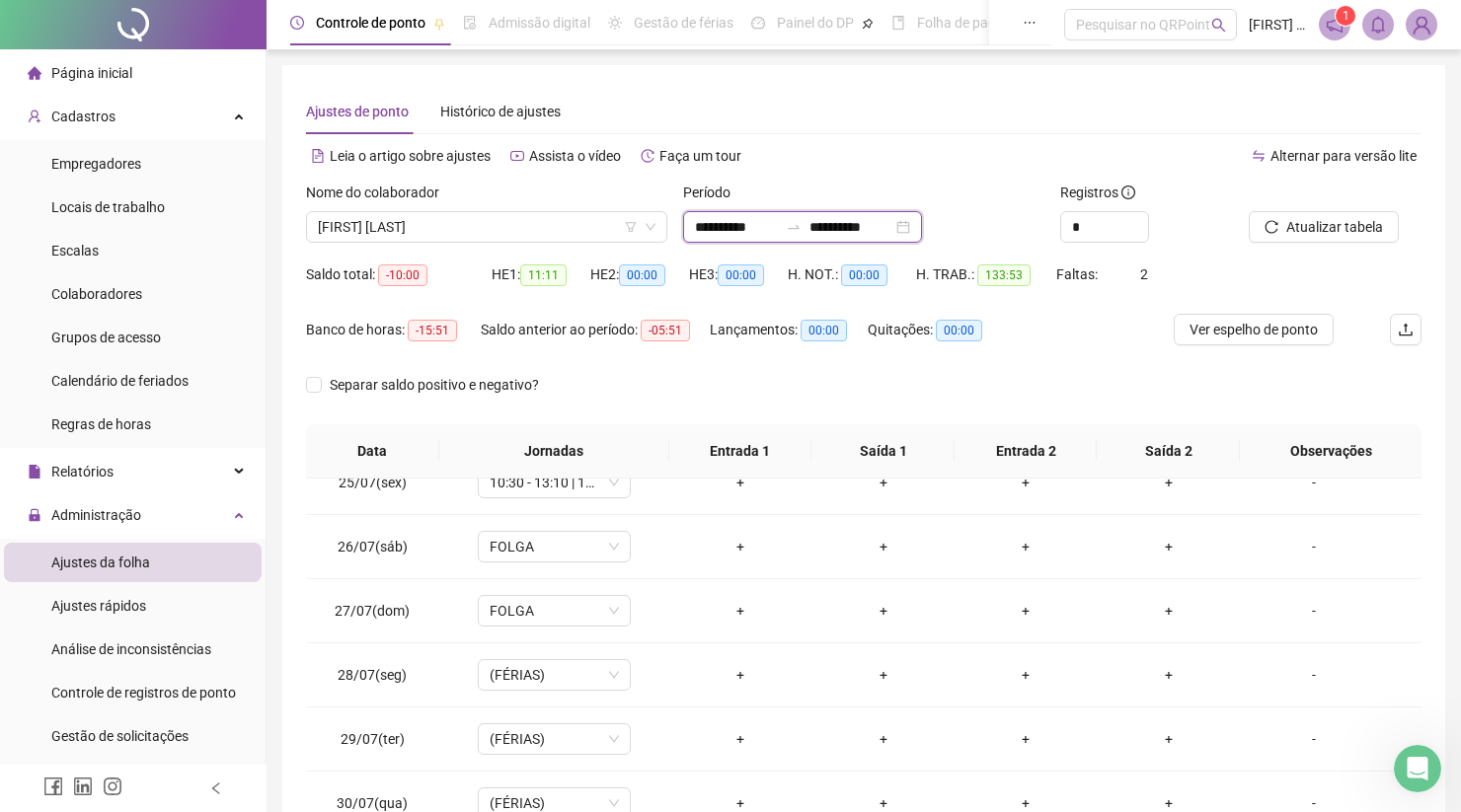 click on "**********" at bounding box center (851, 227) 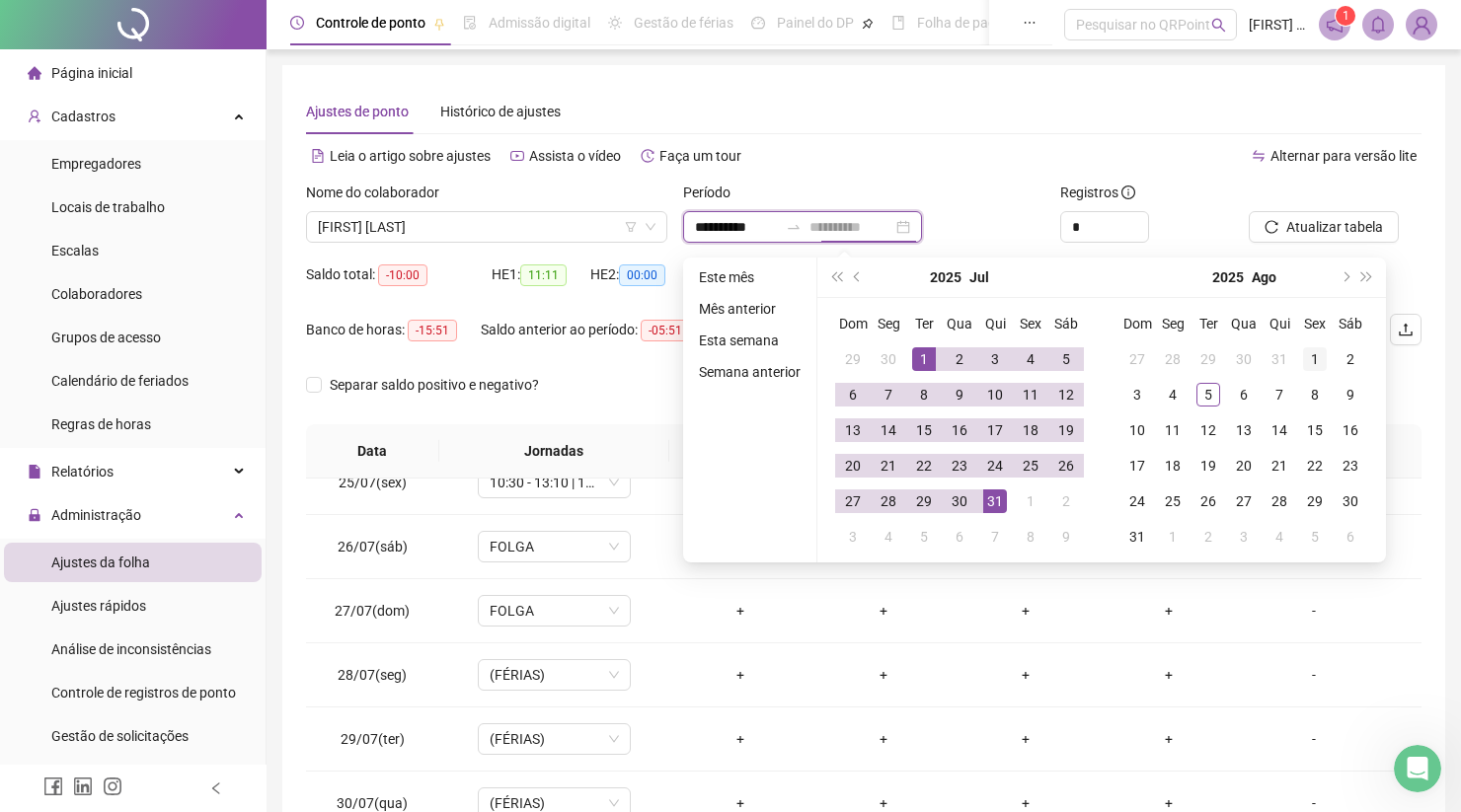 type on "**********" 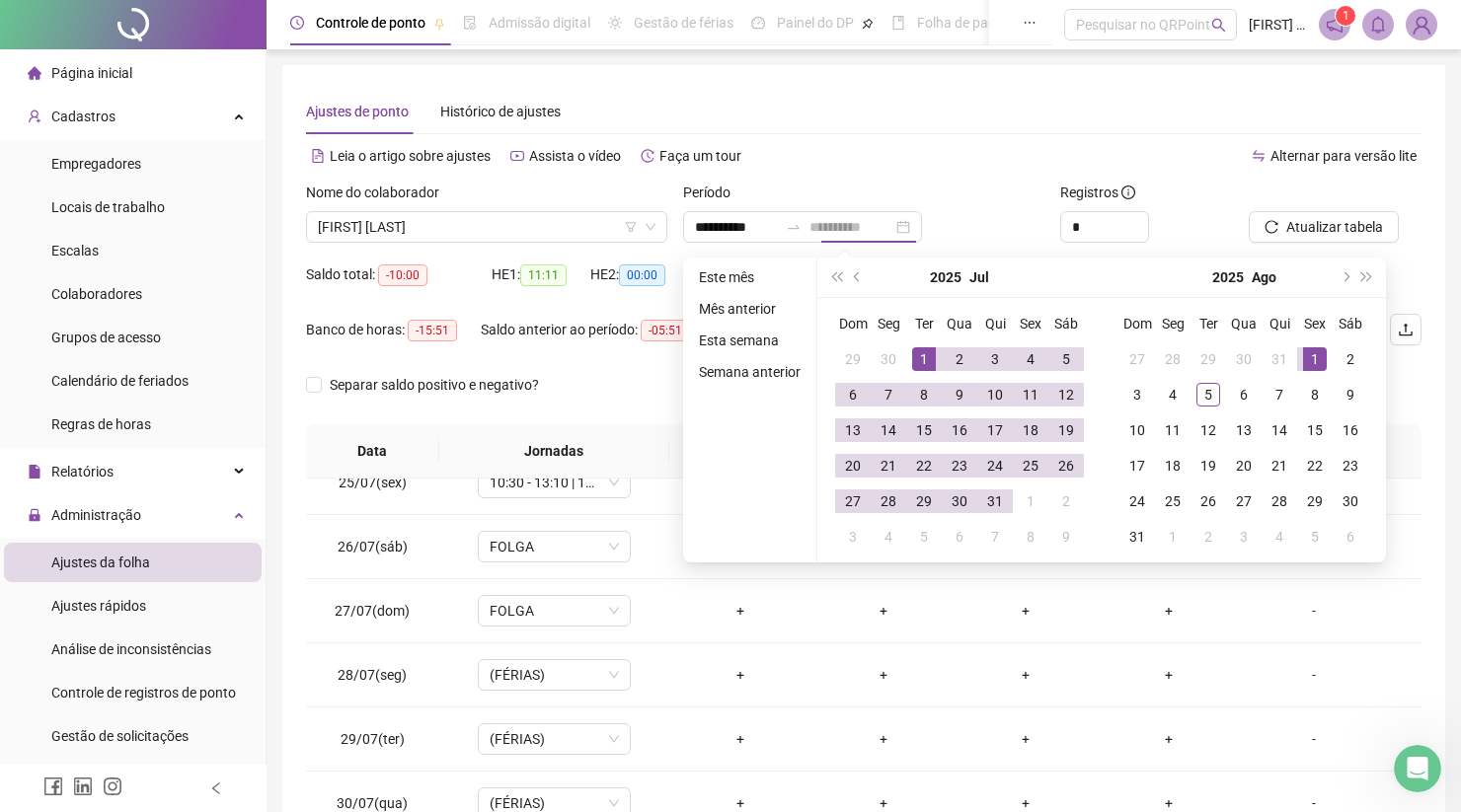 click on "1" at bounding box center [1315, 359] 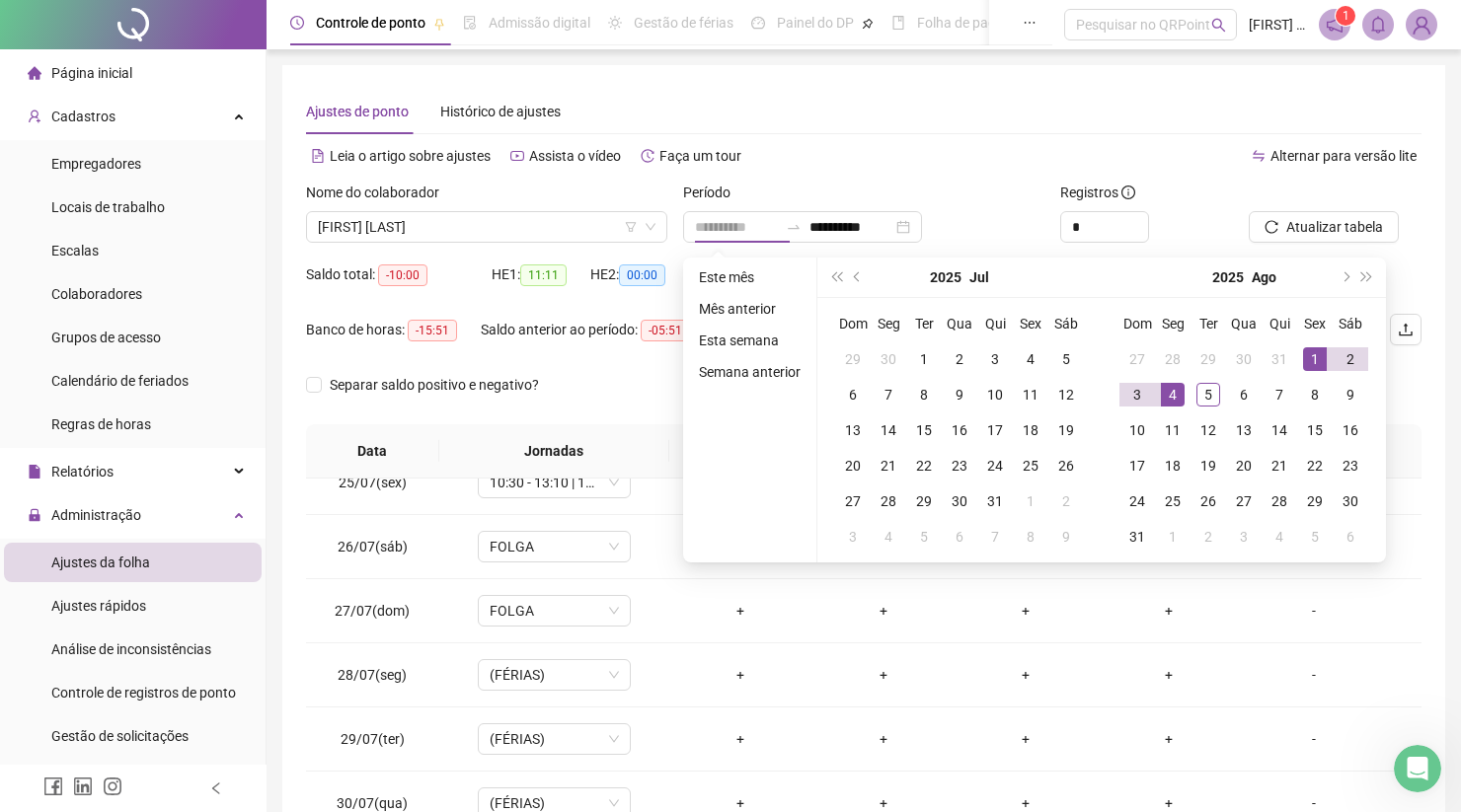 click on "4" at bounding box center [1173, 395] 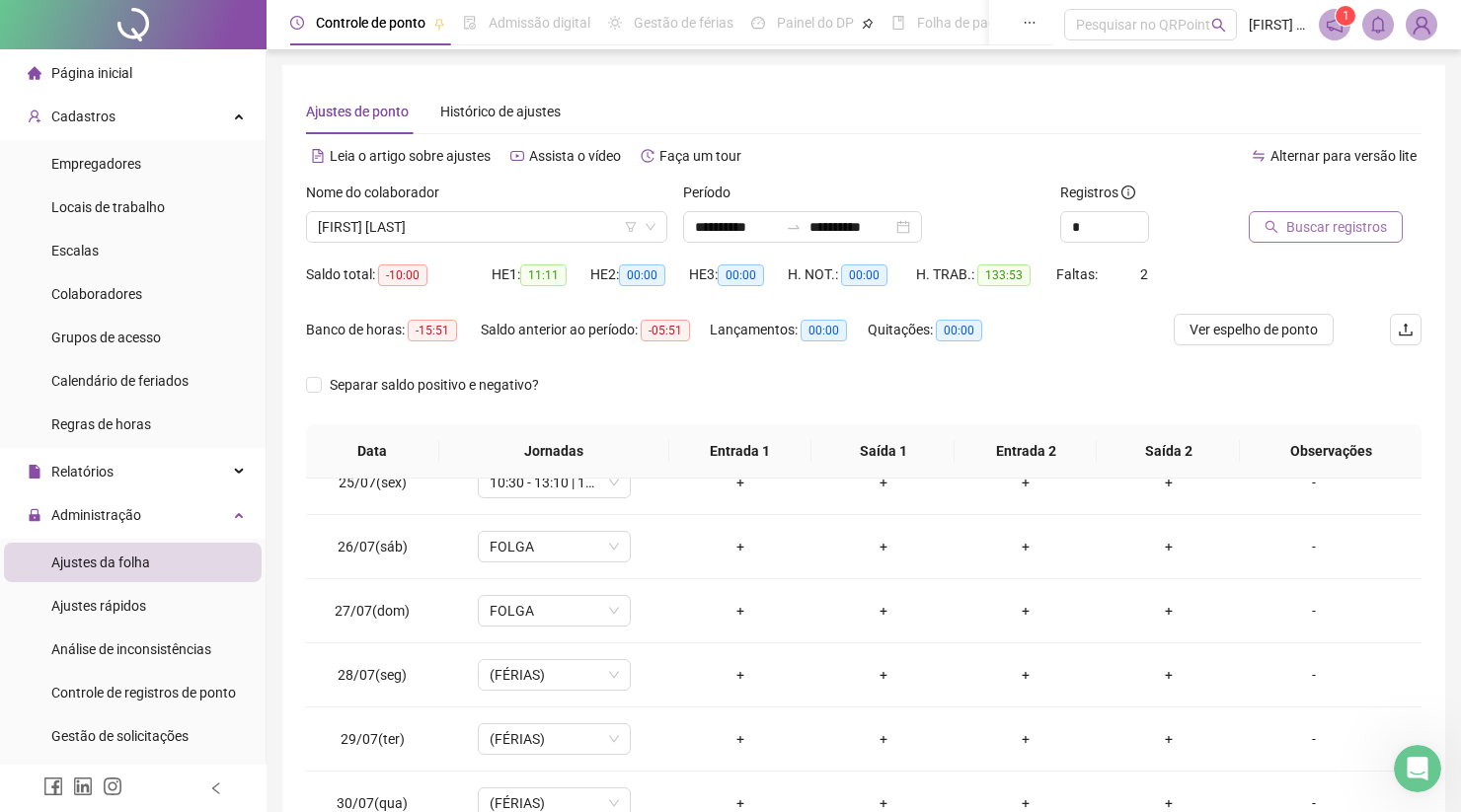 click on "Buscar registros" at bounding box center [1337, 227] 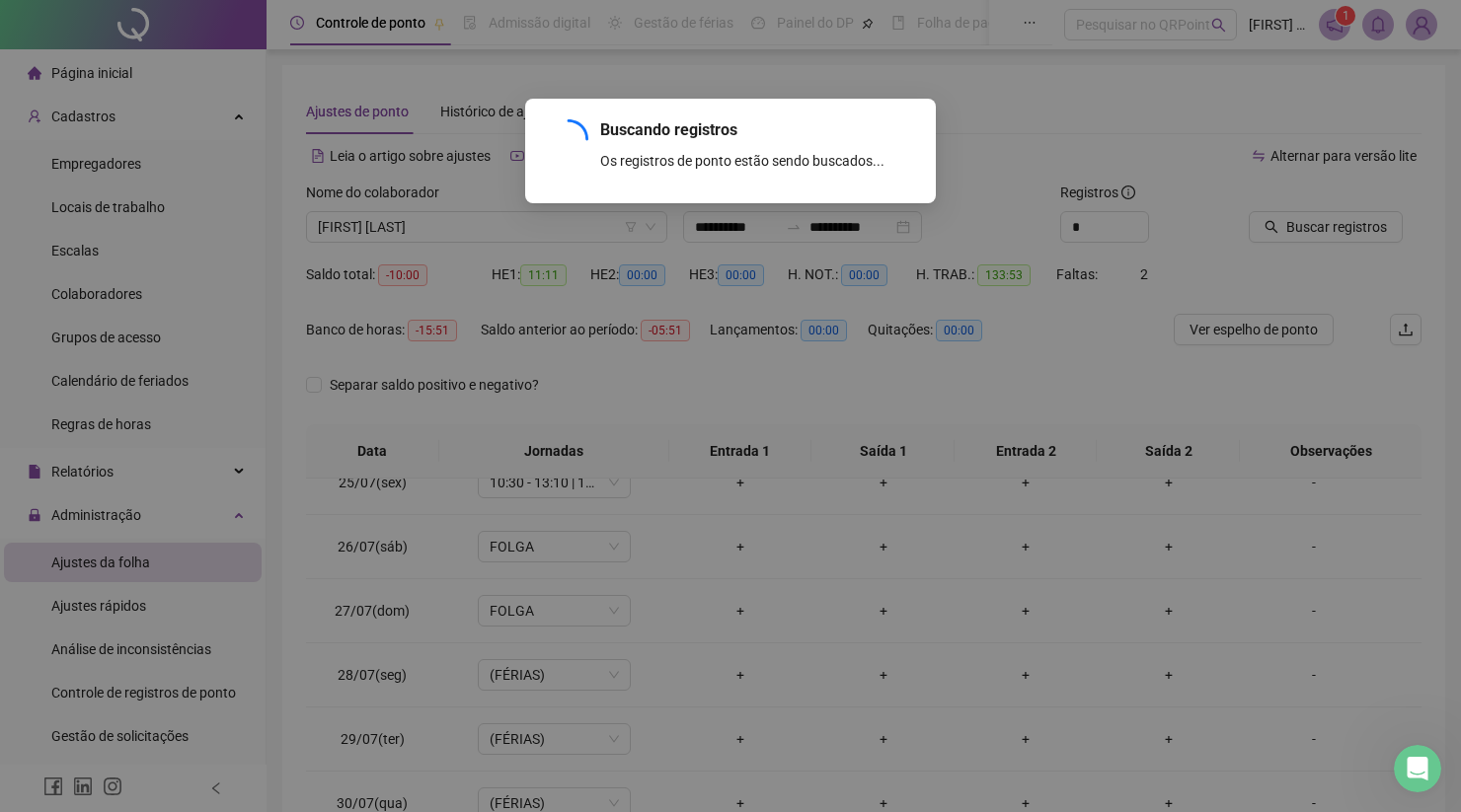 scroll, scrollTop: 0, scrollLeft: 0, axis: both 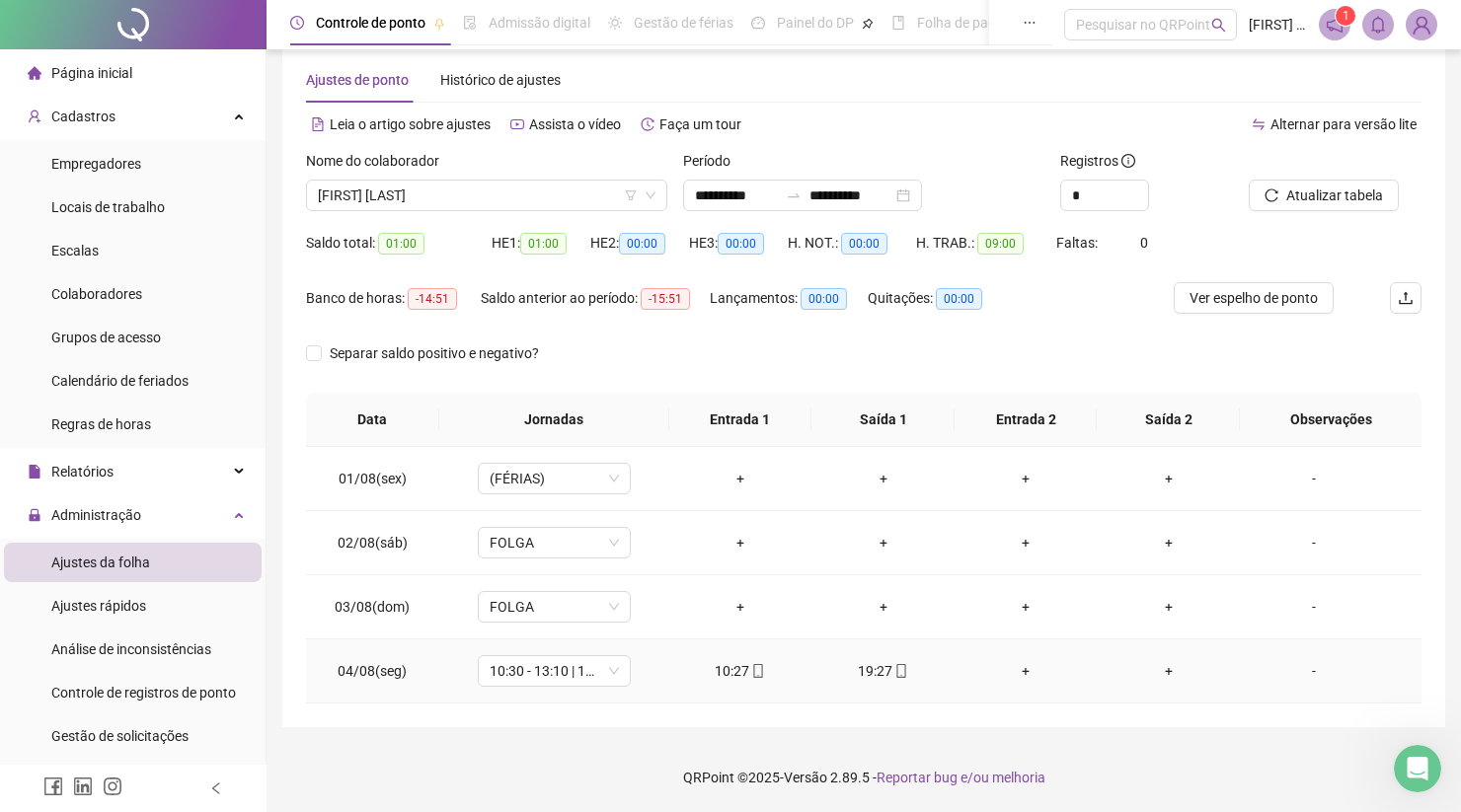 click on "+" at bounding box center [1026, 671] 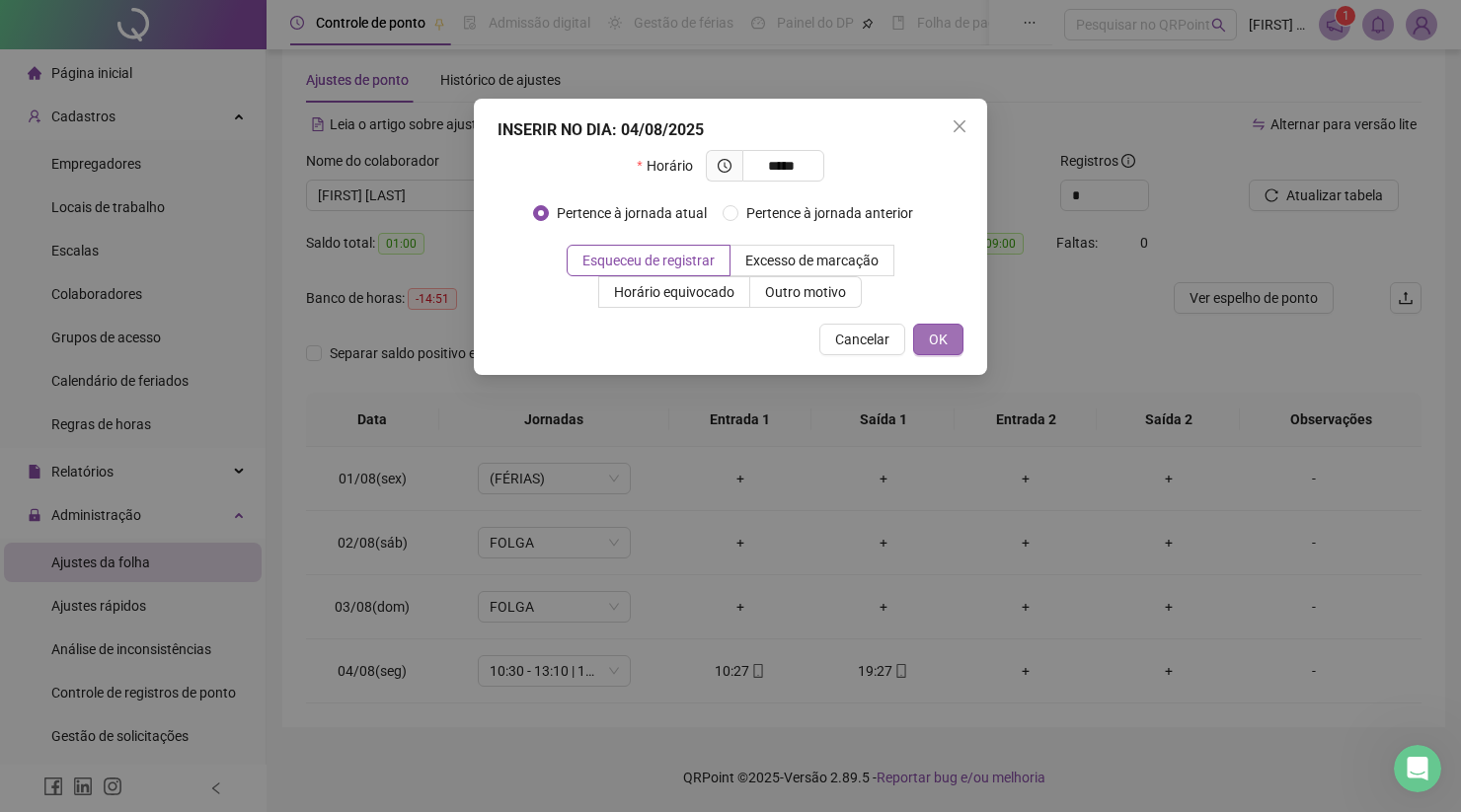 type on "*****" 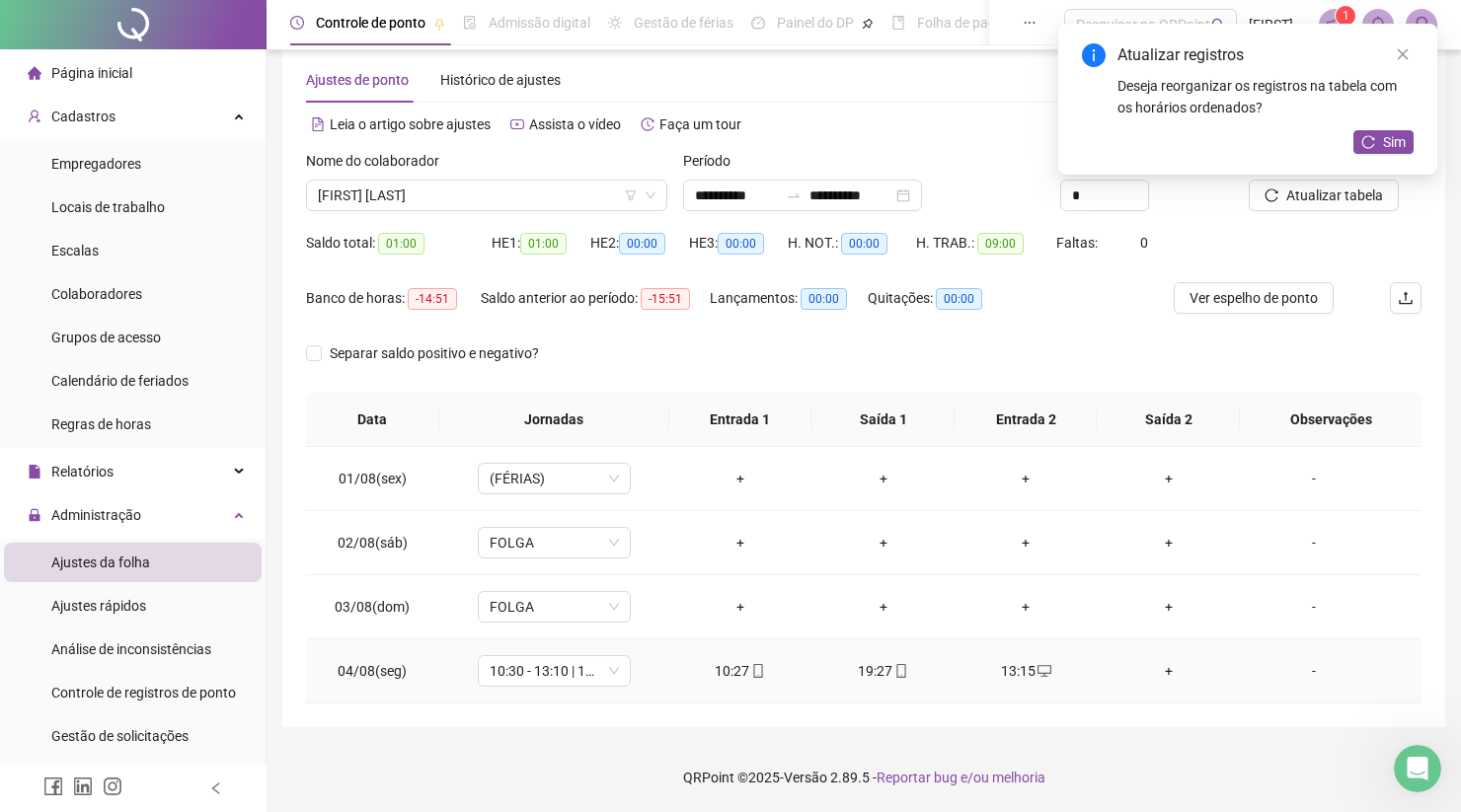click on "+" at bounding box center [1169, 671] 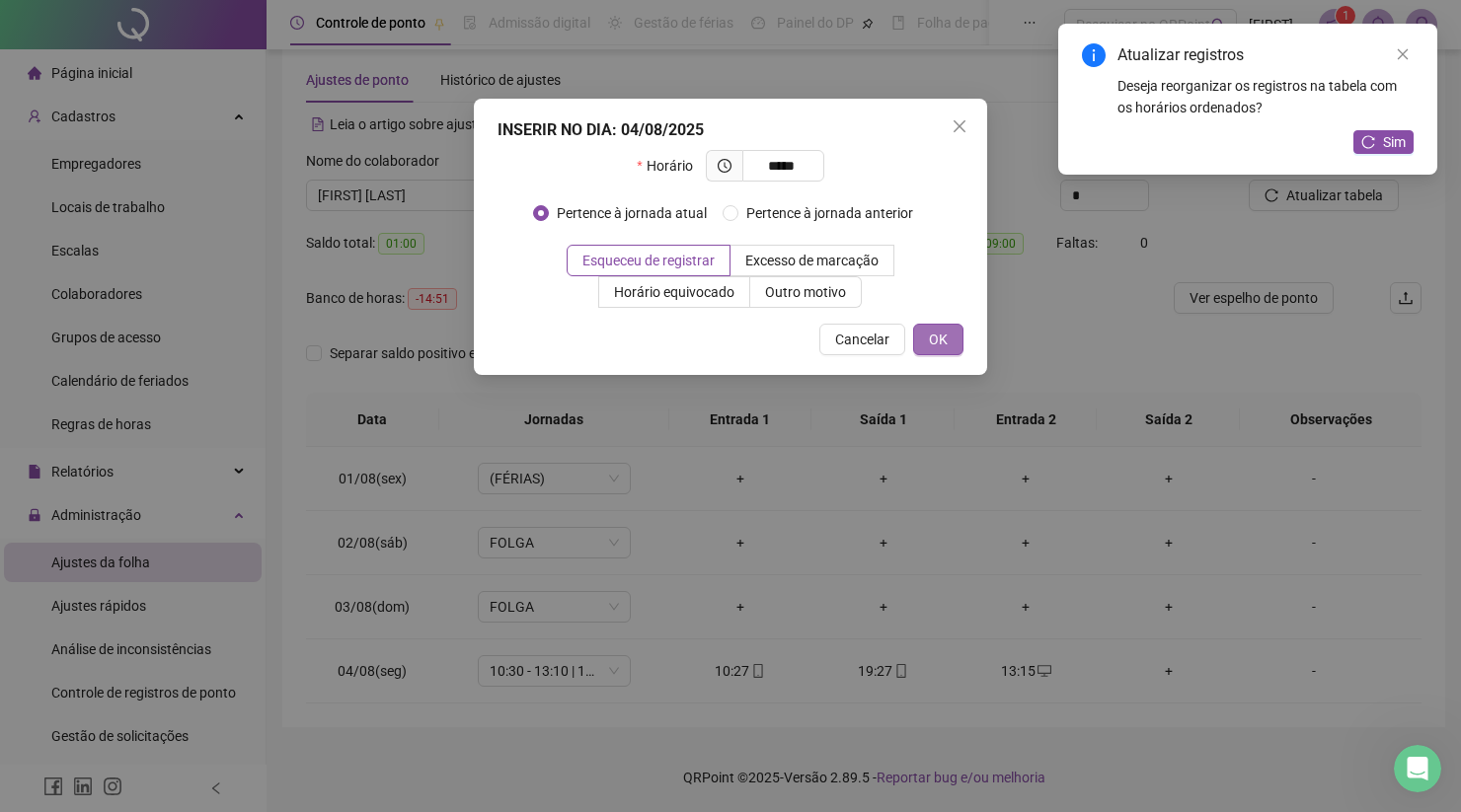 type on "*****" 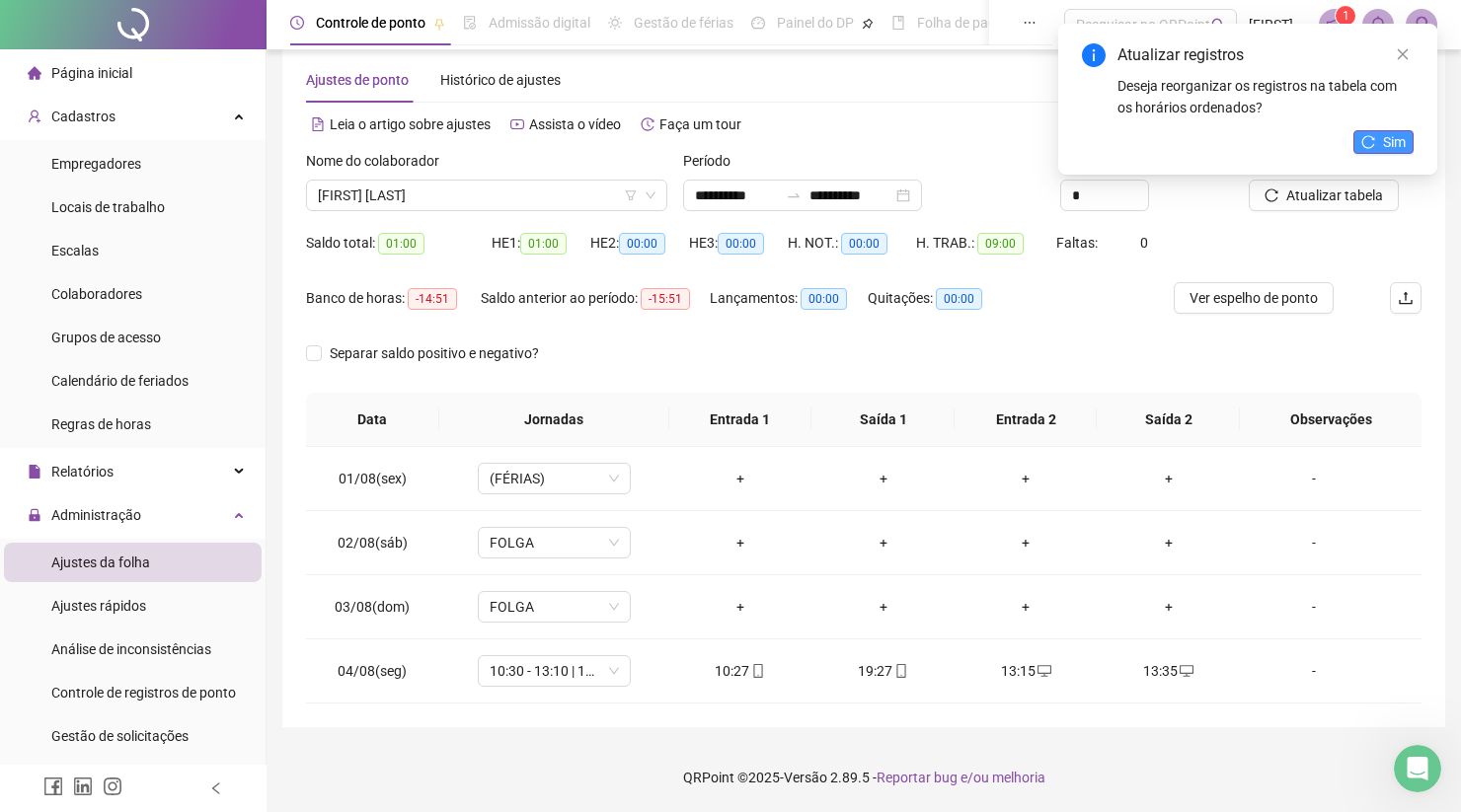click 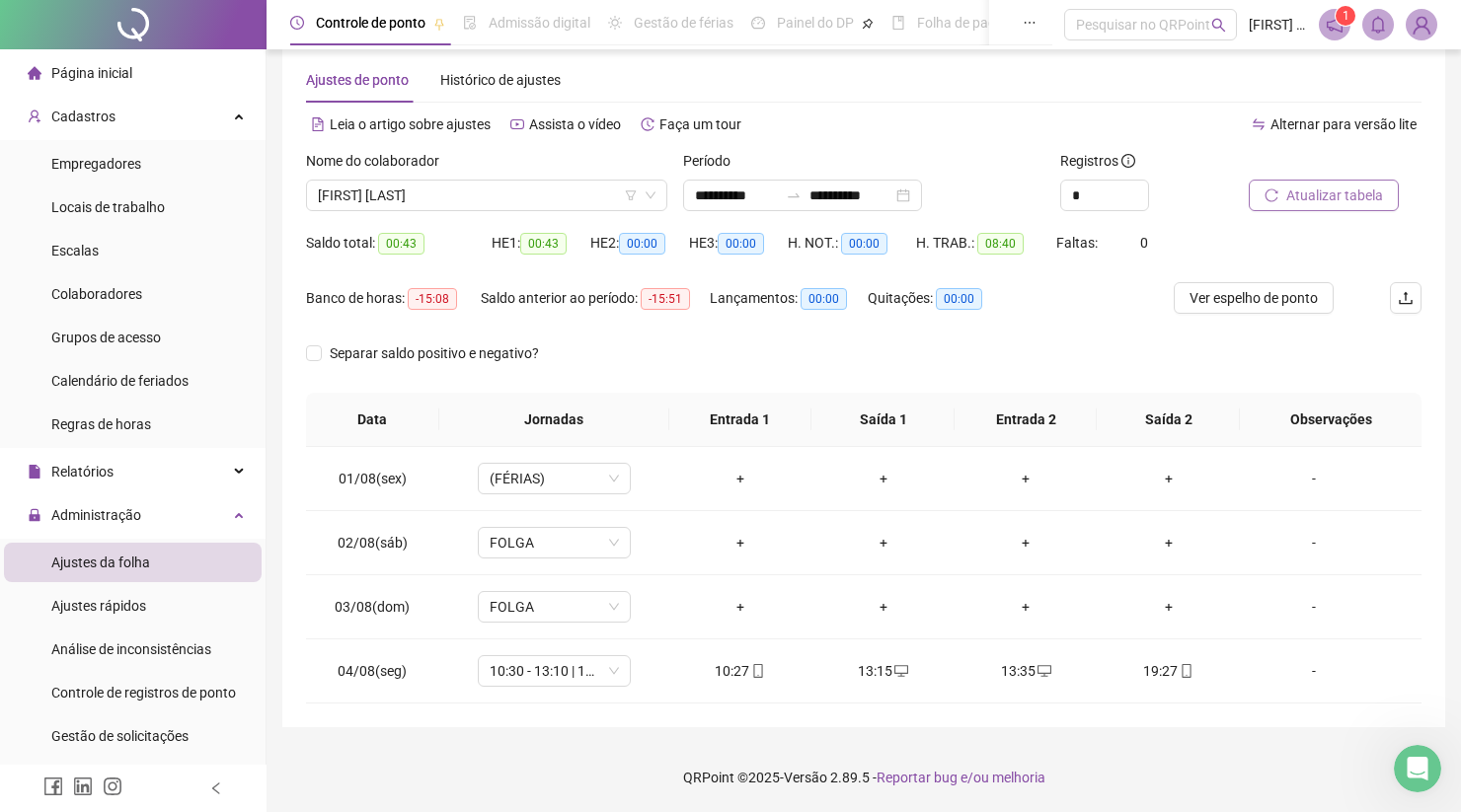 click on "Atualizar tabela" at bounding box center (1335, 195) 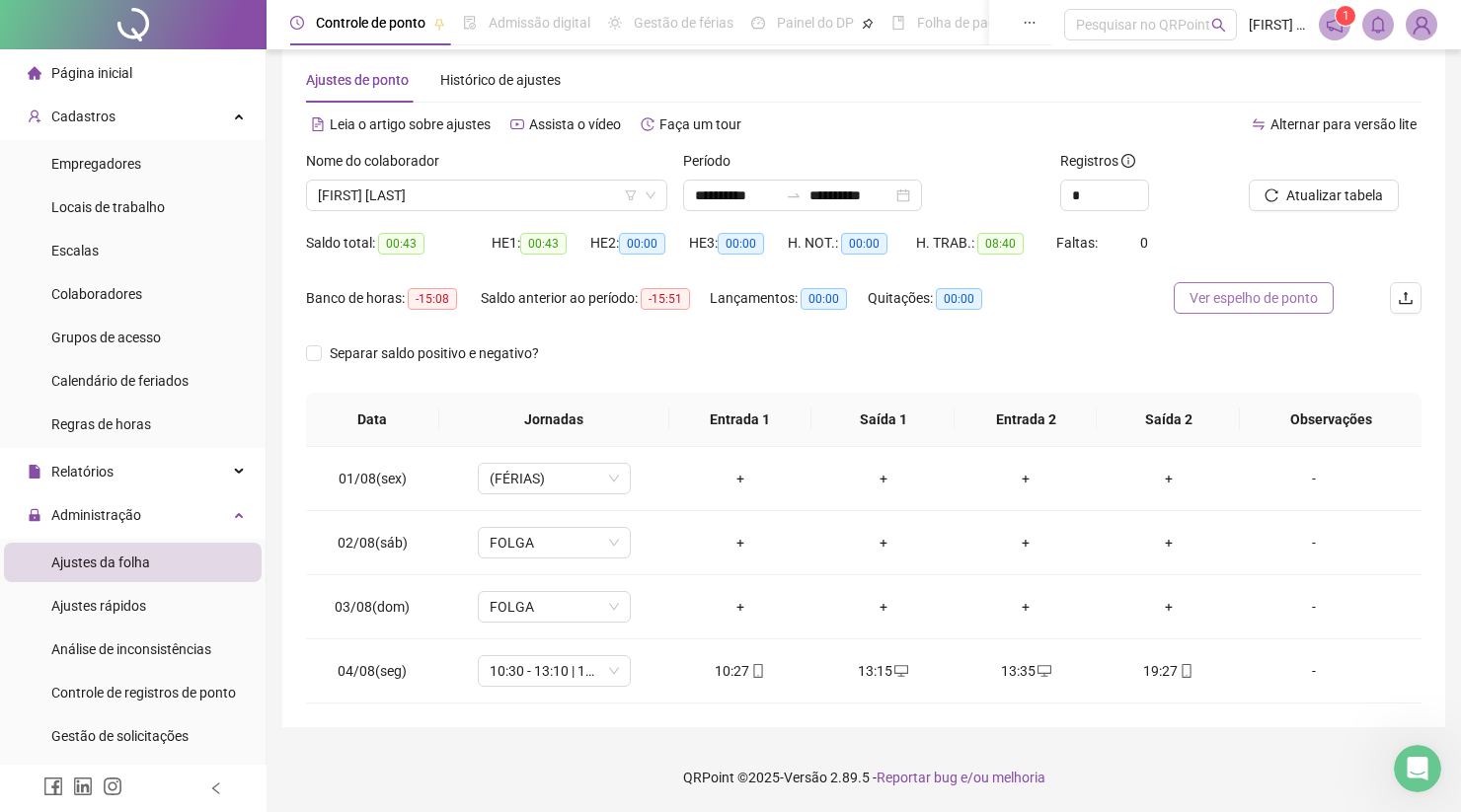 click on "Ver espelho de ponto" at bounding box center (1254, 298) 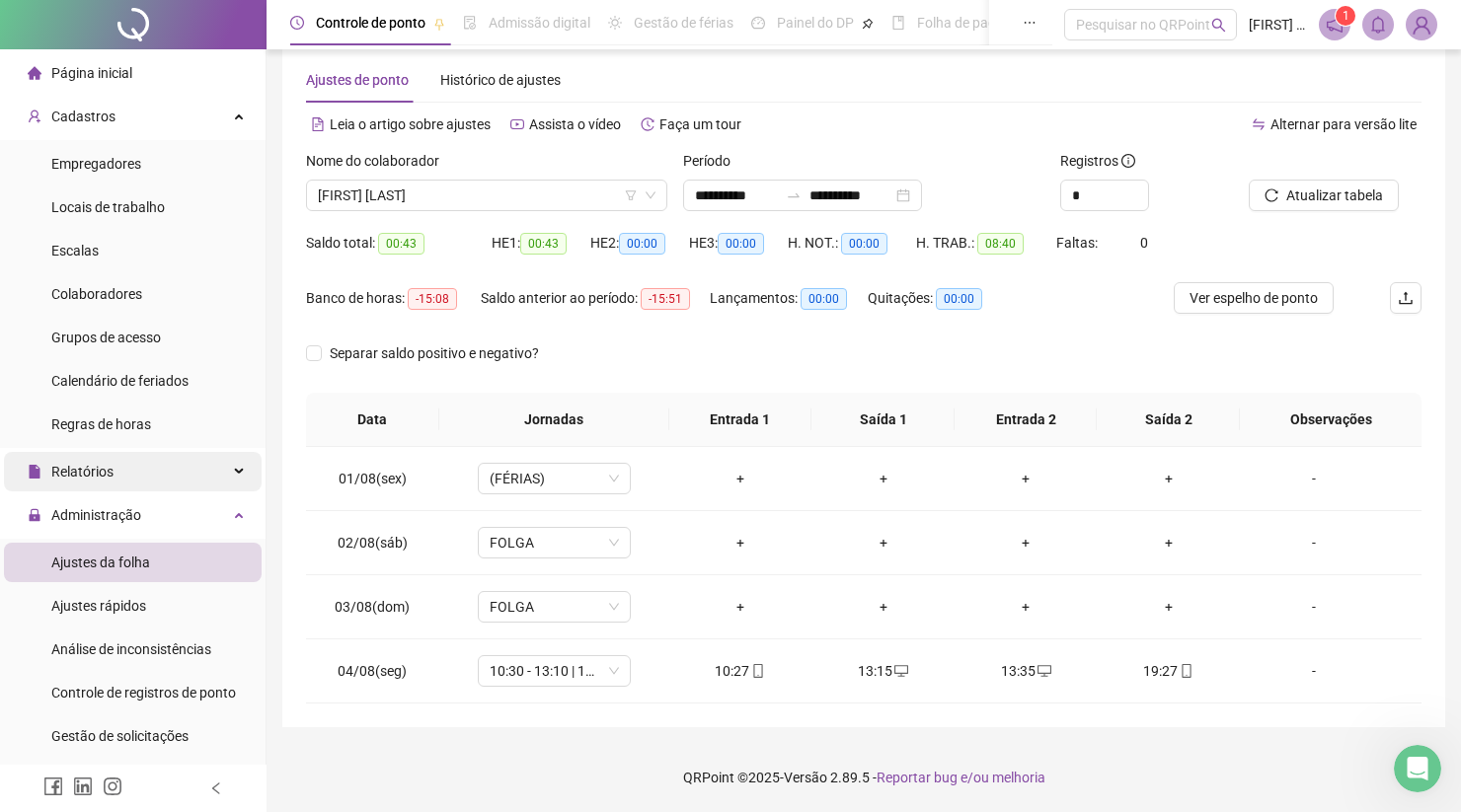 click on "Relatórios" at bounding box center (70, 472) 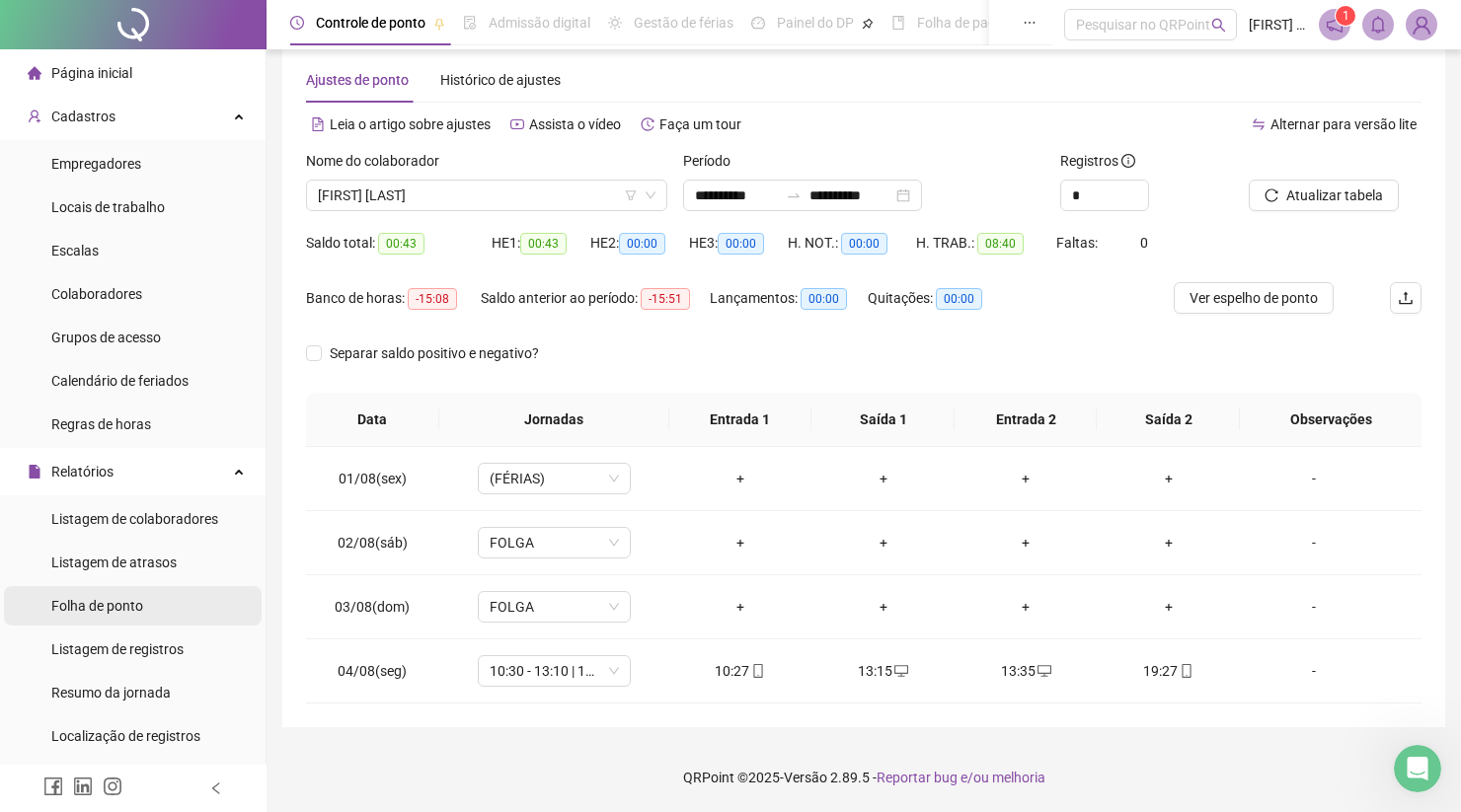 click on "Folha de ponto" at bounding box center (97, 606) 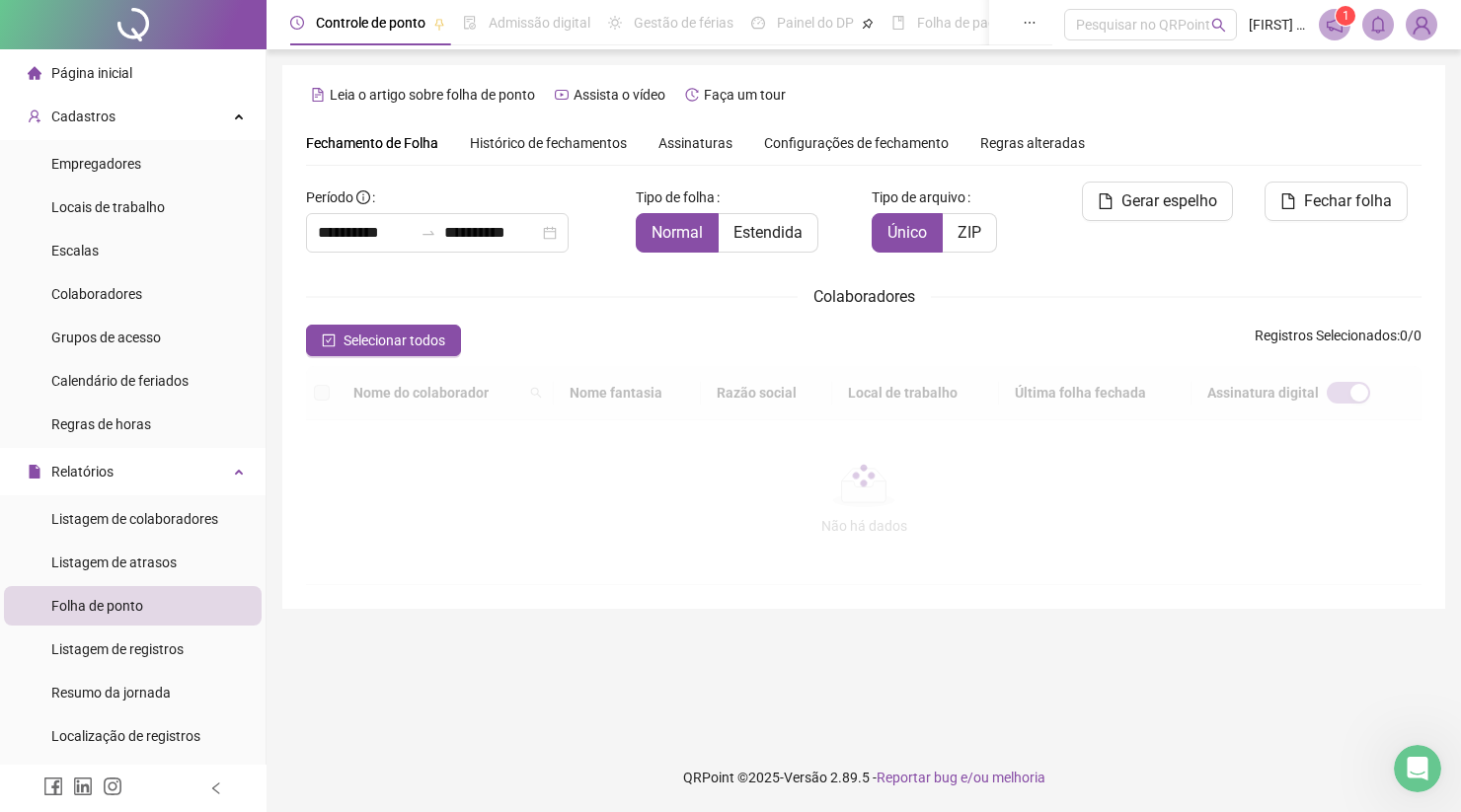 scroll, scrollTop: 0, scrollLeft: 0, axis: both 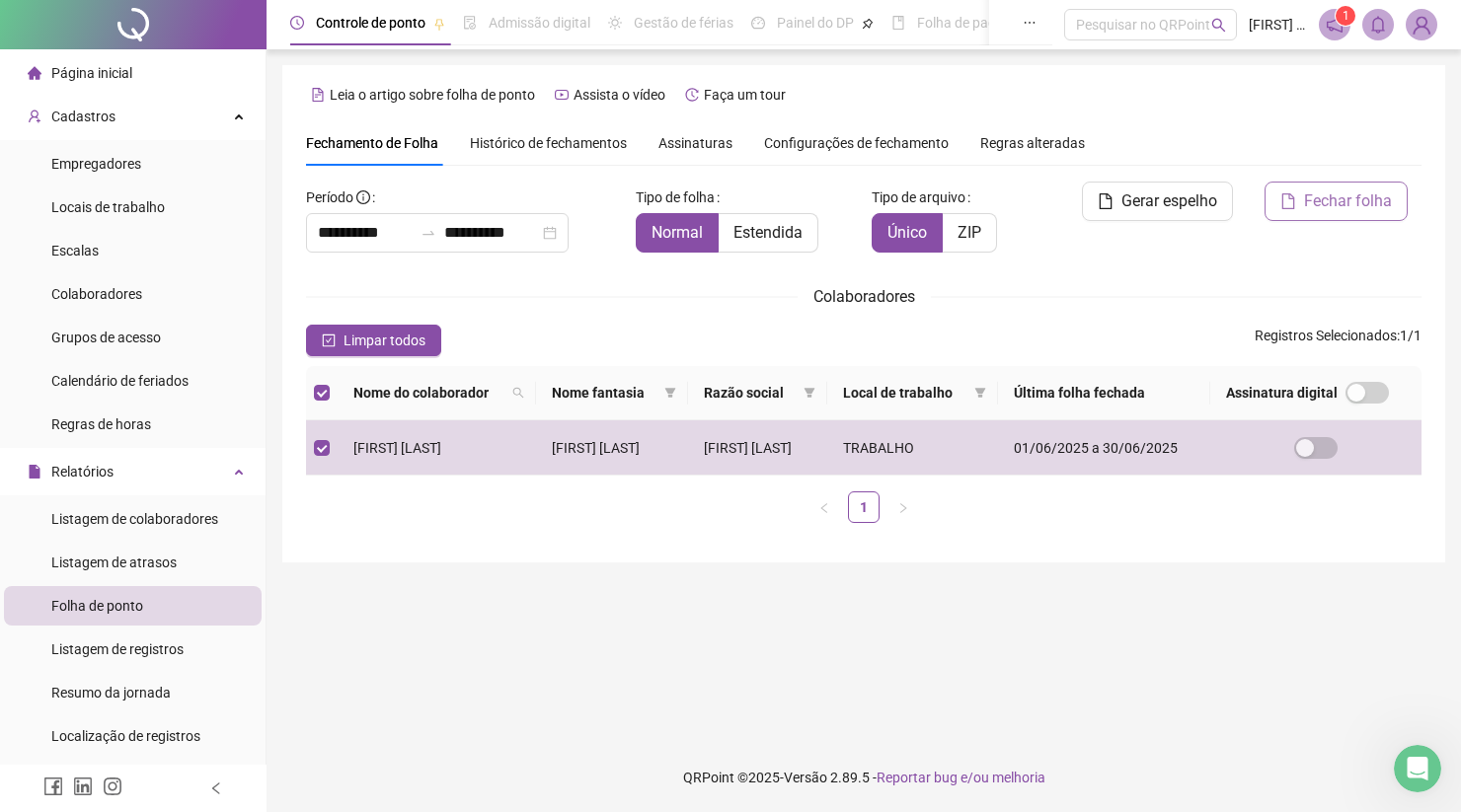 click on "Fechar folha" at bounding box center [1336, 201] 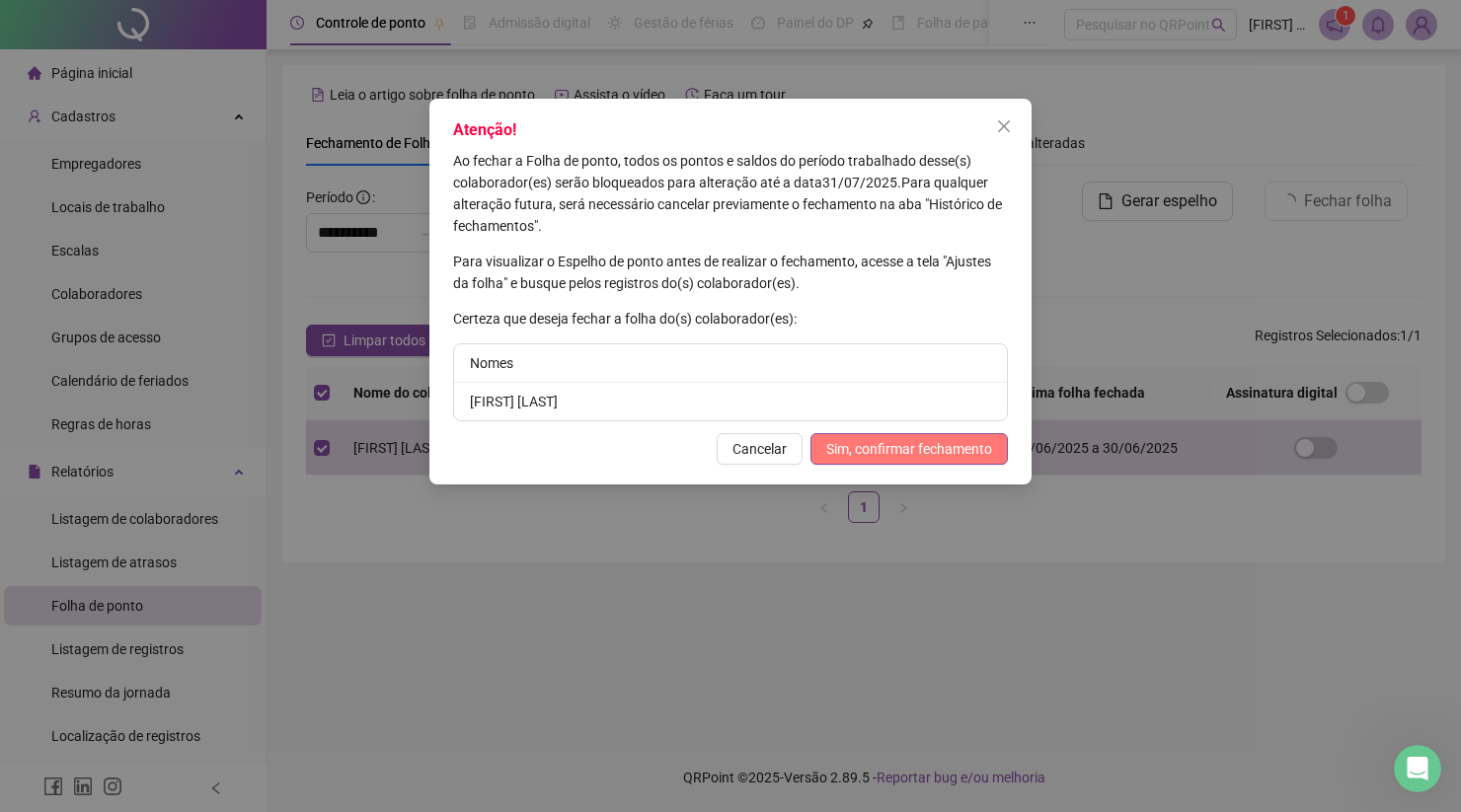 click on "Sim, confirmar fechamento" at bounding box center (909, 449) 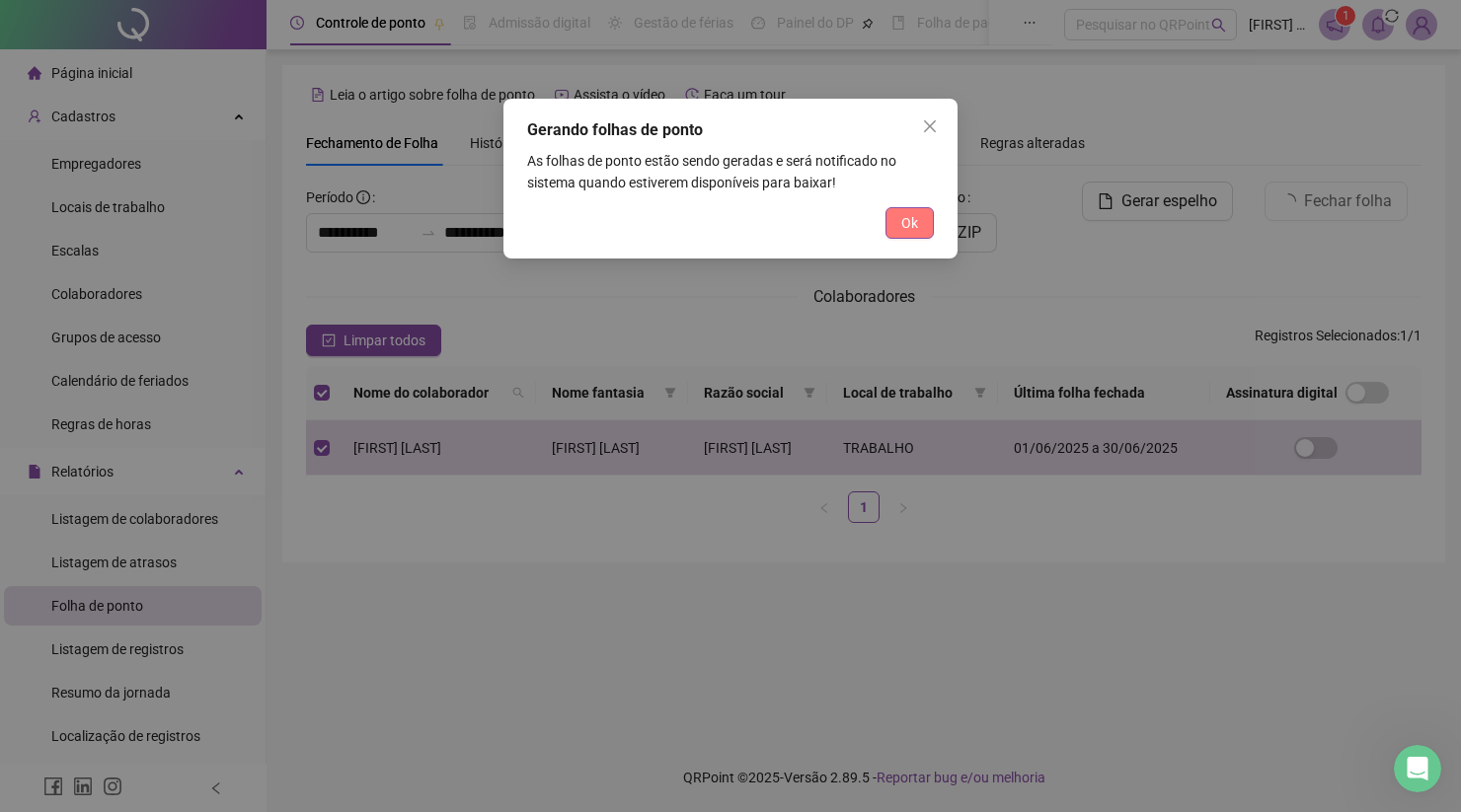 click on "Ok" at bounding box center [909, 223] 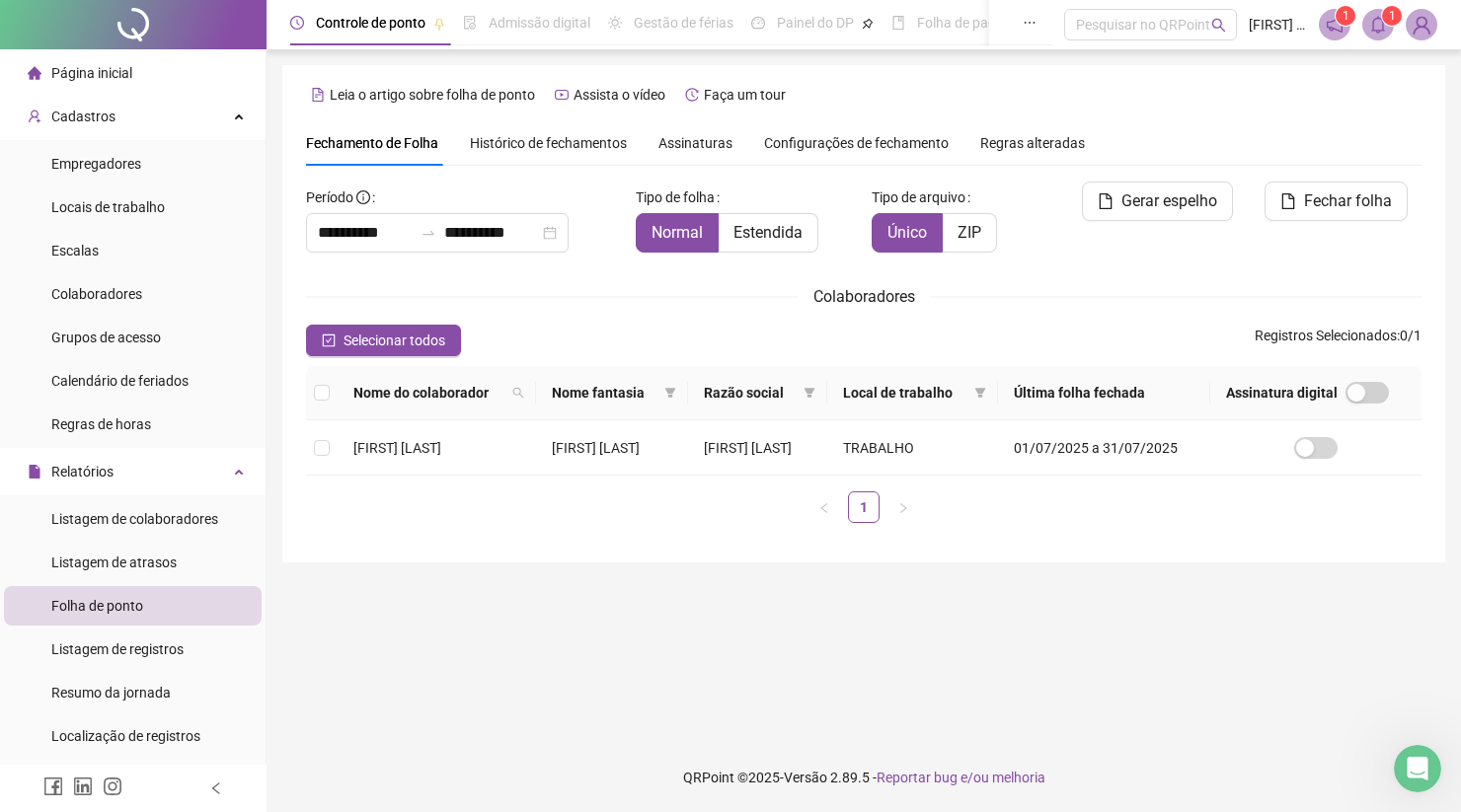 click 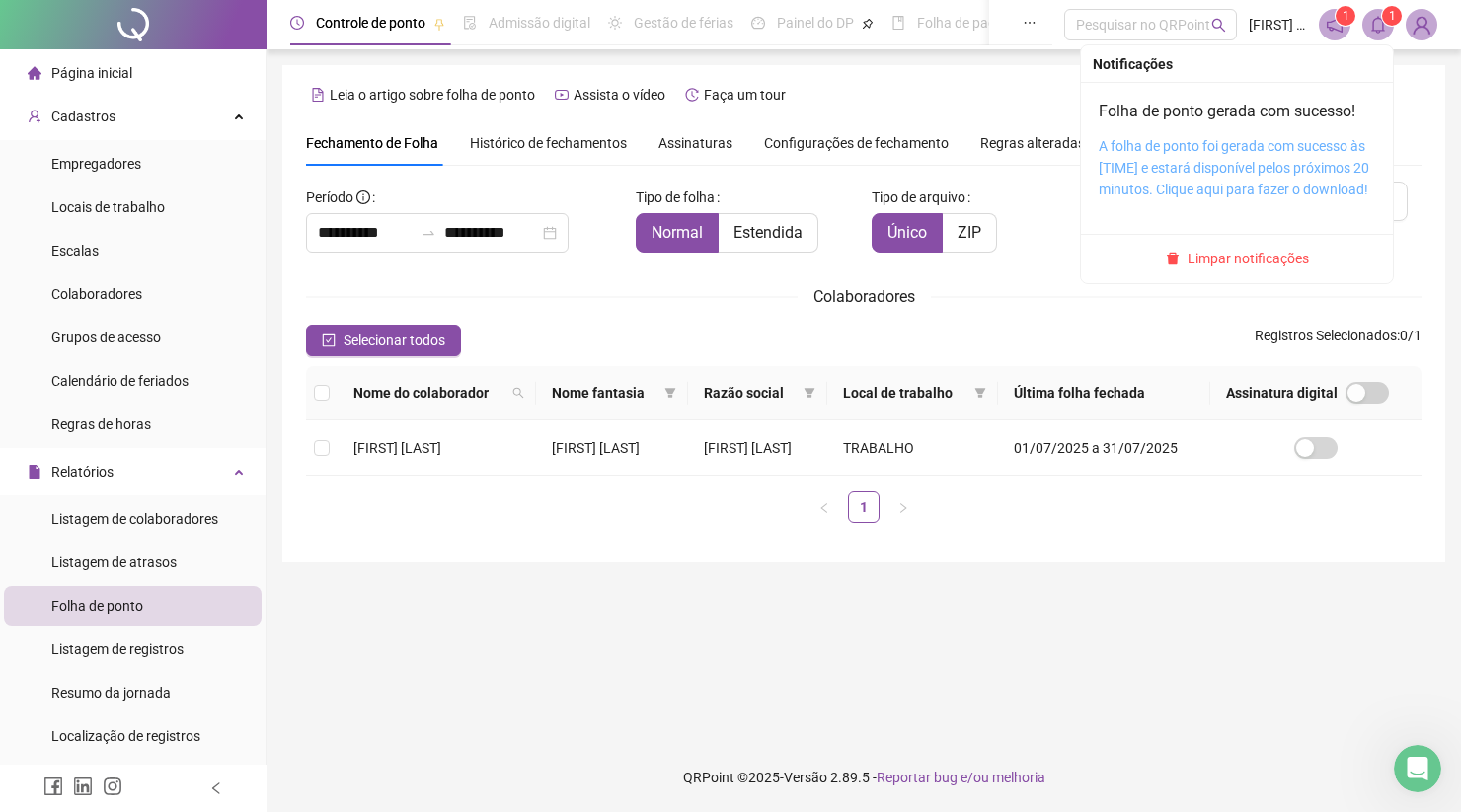 click on "A folha de ponto foi gerada com sucesso às [TIME] e estará disponível pelos próximos 20 minutos.
Clique aqui para fazer o download!" at bounding box center [1234, 168] 